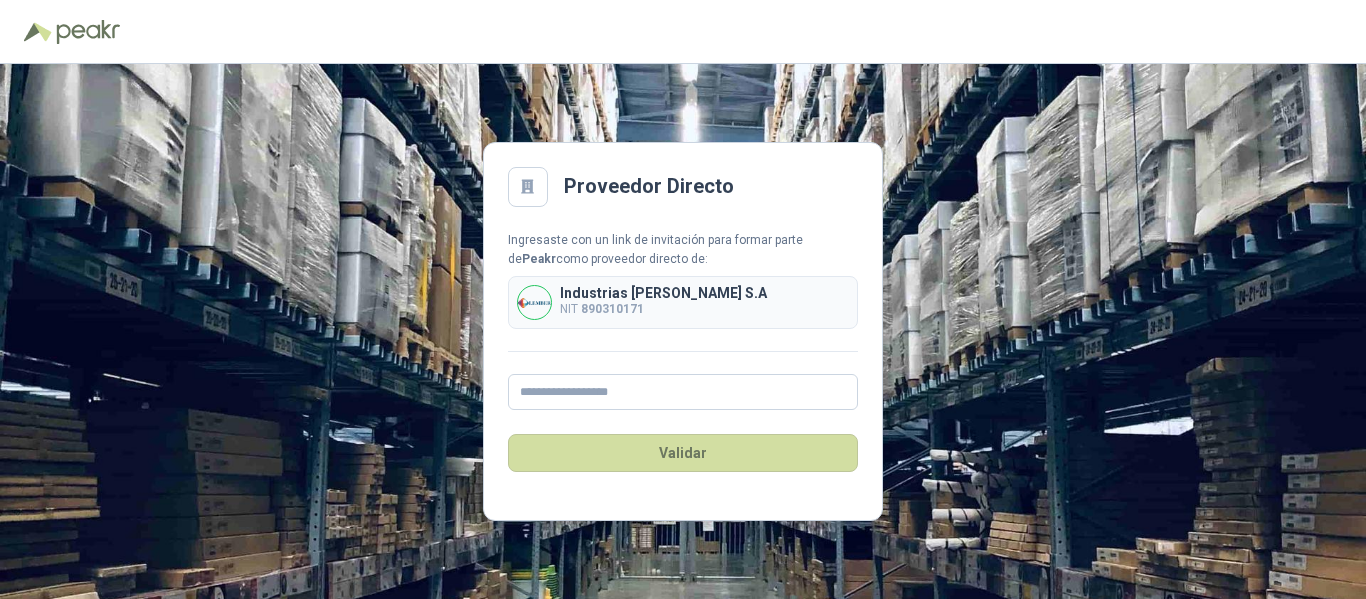 scroll, scrollTop: 0, scrollLeft: 0, axis: both 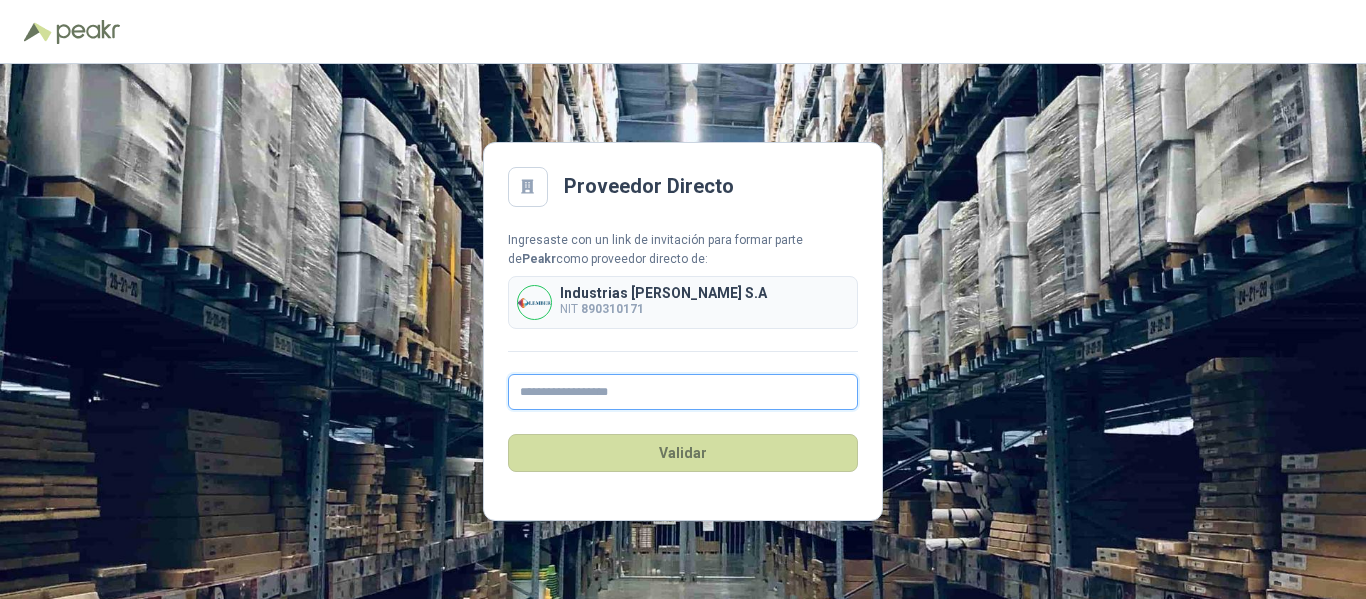 click at bounding box center (683, 392) 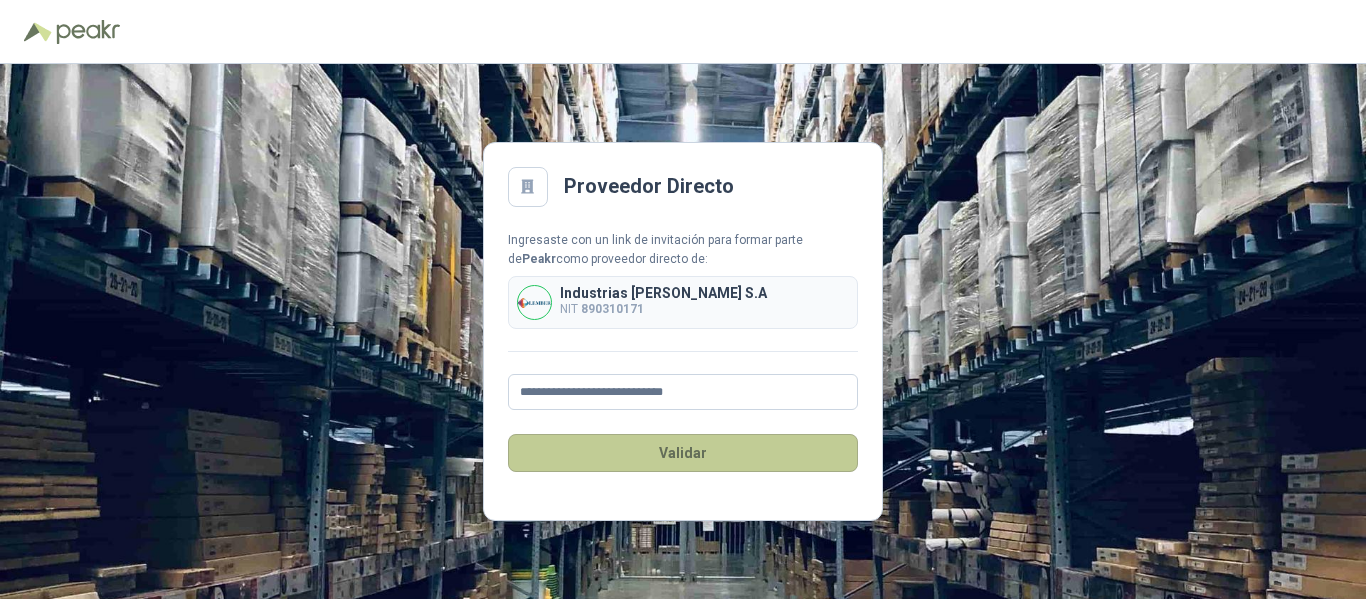 click on "Validar" at bounding box center (683, 453) 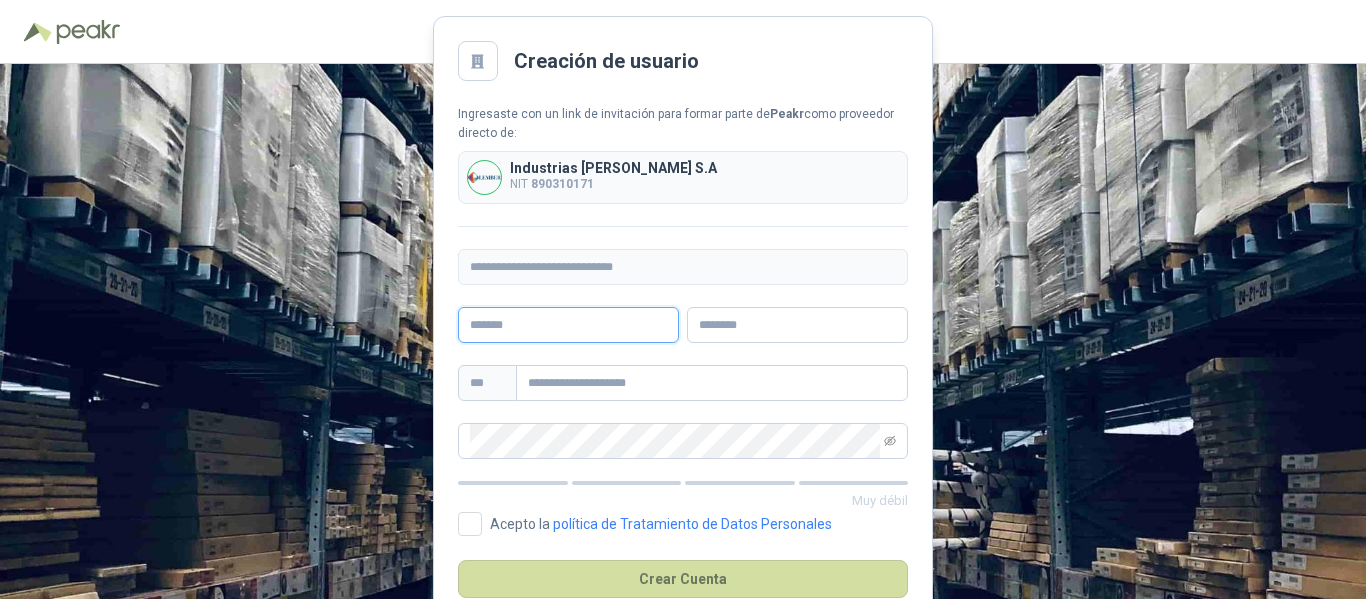 click at bounding box center (568, 325) 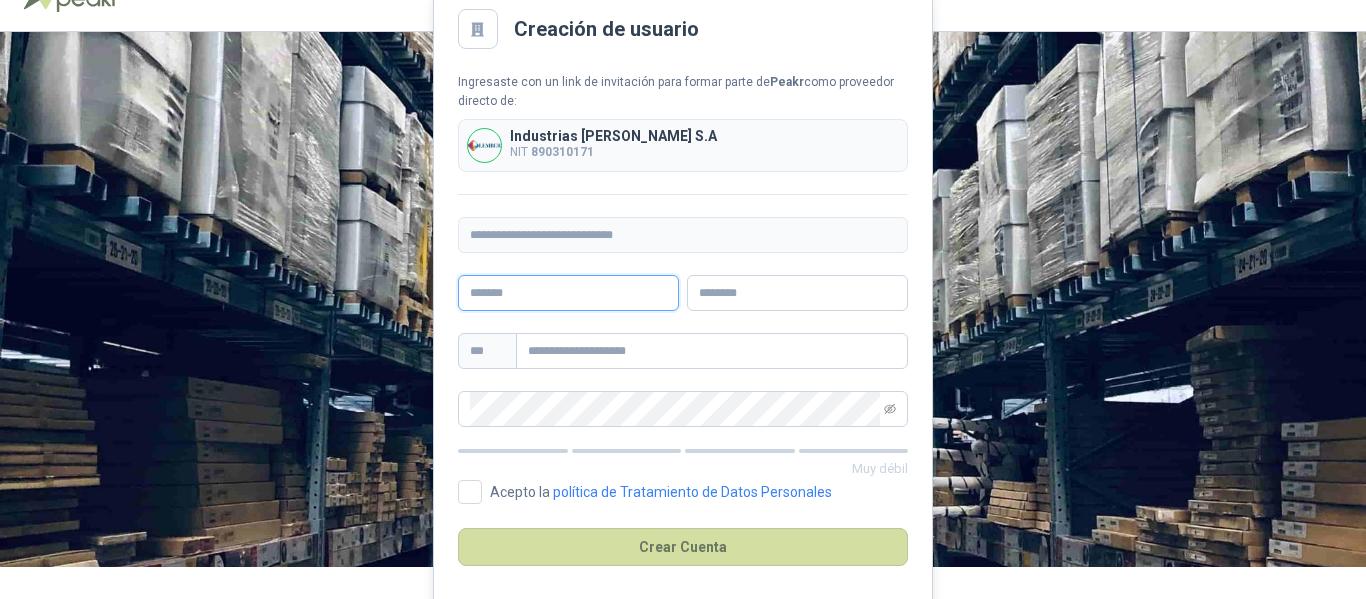 scroll, scrollTop: 48, scrollLeft: 0, axis: vertical 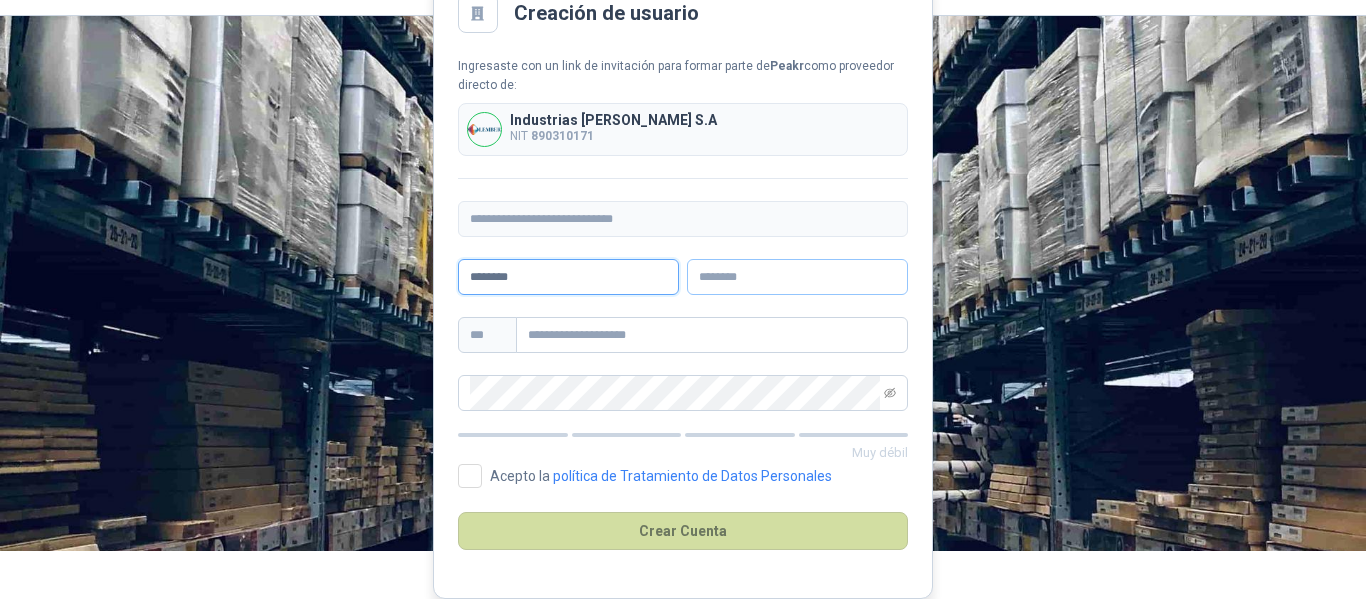 type on "*******" 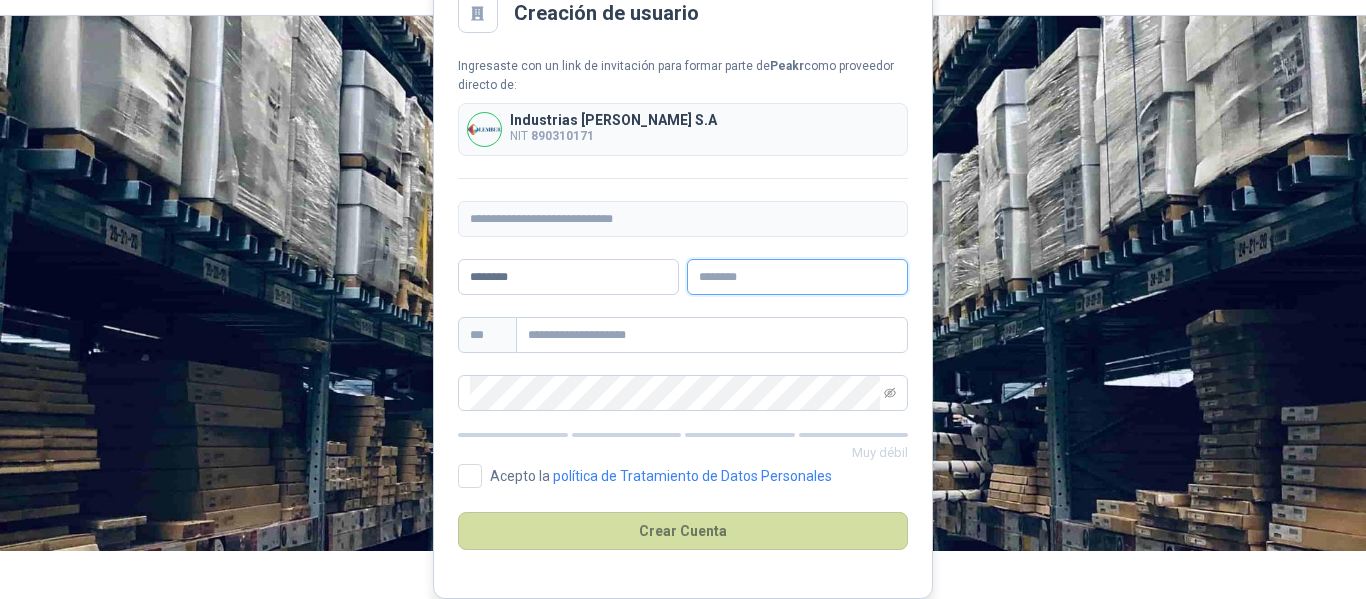 click at bounding box center [797, 277] 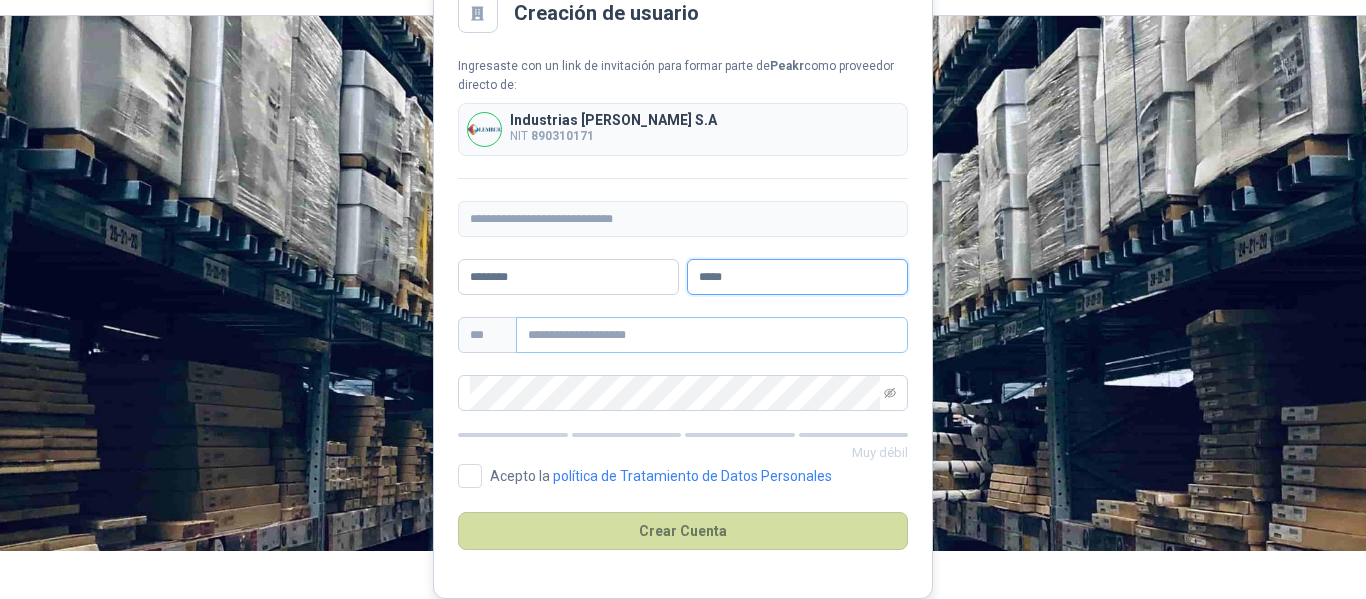 type on "*****" 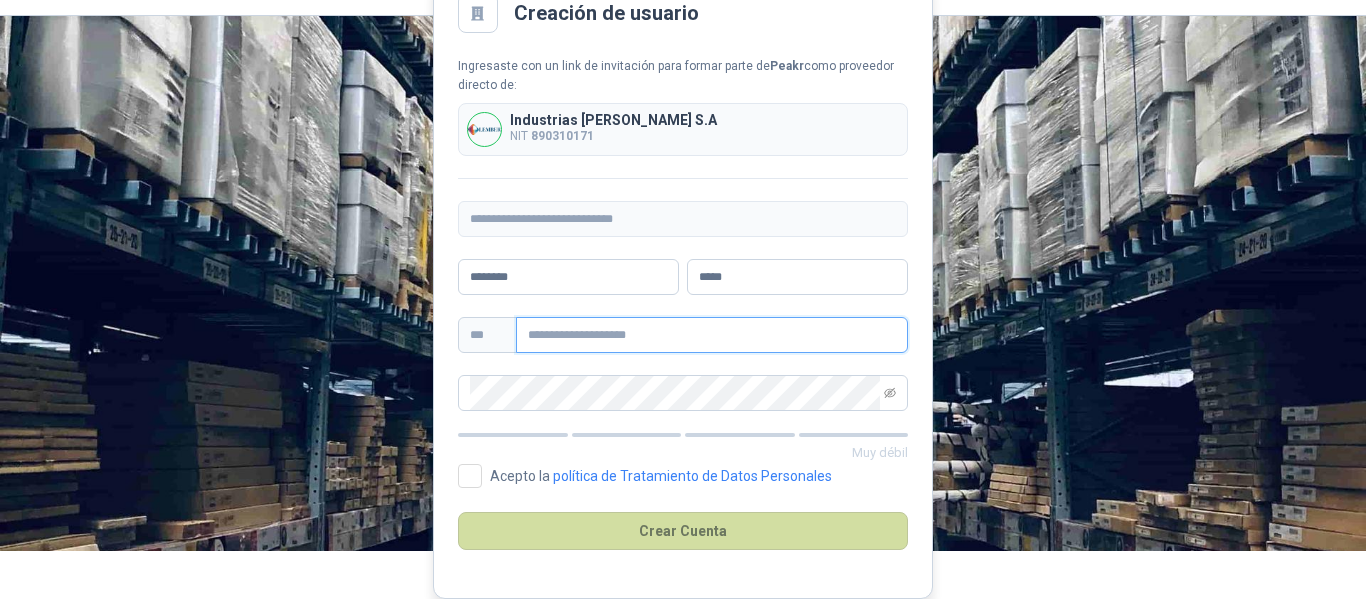 click at bounding box center (712, 335) 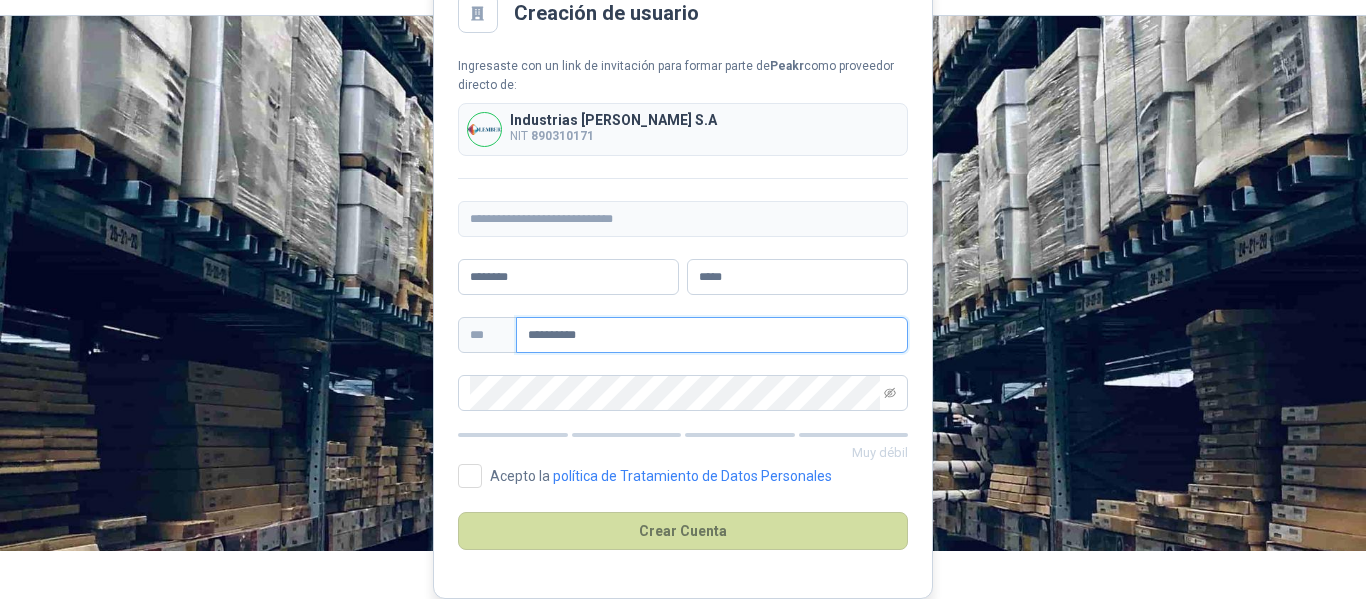 type on "**********" 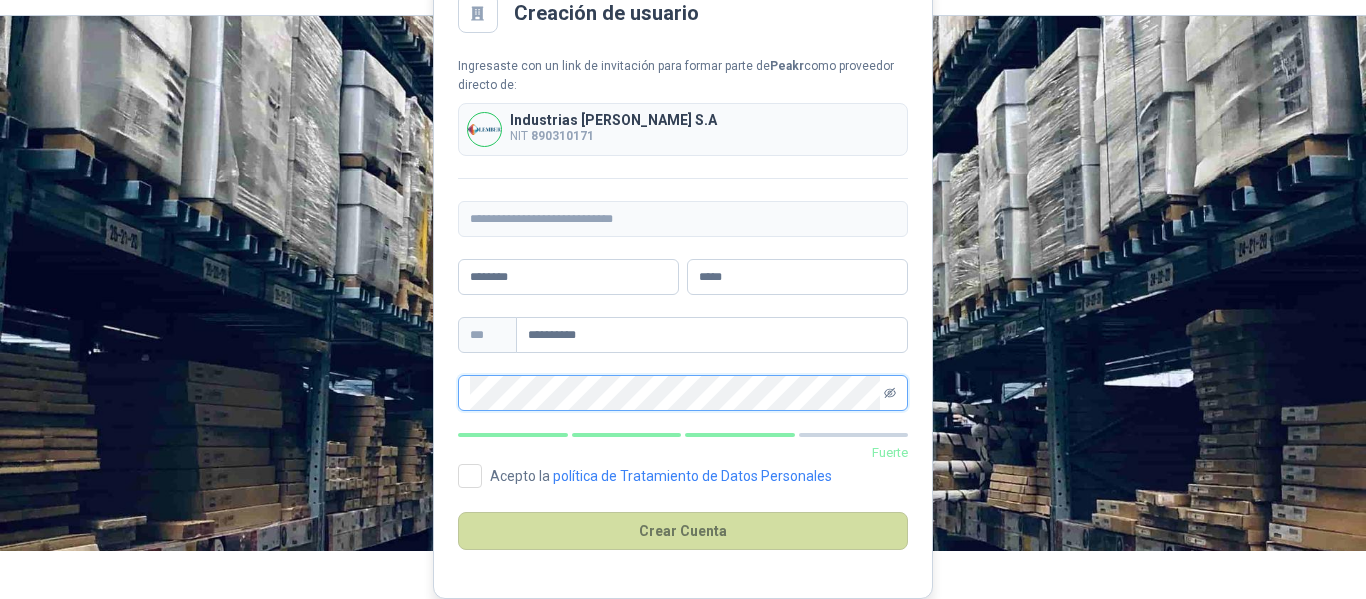click 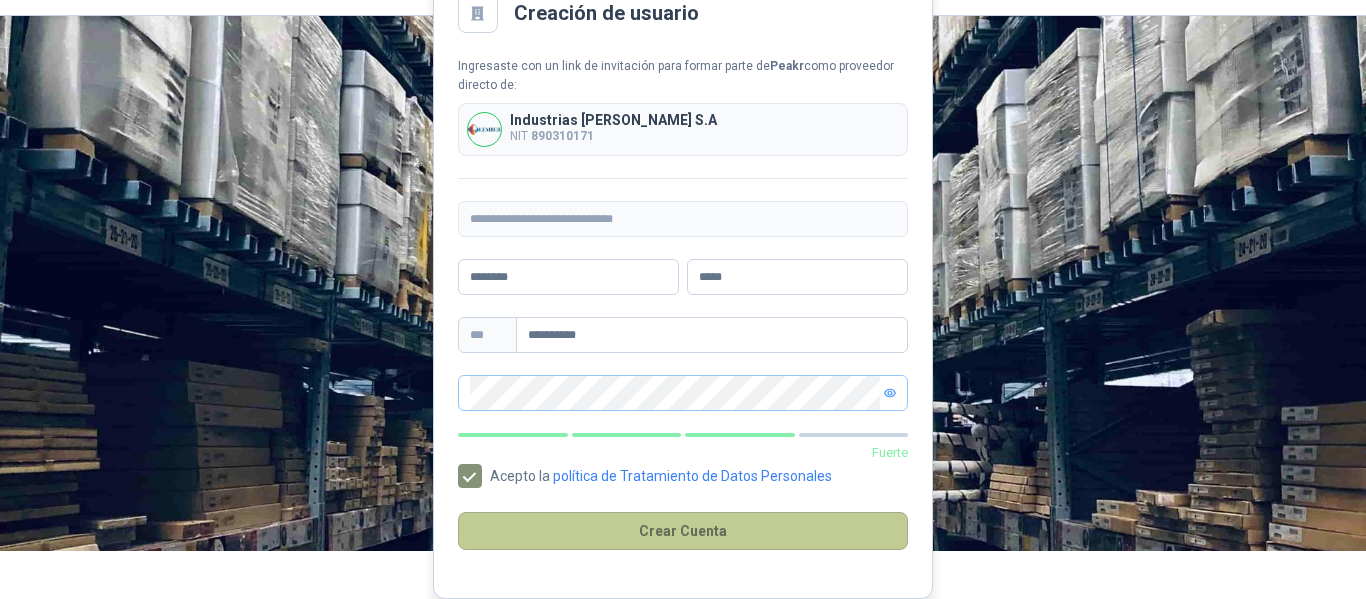 click on "Crear Cuenta" at bounding box center [683, 531] 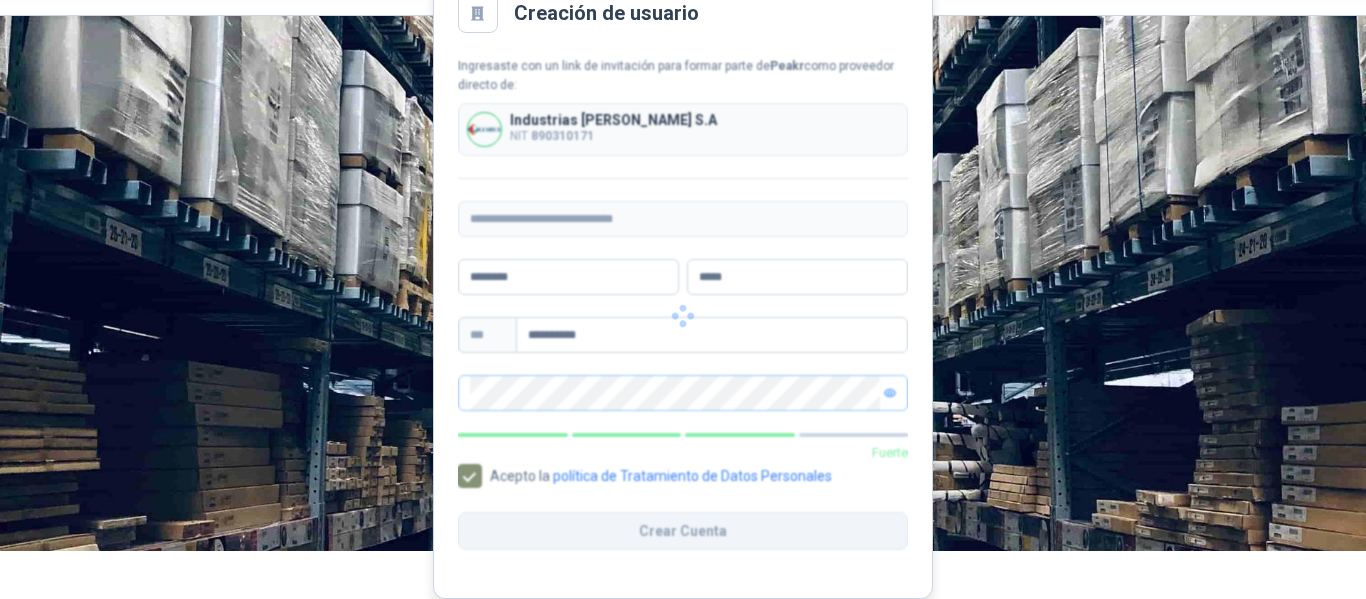 scroll, scrollTop: 0, scrollLeft: 0, axis: both 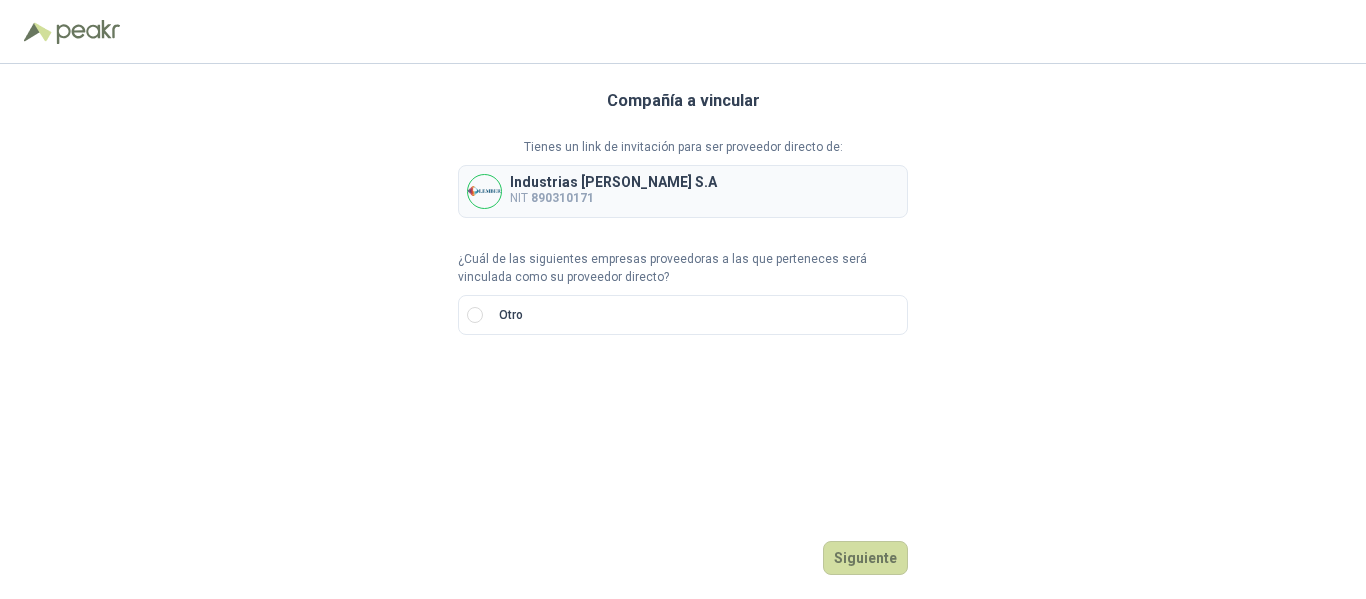 click on "Industrias [PERSON_NAME] S.A NIT   890310171" at bounding box center [683, 191] 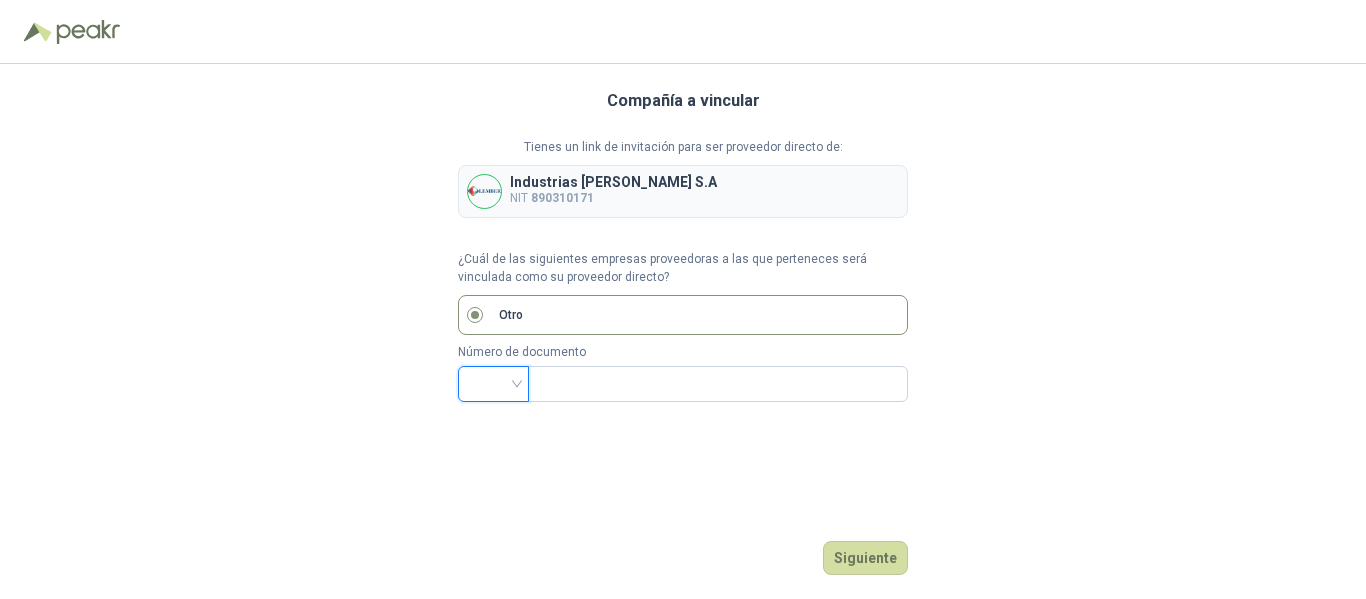 click at bounding box center [493, 382] 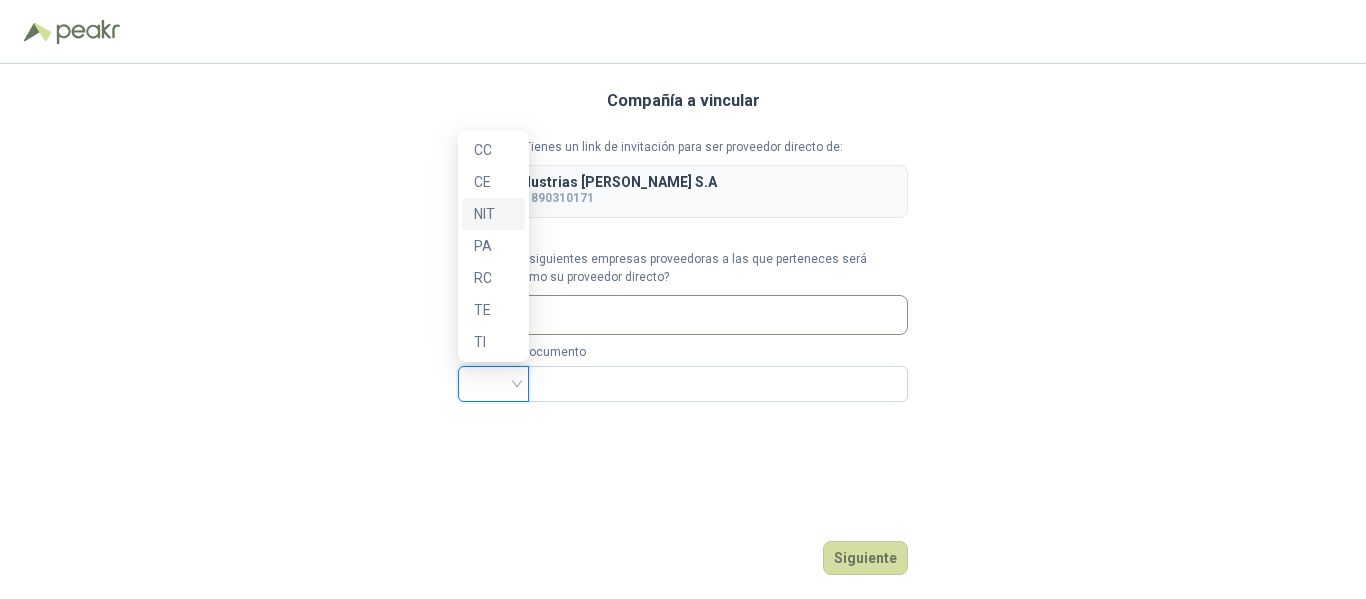 click on "NIT" at bounding box center (493, 214) 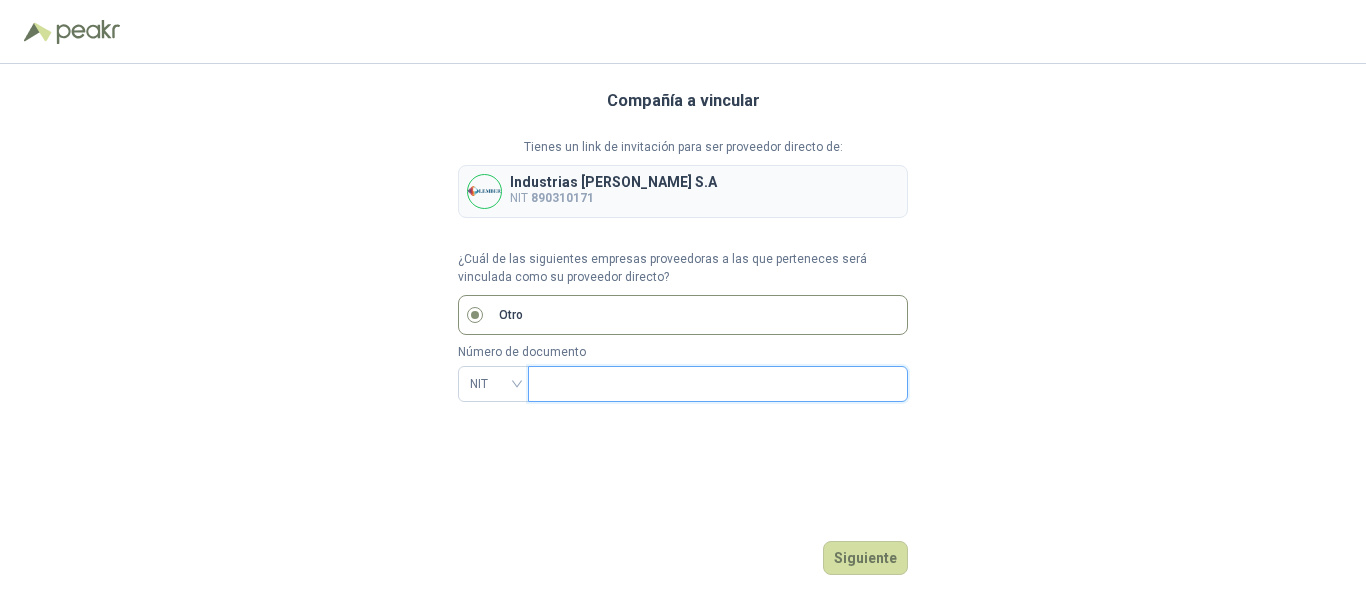 click at bounding box center [716, 384] 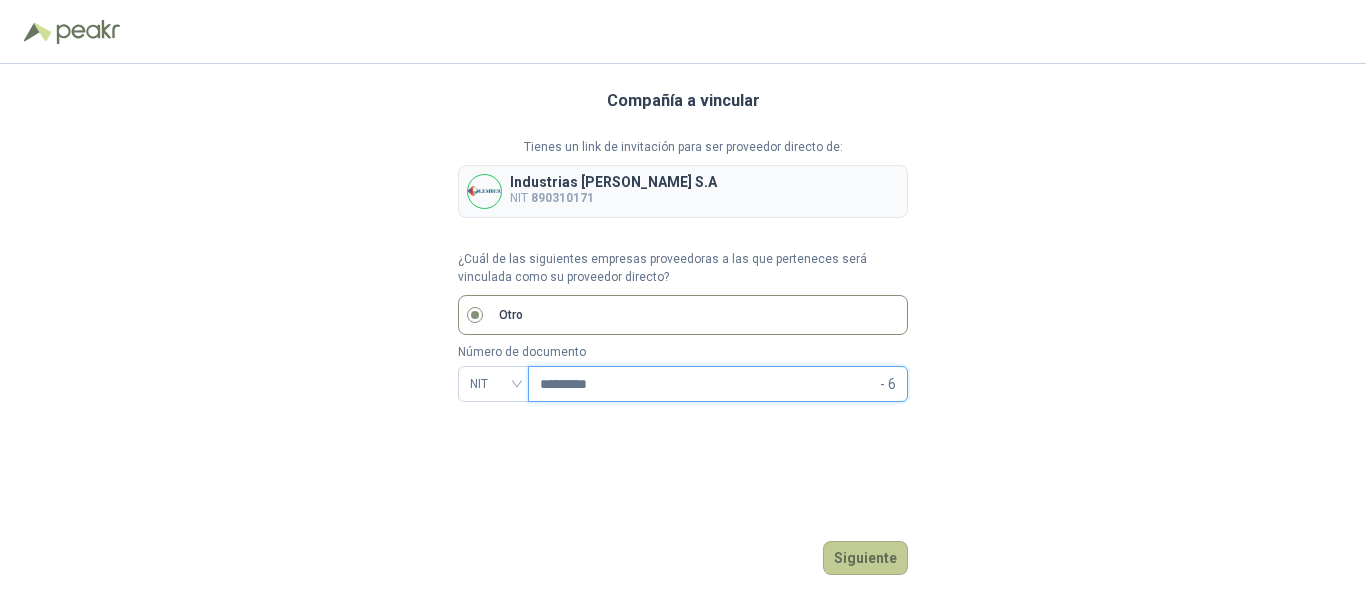 type on "*********" 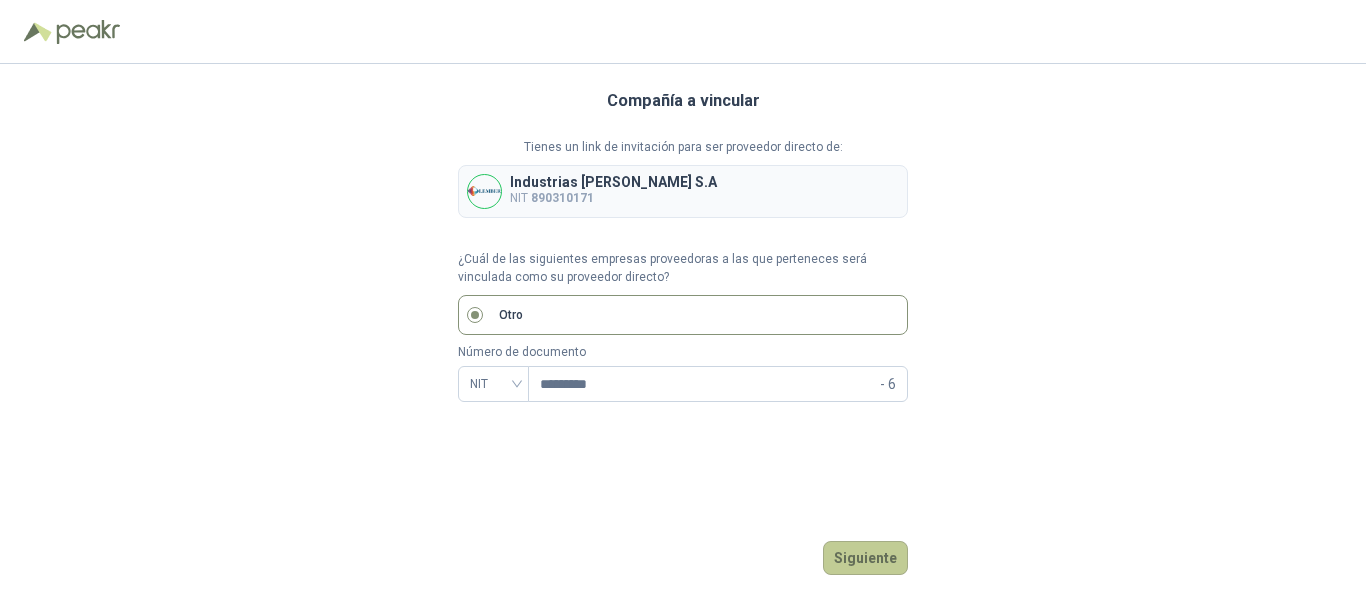 click on "Siguiente" at bounding box center [865, 558] 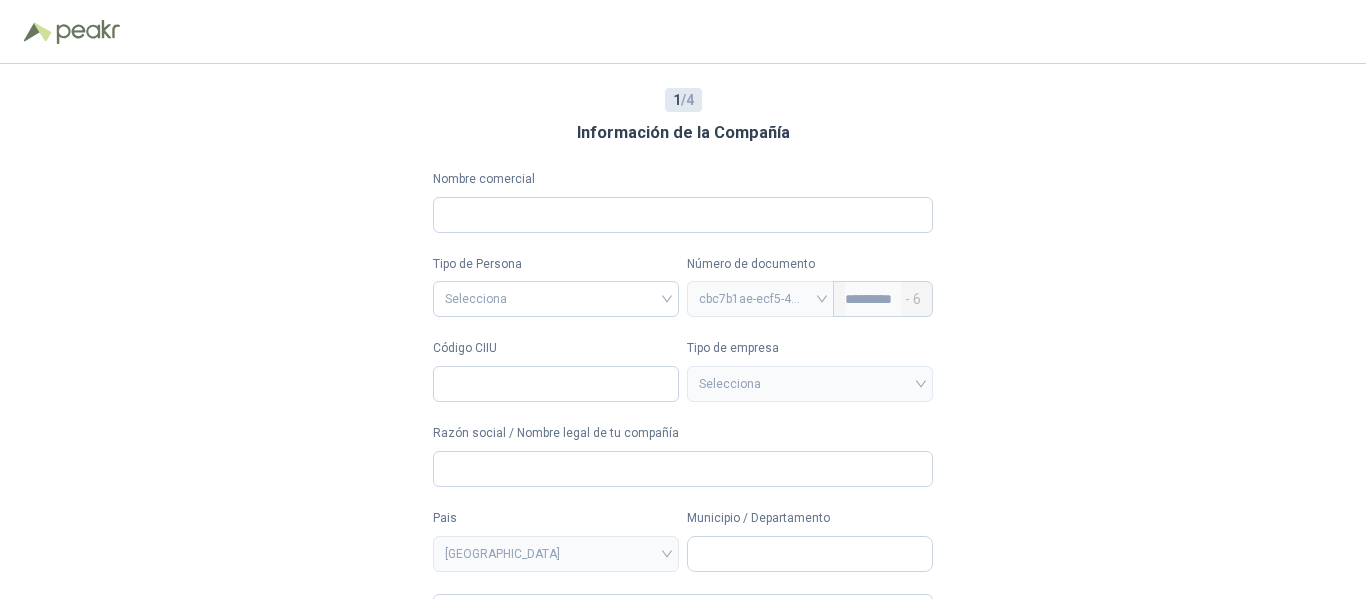 type 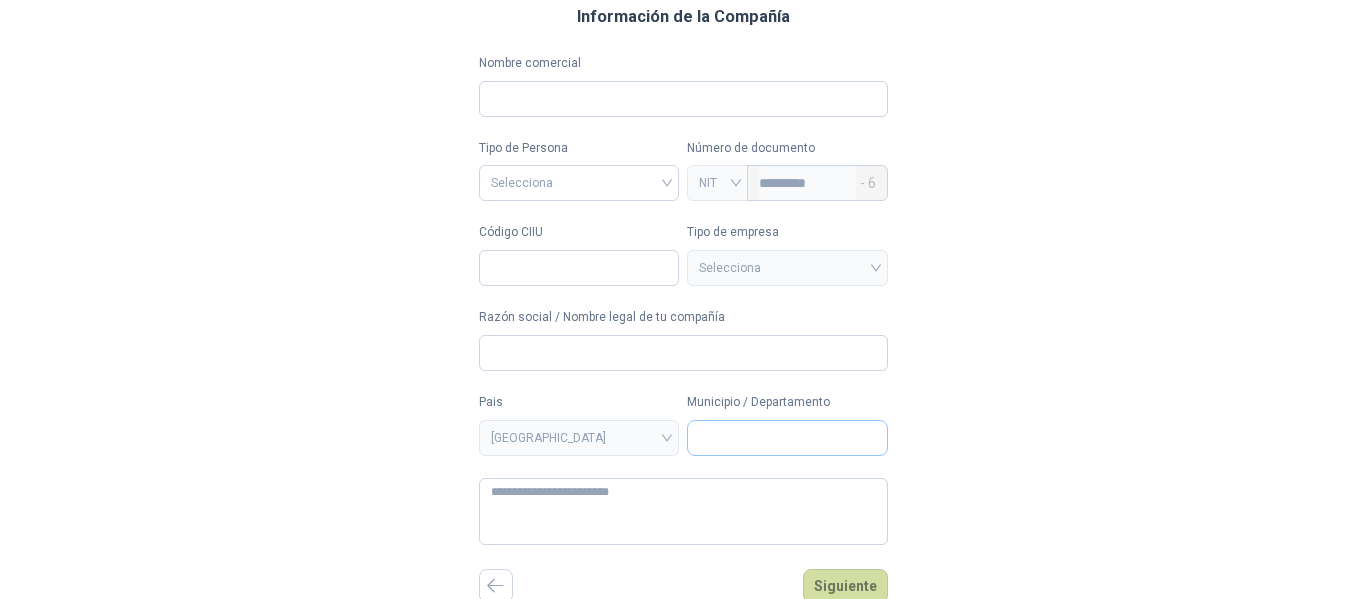 scroll, scrollTop: 120, scrollLeft: 0, axis: vertical 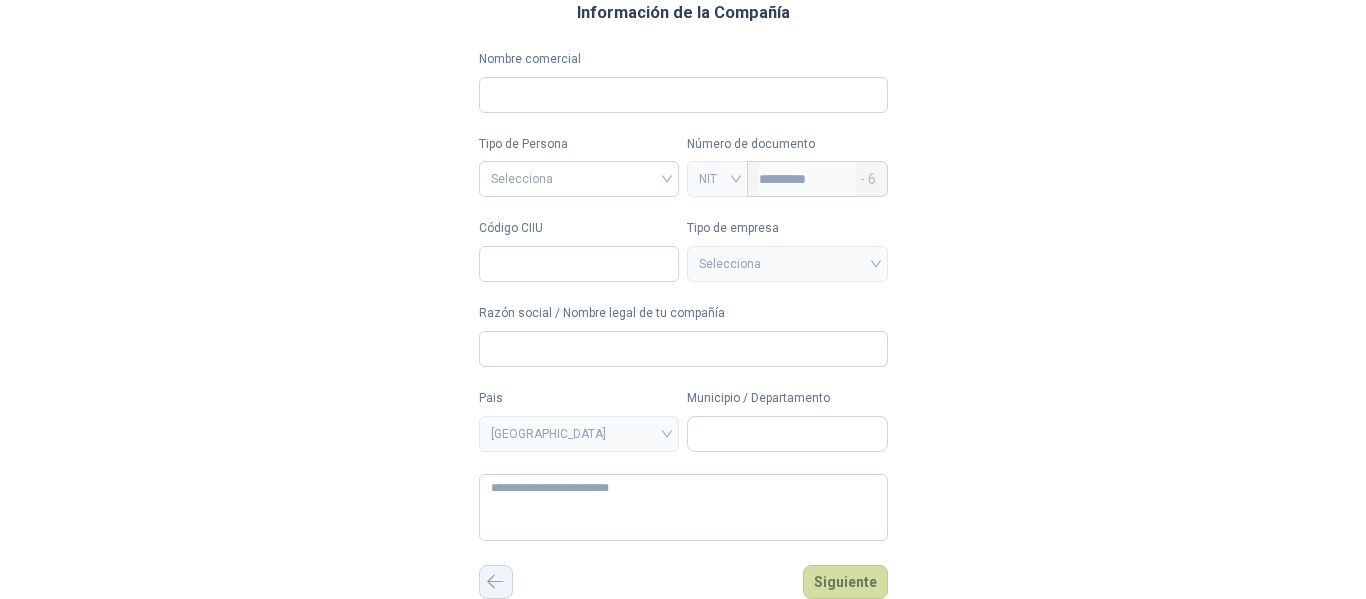 click at bounding box center [496, 582] 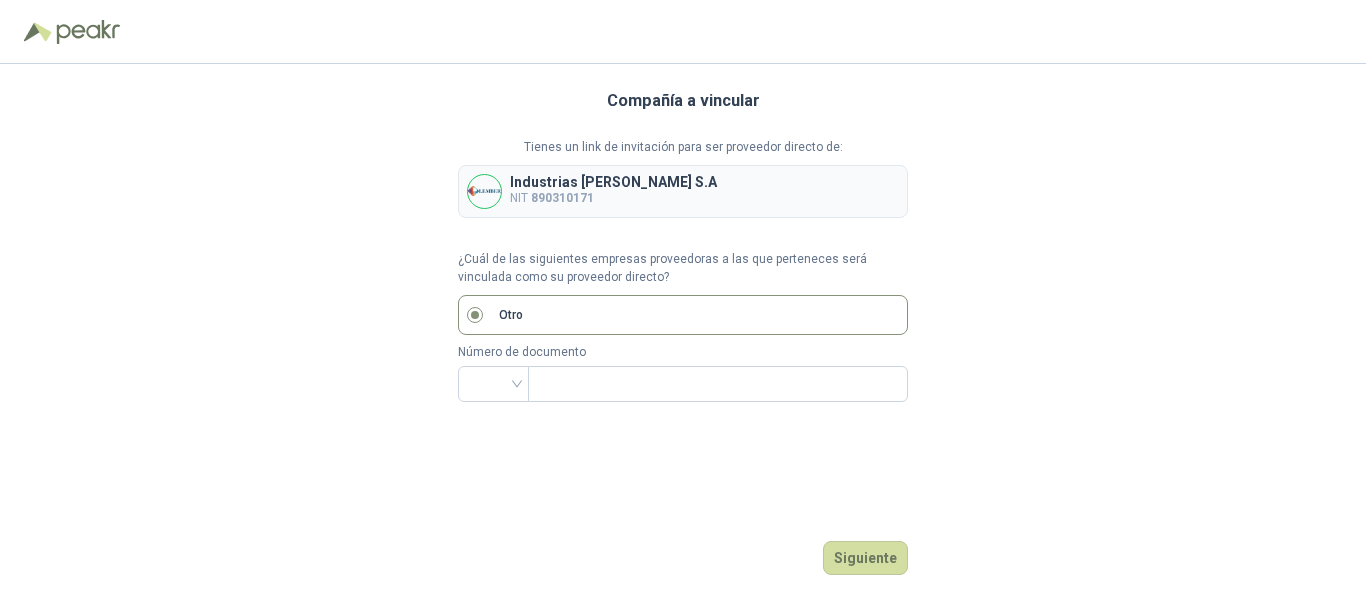 scroll, scrollTop: 0, scrollLeft: 0, axis: both 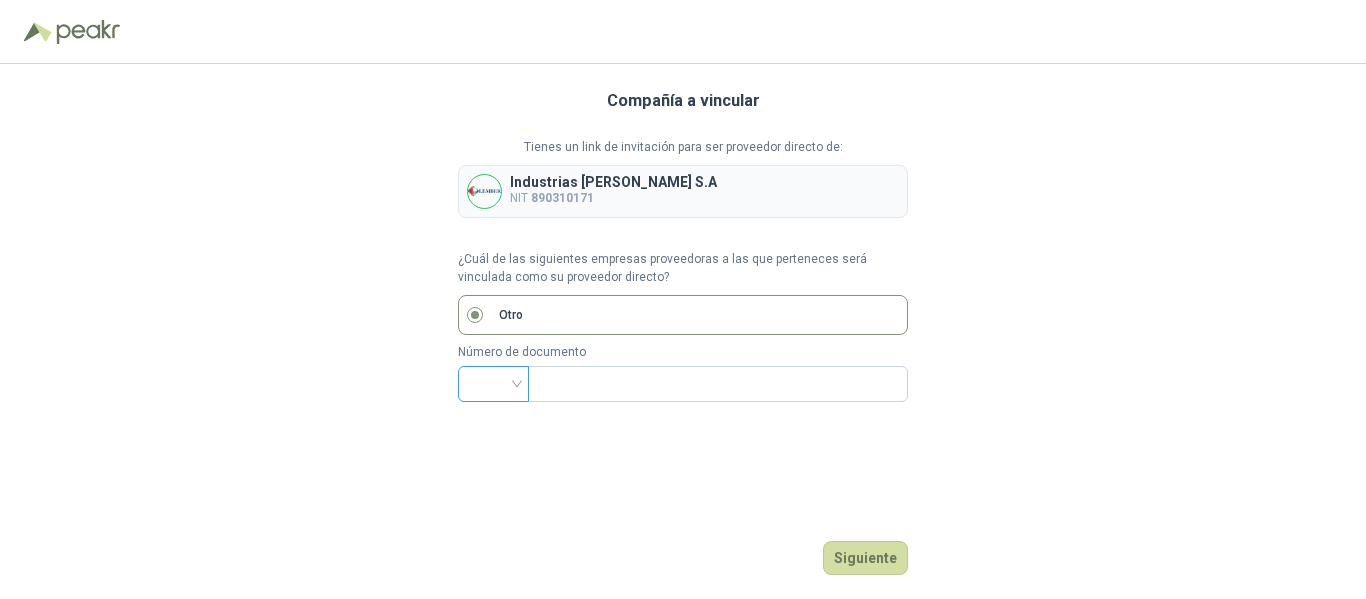 click at bounding box center (493, 384) 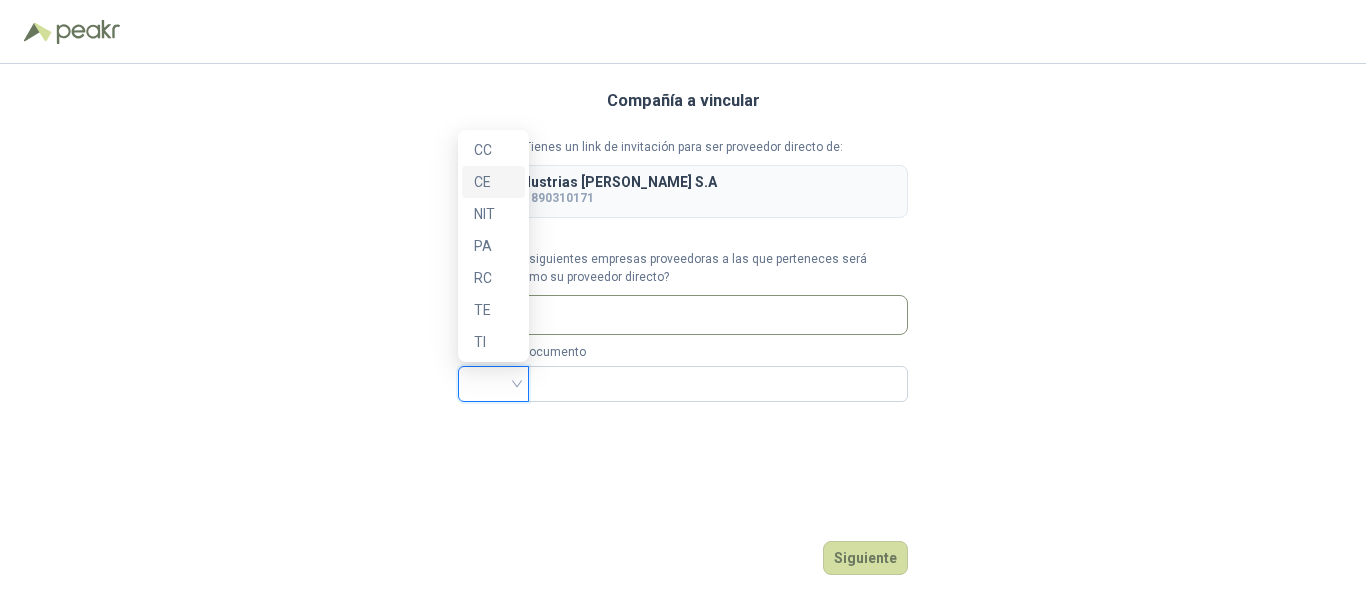 click on "CE" at bounding box center [493, 182] 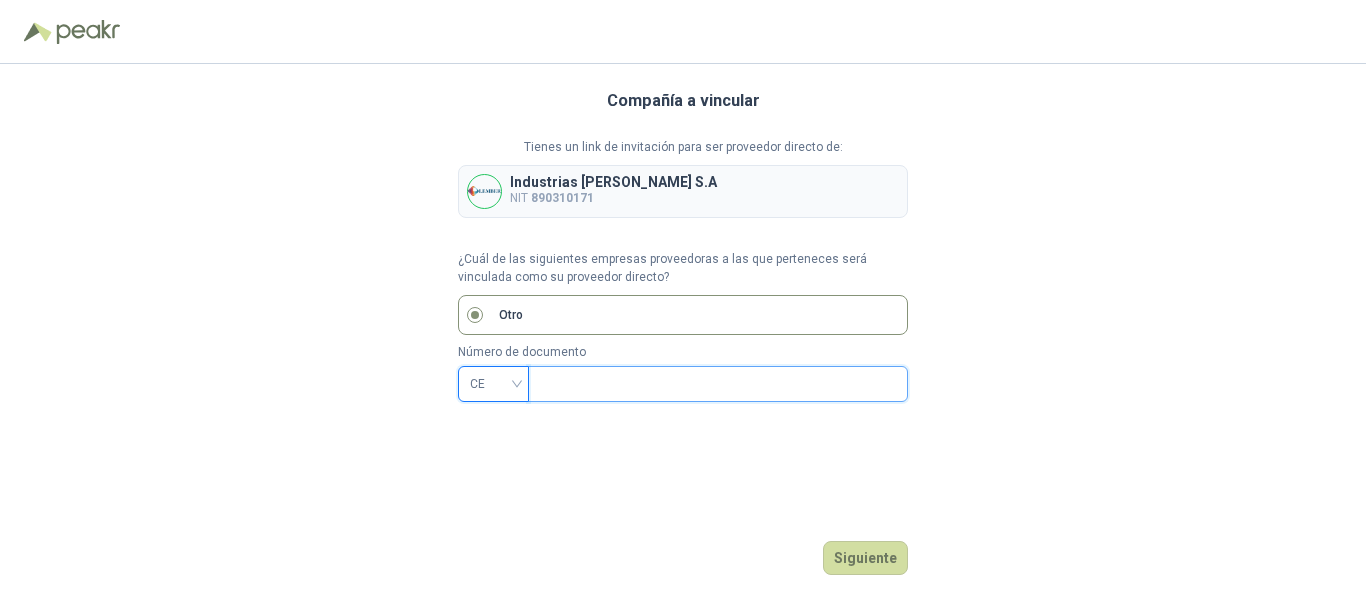 click at bounding box center [716, 384] 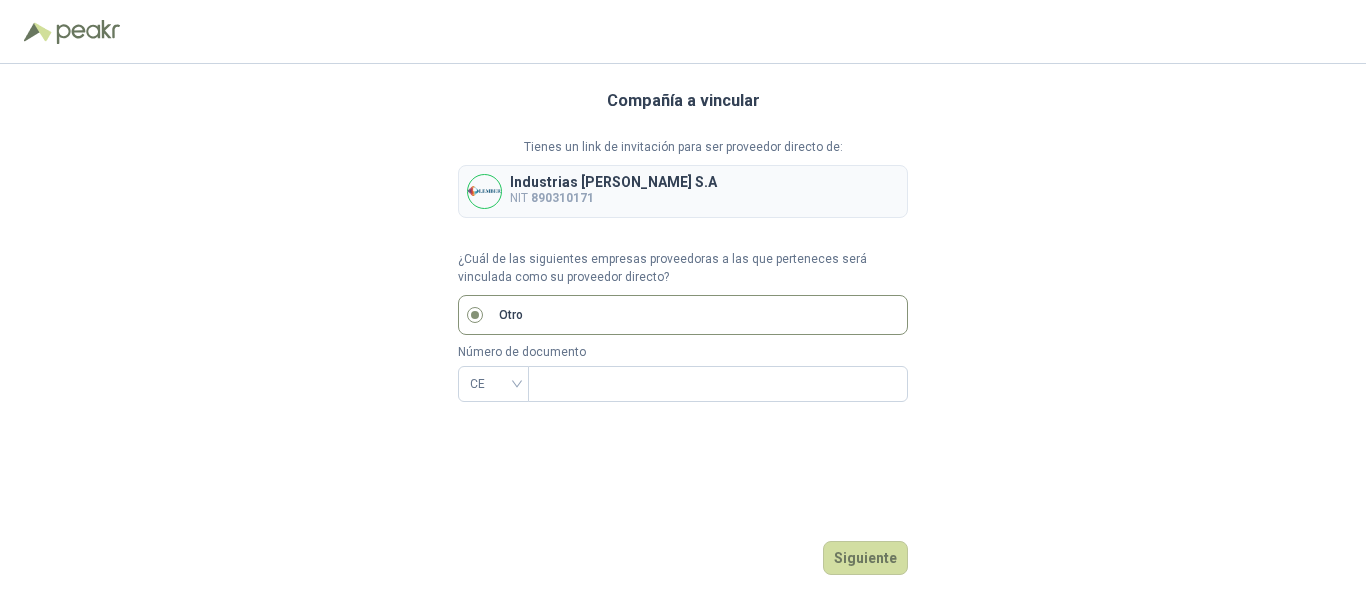 click on "Industrias [PERSON_NAME] S.A NIT   890310171" at bounding box center (683, 191) 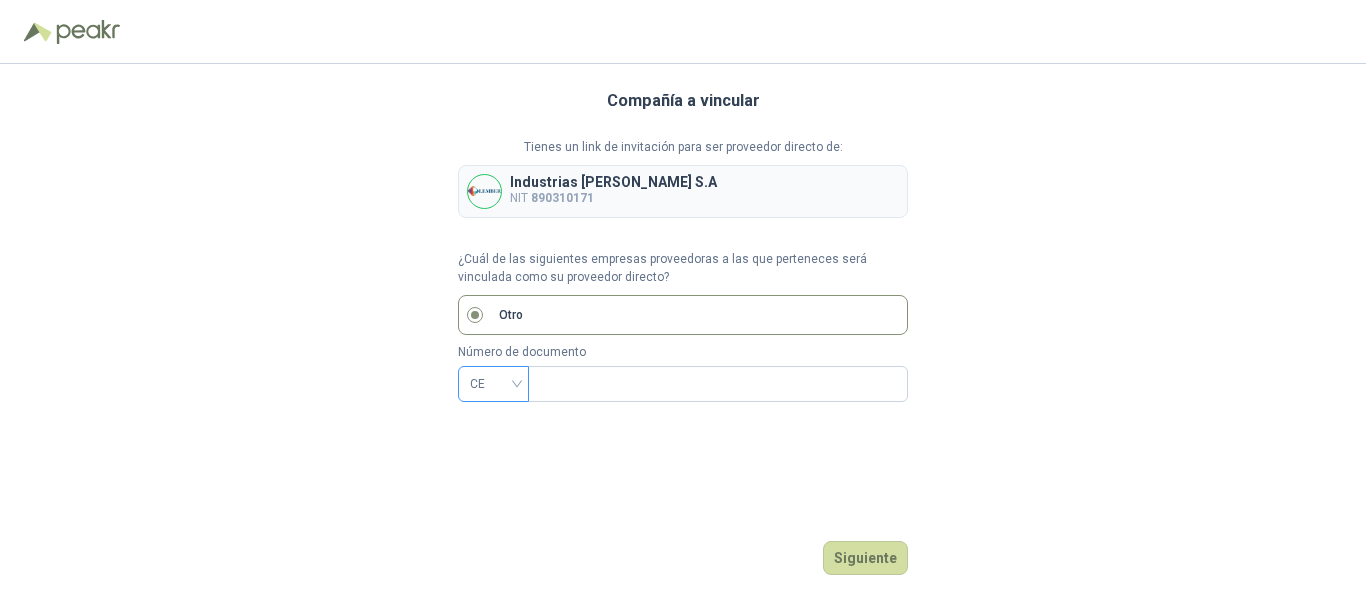 click on "CE" at bounding box center (493, 384) 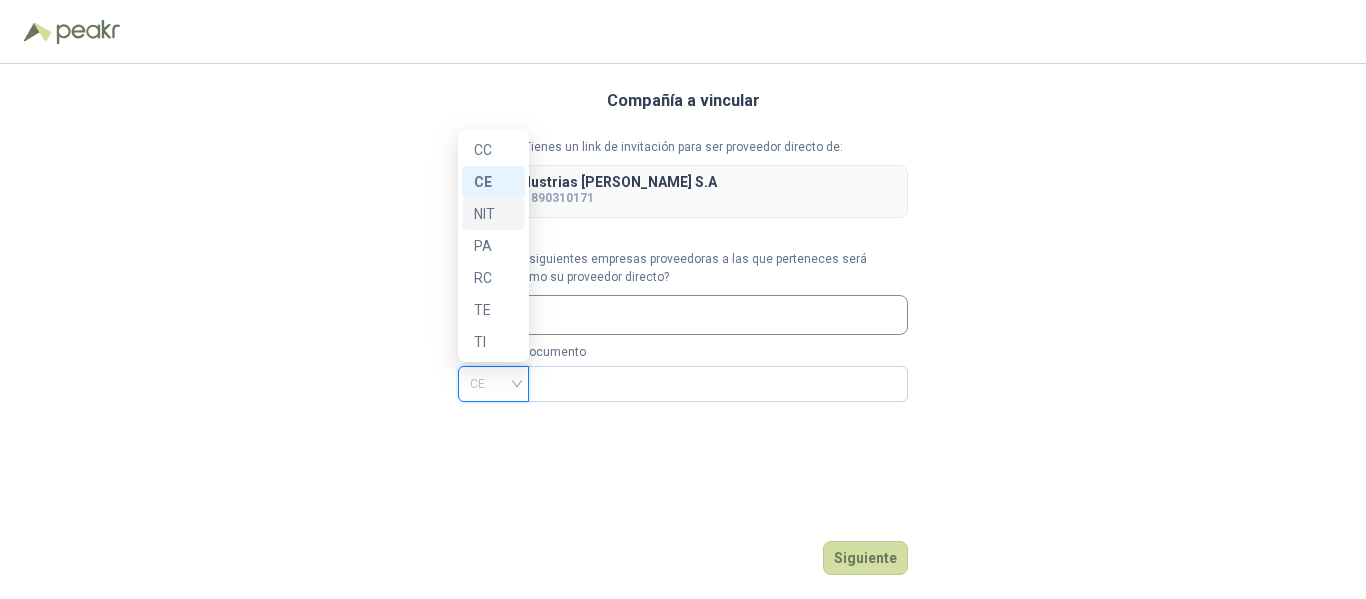click on "NIT" at bounding box center [493, 214] 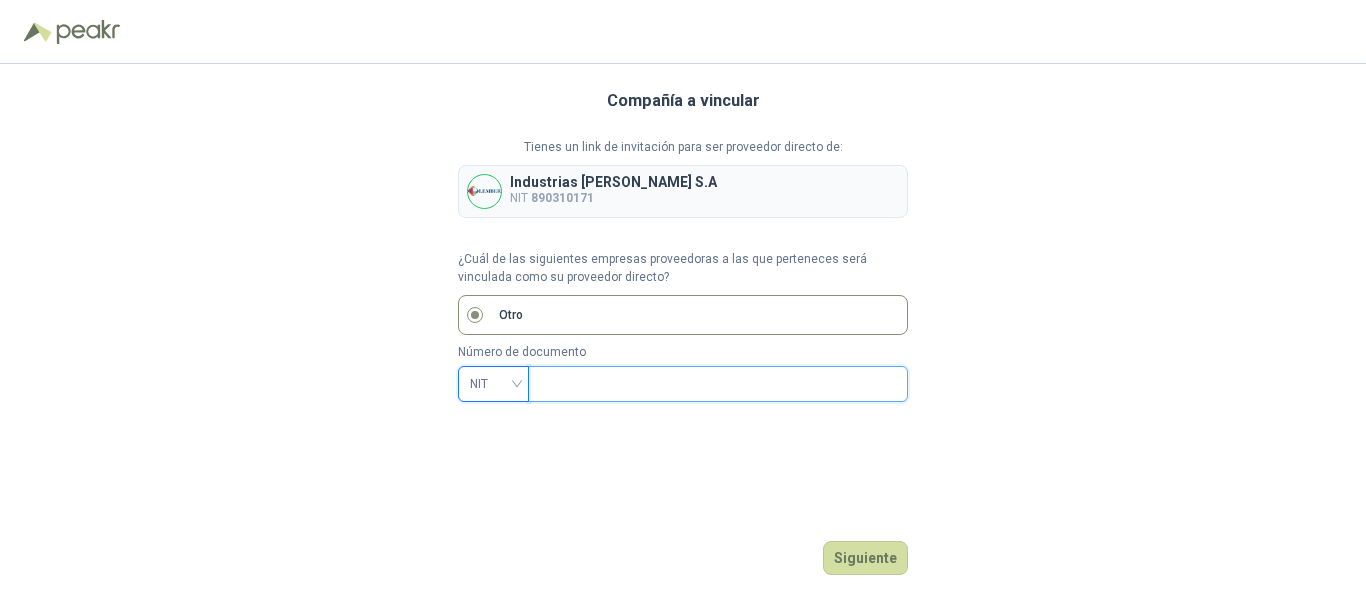 click at bounding box center (716, 384) 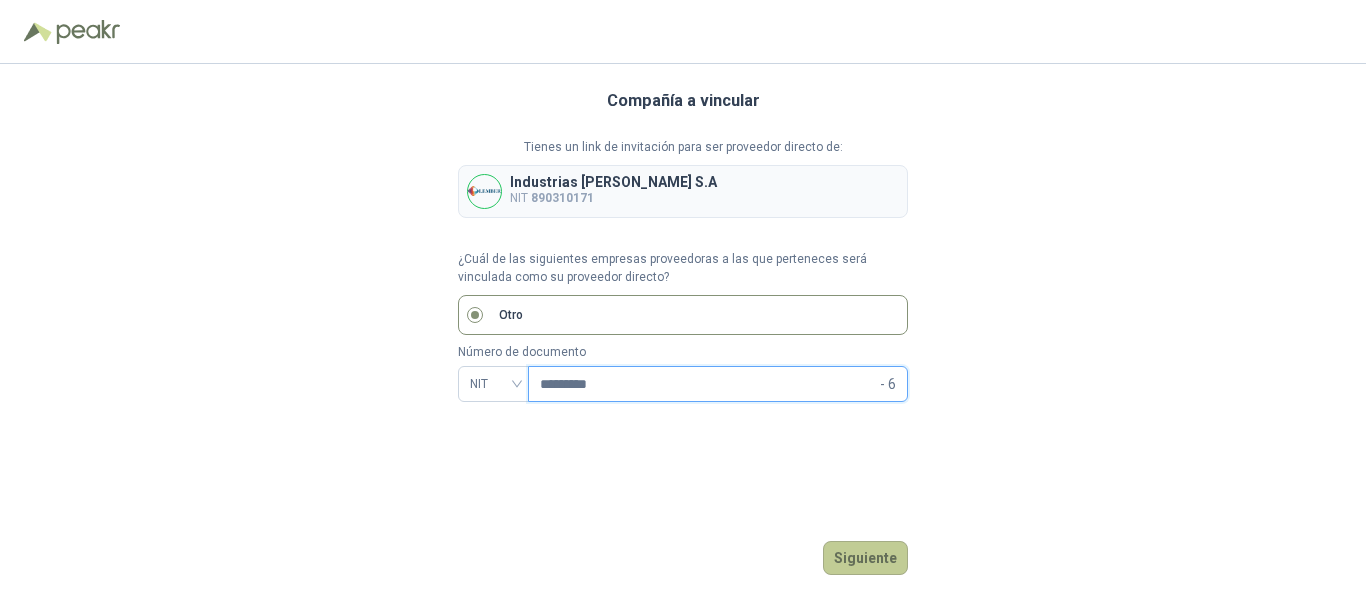 type on "*********" 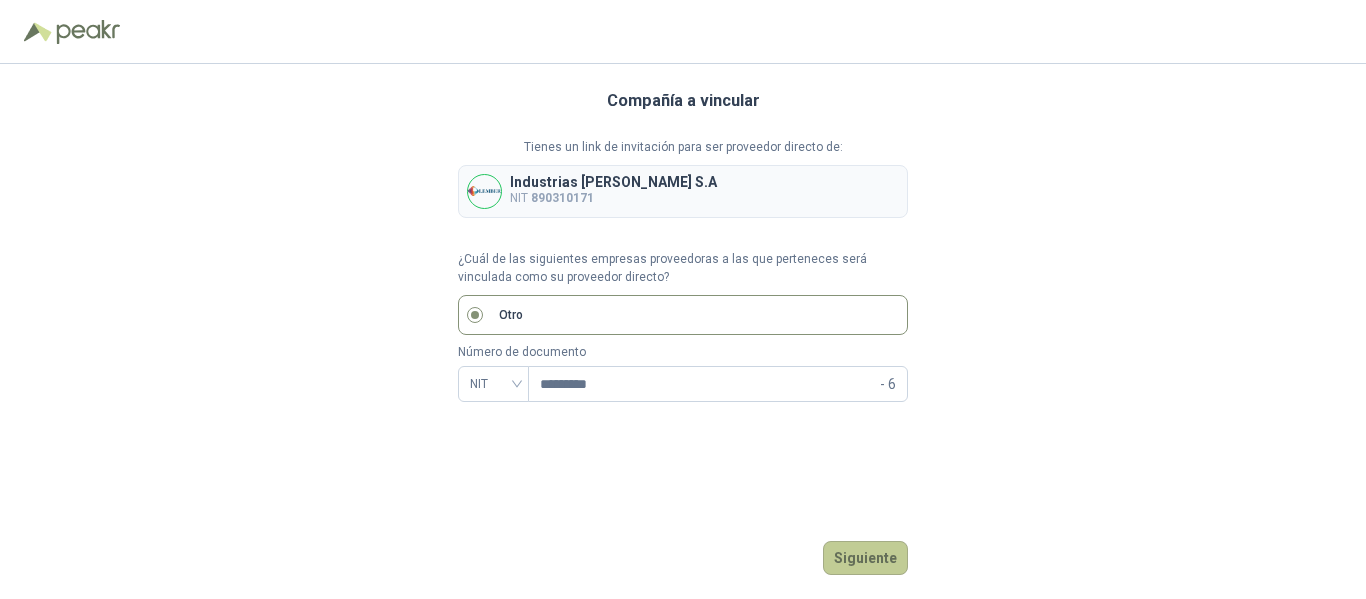 click on "Siguiente" at bounding box center [865, 558] 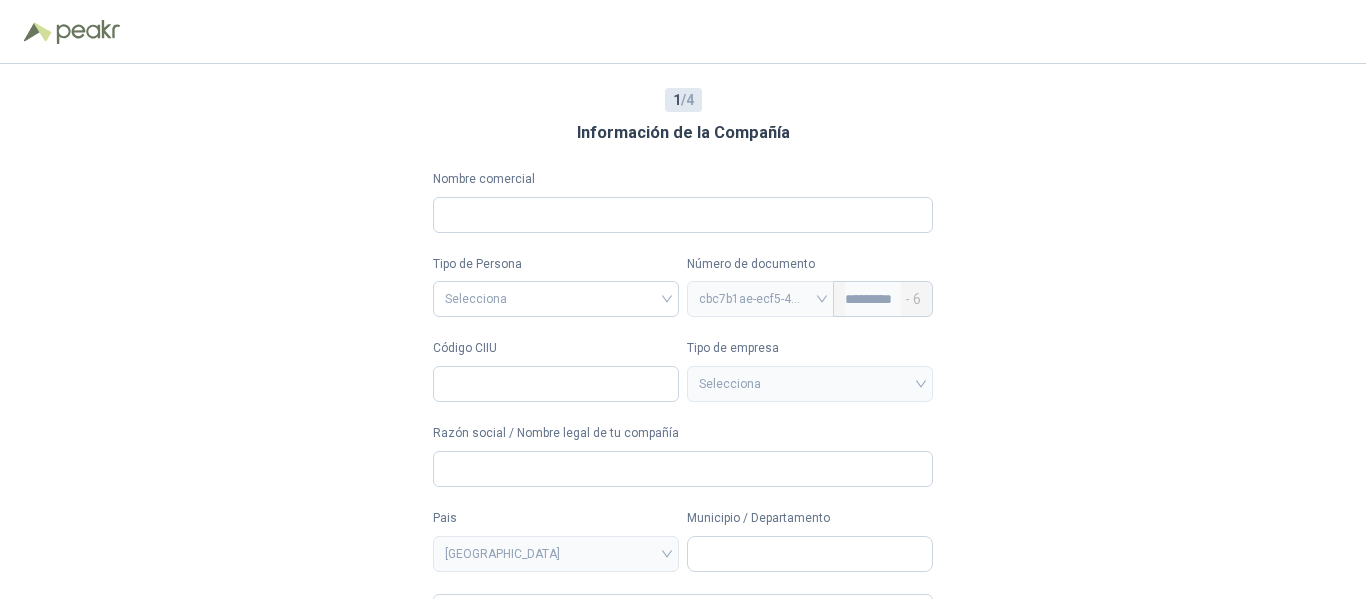 type 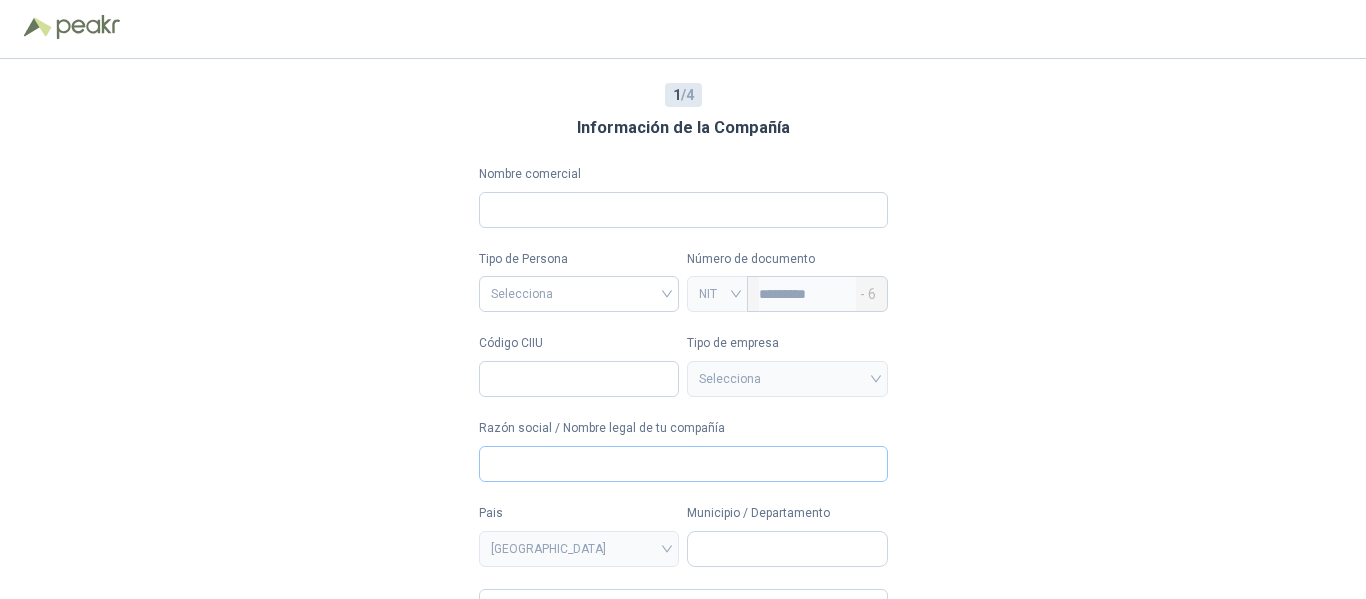 scroll, scrollTop: 0, scrollLeft: 0, axis: both 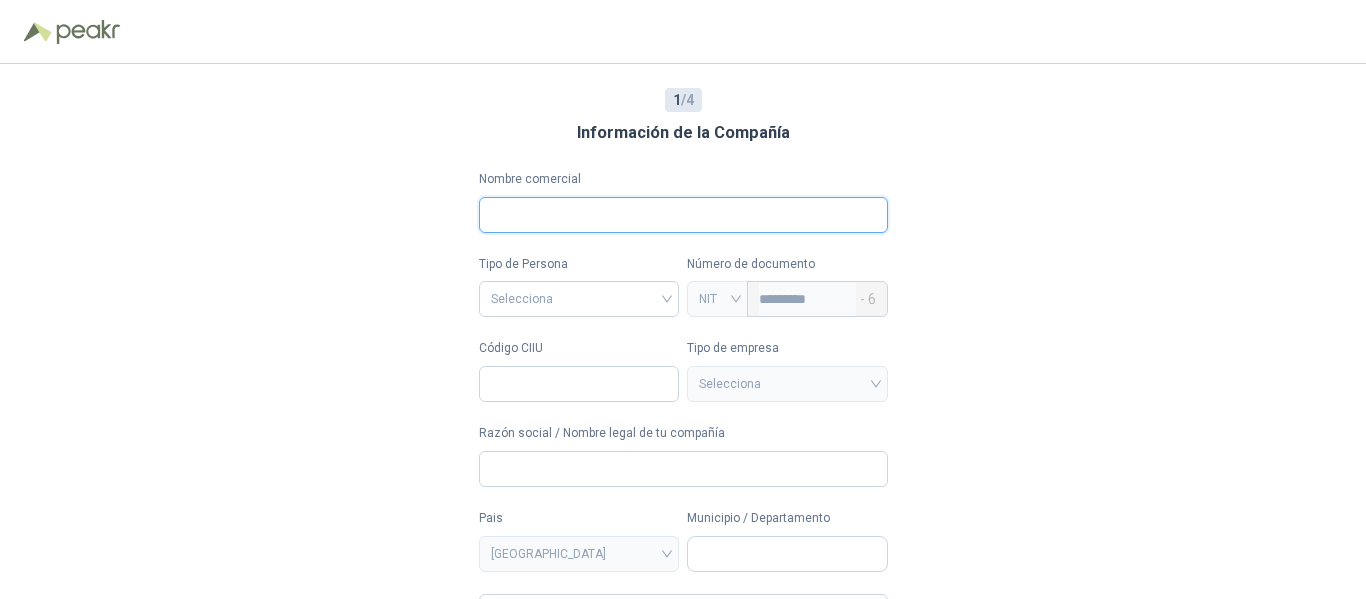 click on "Nombre comercial" at bounding box center [683, 215] 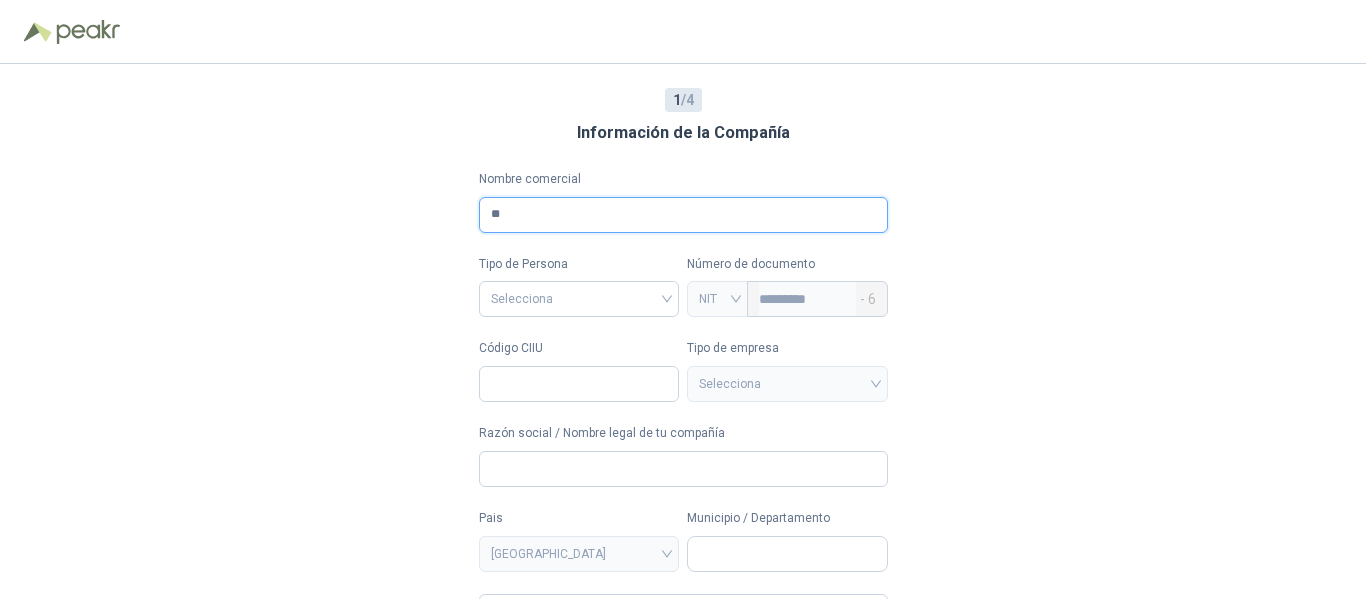 type on "*" 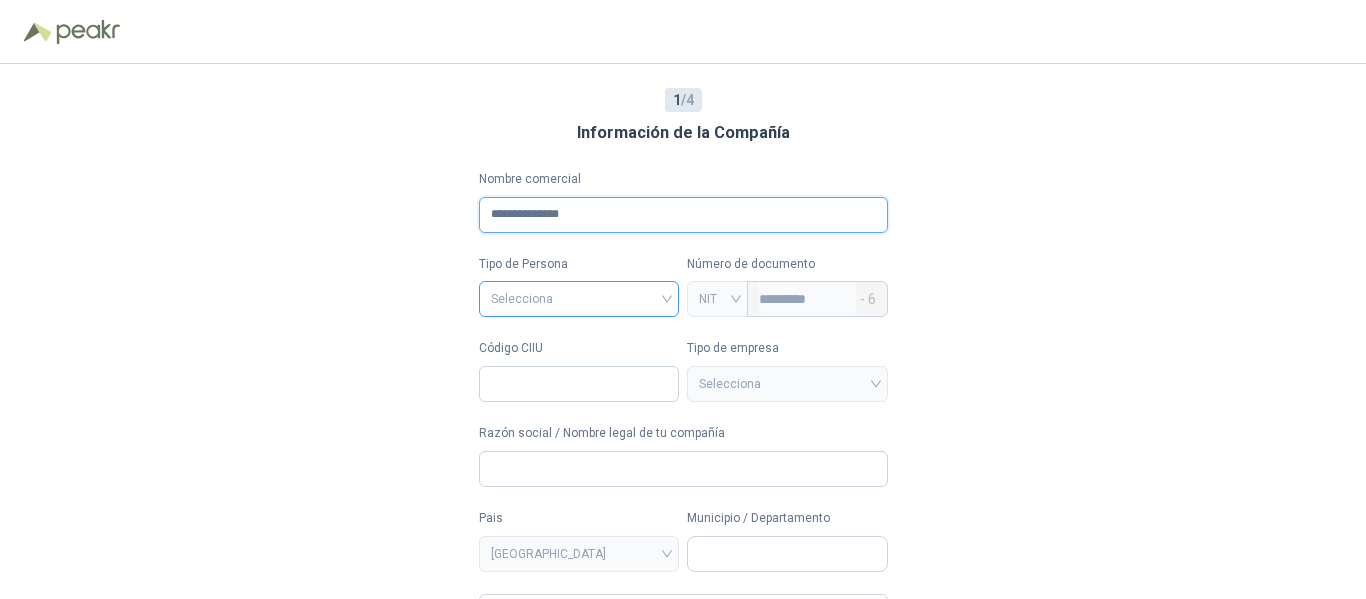 type on "**********" 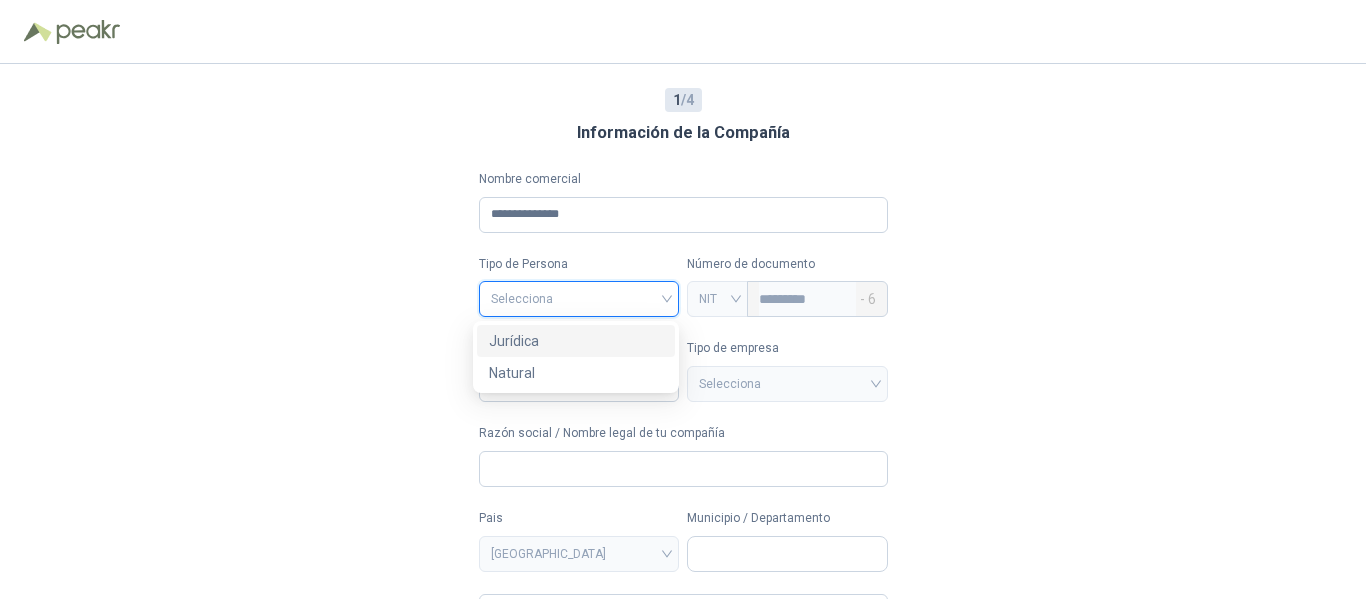 click at bounding box center [579, 297] 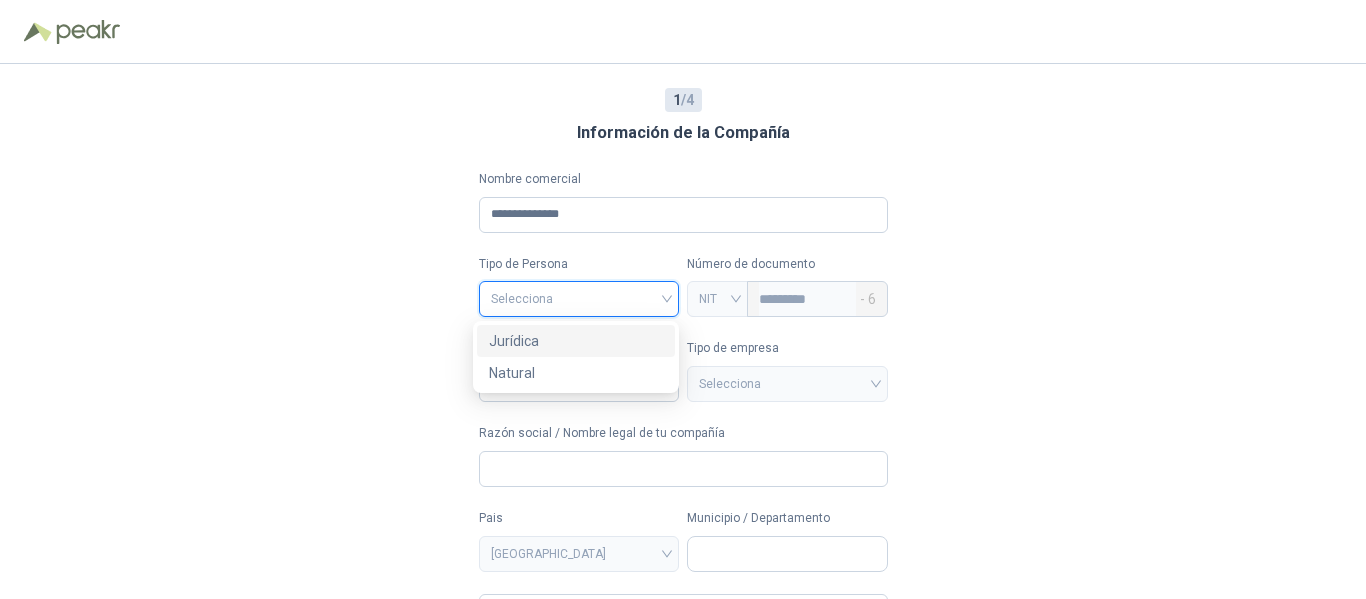 click on "Jurídica" at bounding box center (576, 341) 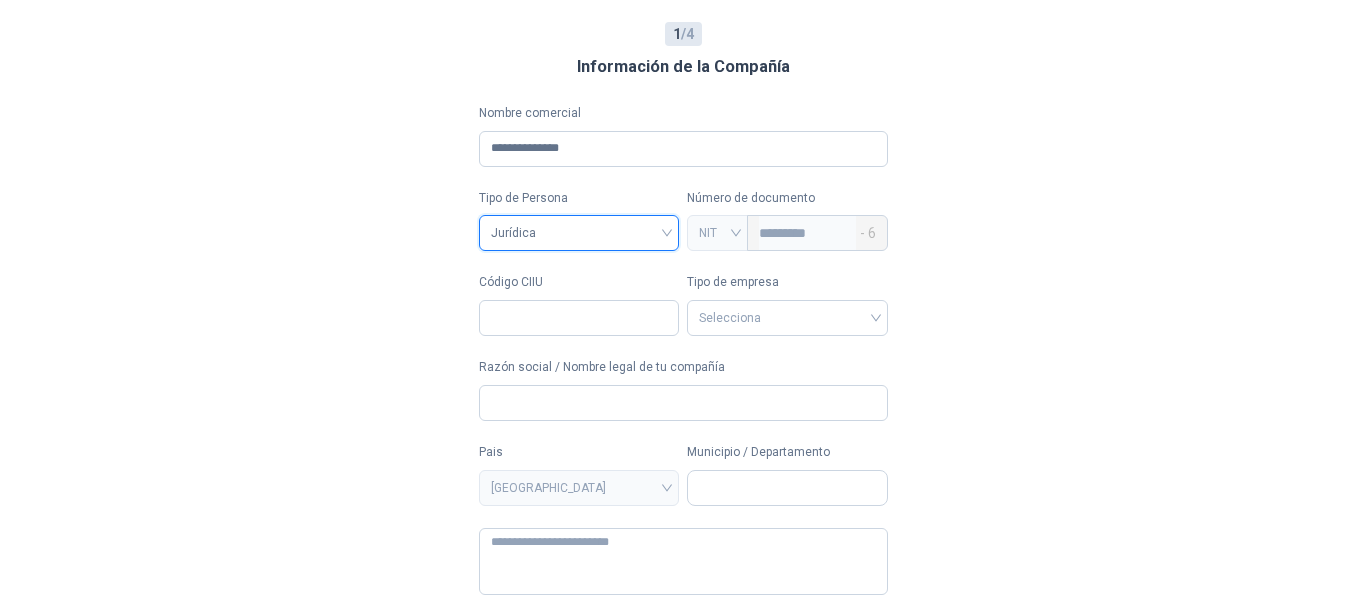 scroll, scrollTop: 100, scrollLeft: 0, axis: vertical 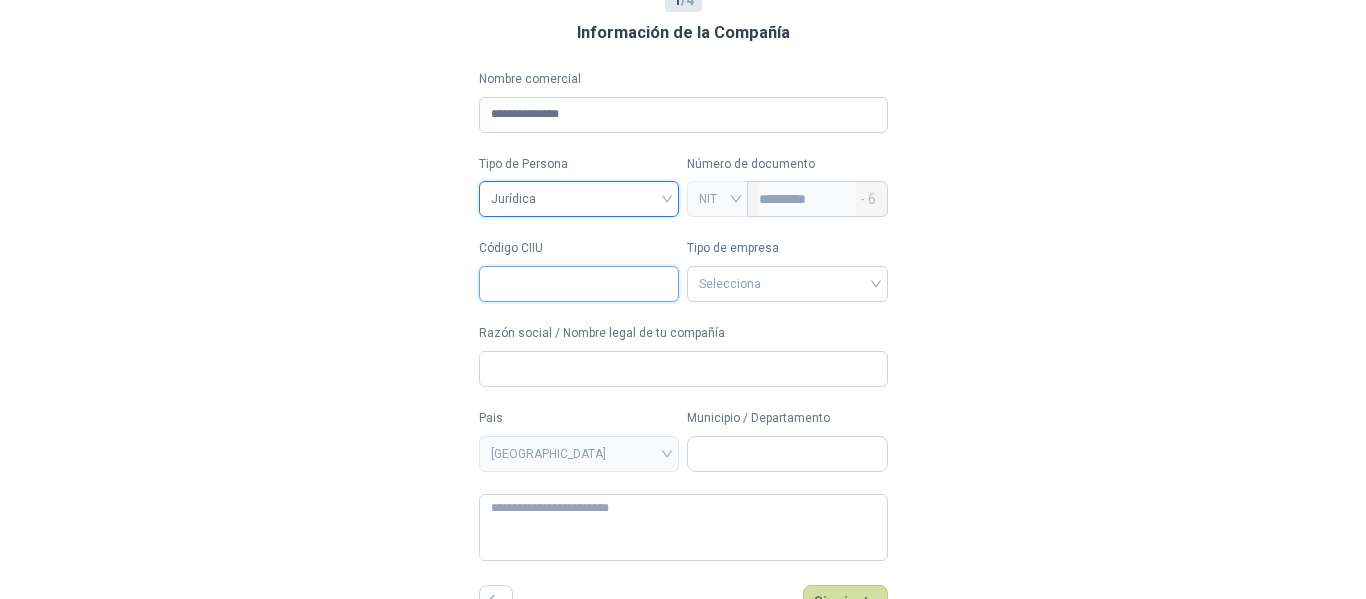 click on "Código CIIU" at bounding box center (579, 284) 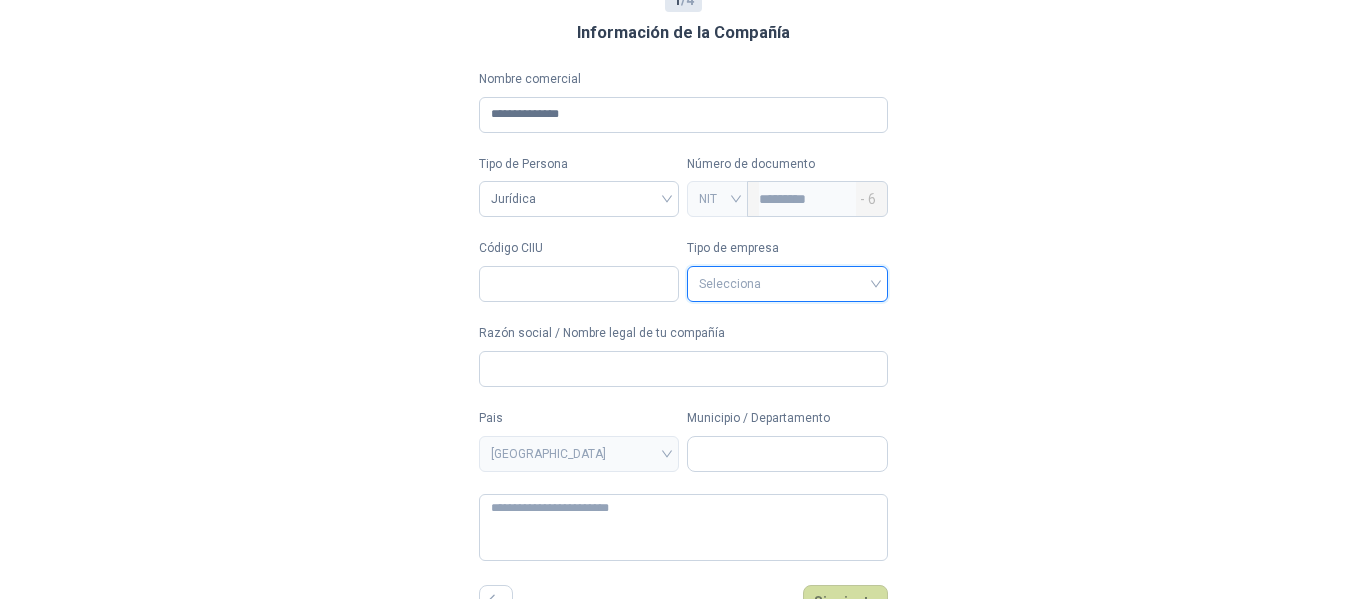 click at bounding box center [787, 282] 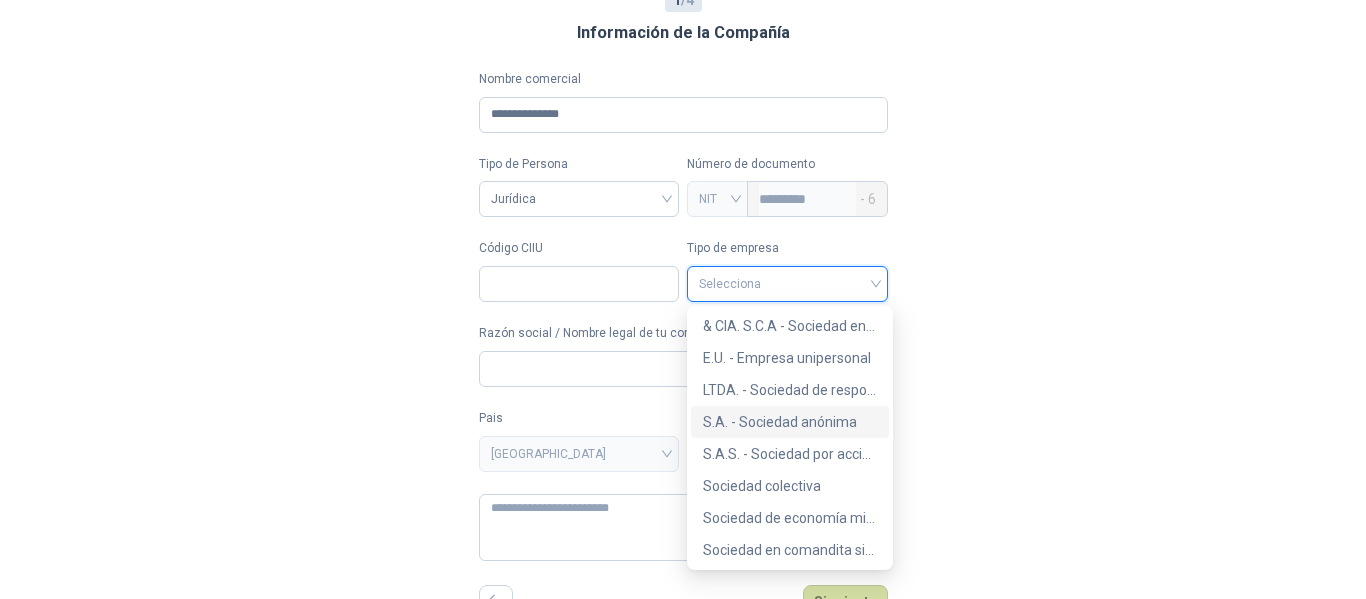 click on "S.A. - Sociedad anónima" at bounding box center (790, 422) 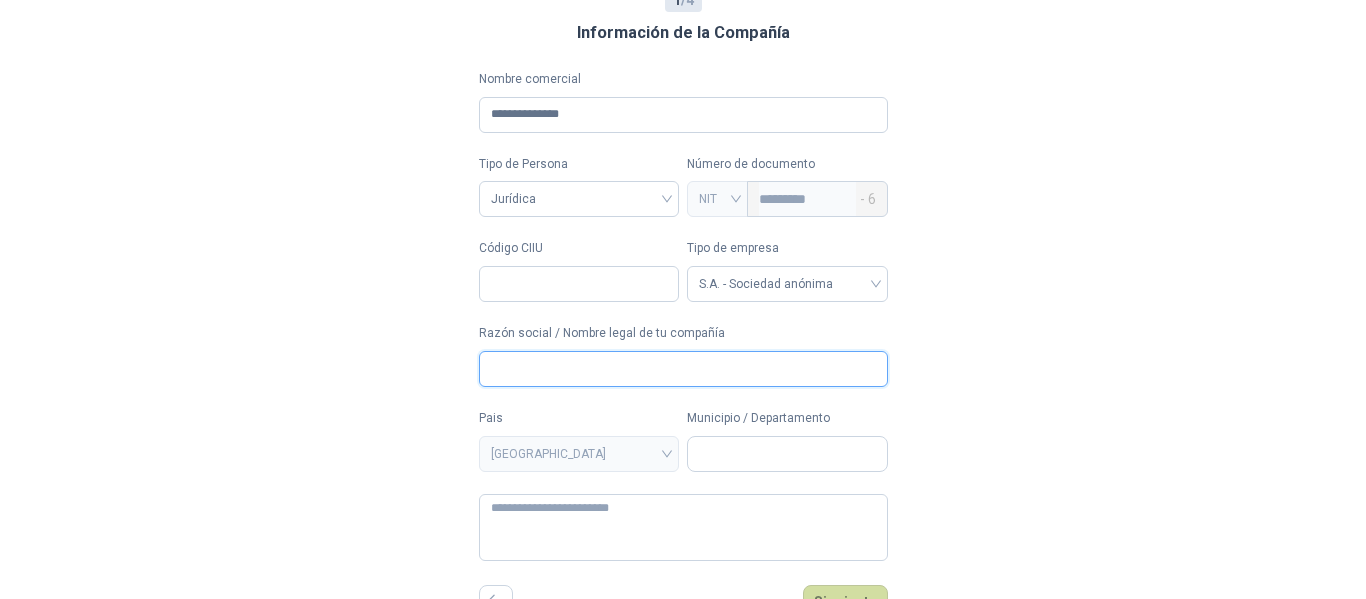 click on "Razón social / Nombre legal de tu compañía" at bounding box center (683, 369) 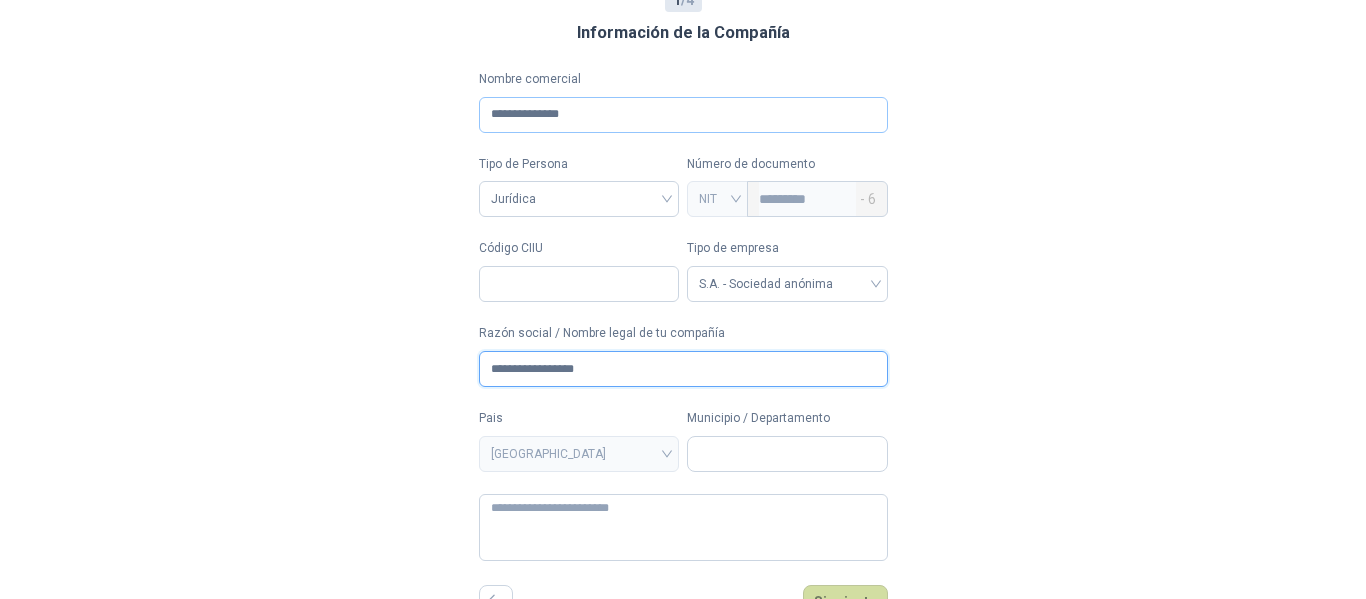 type on "**********" 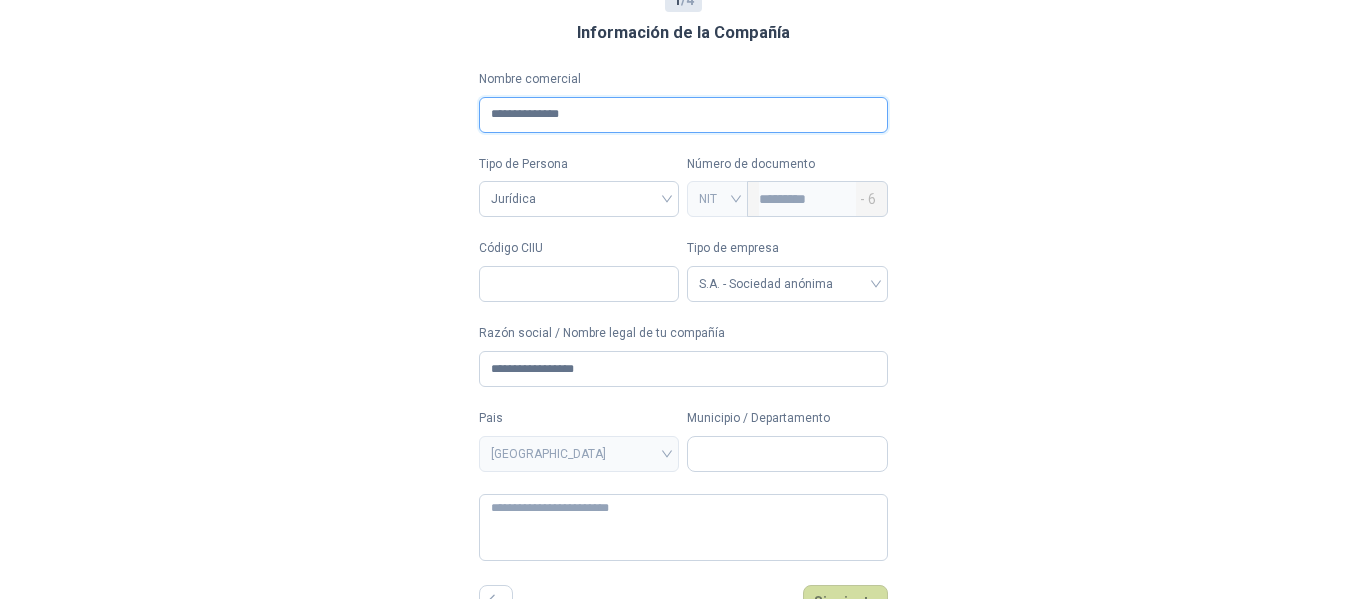 drag, startPoint x: 612, startPoint y: 112, endPoint x: 311, endPoint y: 47, distance: 307.9383 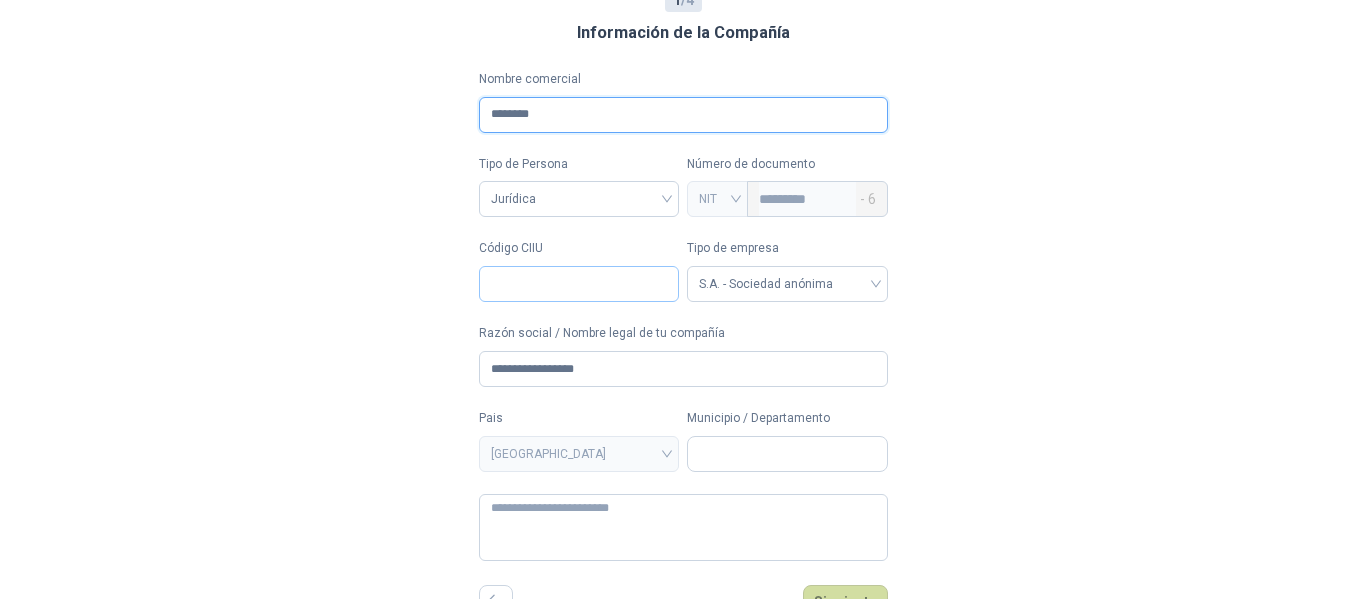 type on "********" 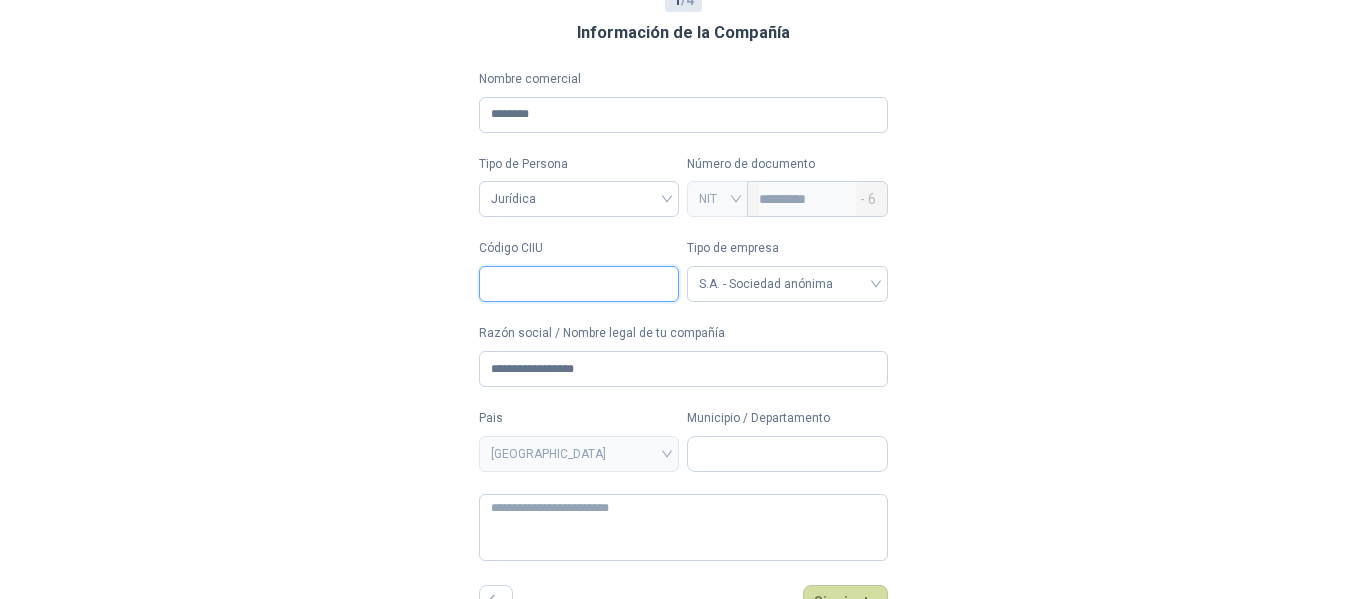 click on "Código CIIU" at bounding box center [579, 284] 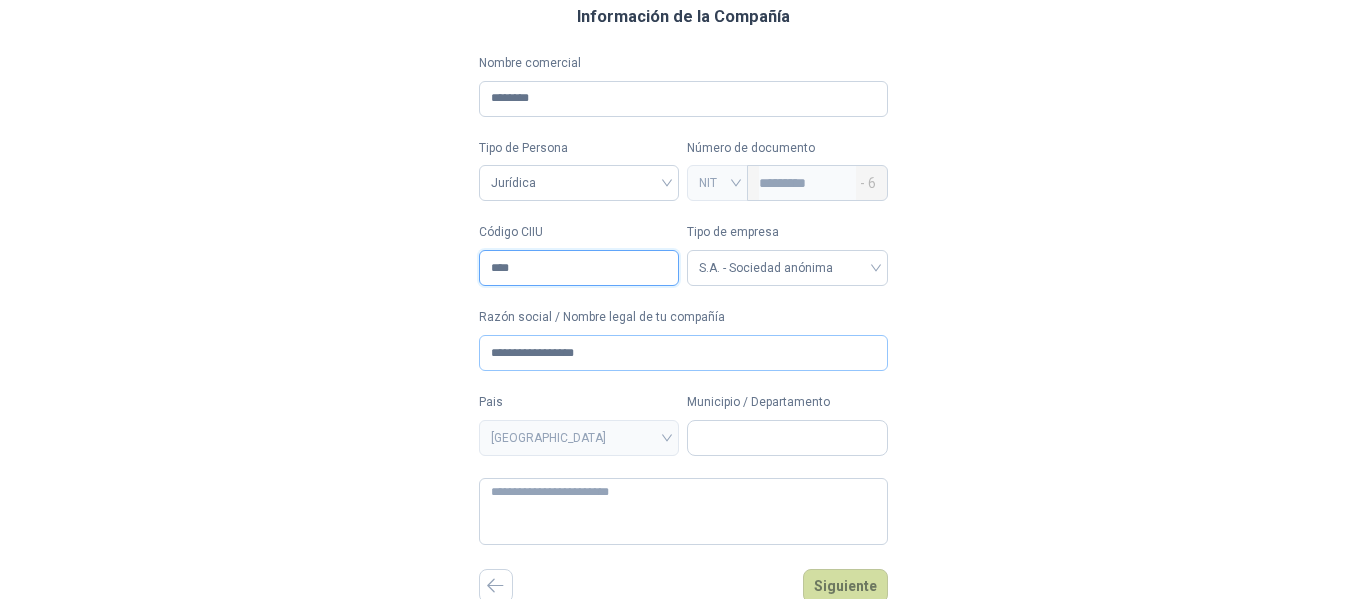 scroll, scrollTop: 120, scrollLeft: 0, axis: vertical 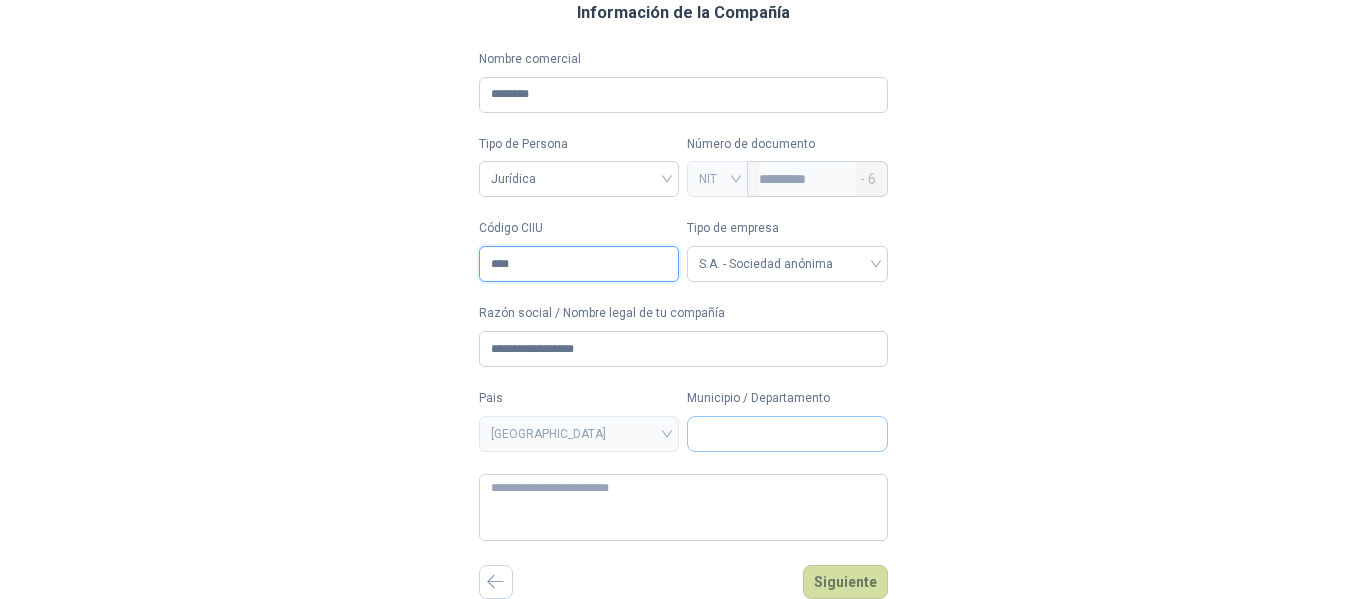 type on "****" 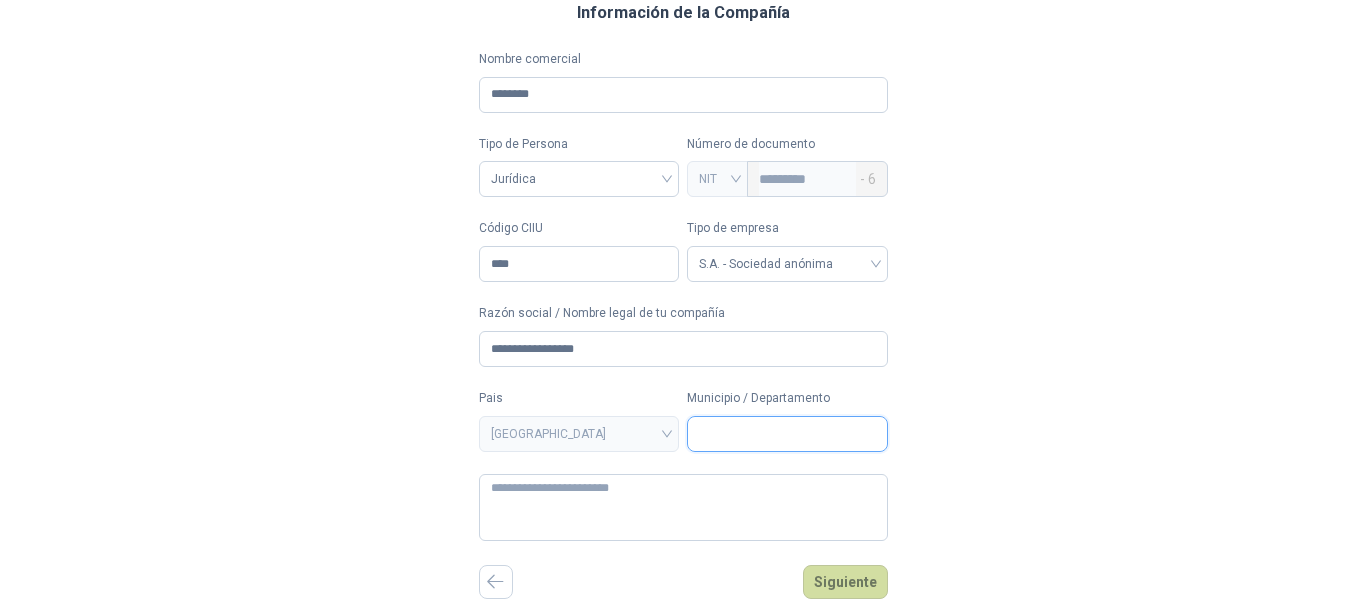 click on "Municipio / Departamento" at bounding box center [787, 434] 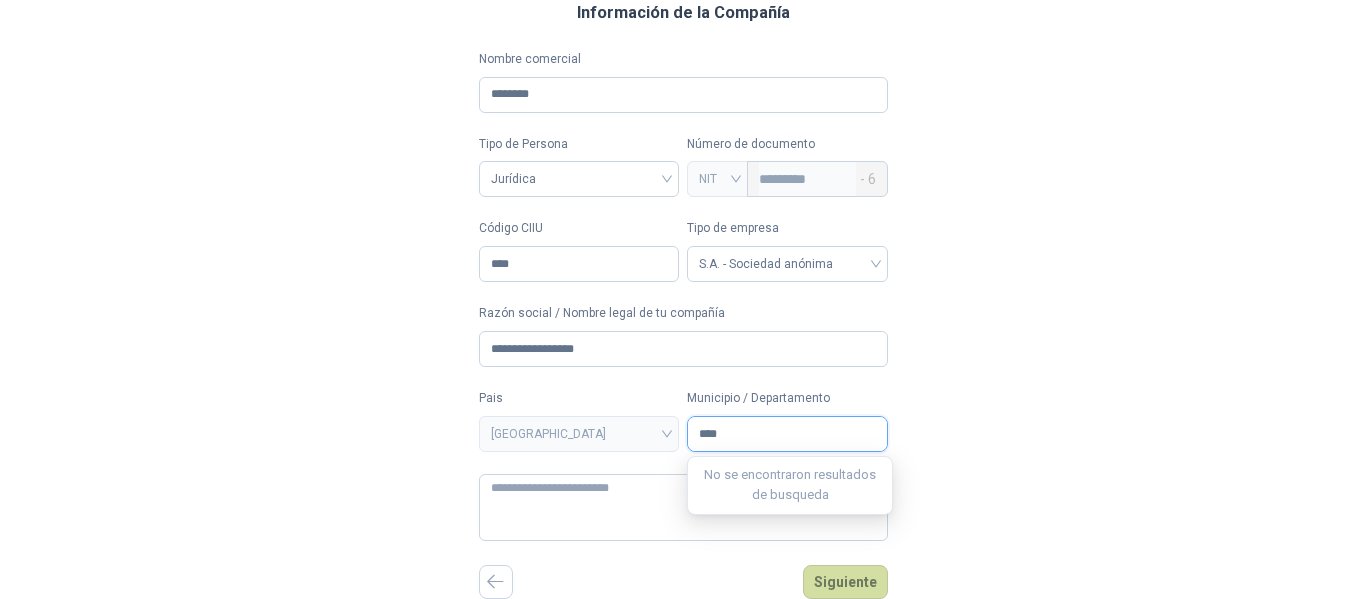 type on "*****" 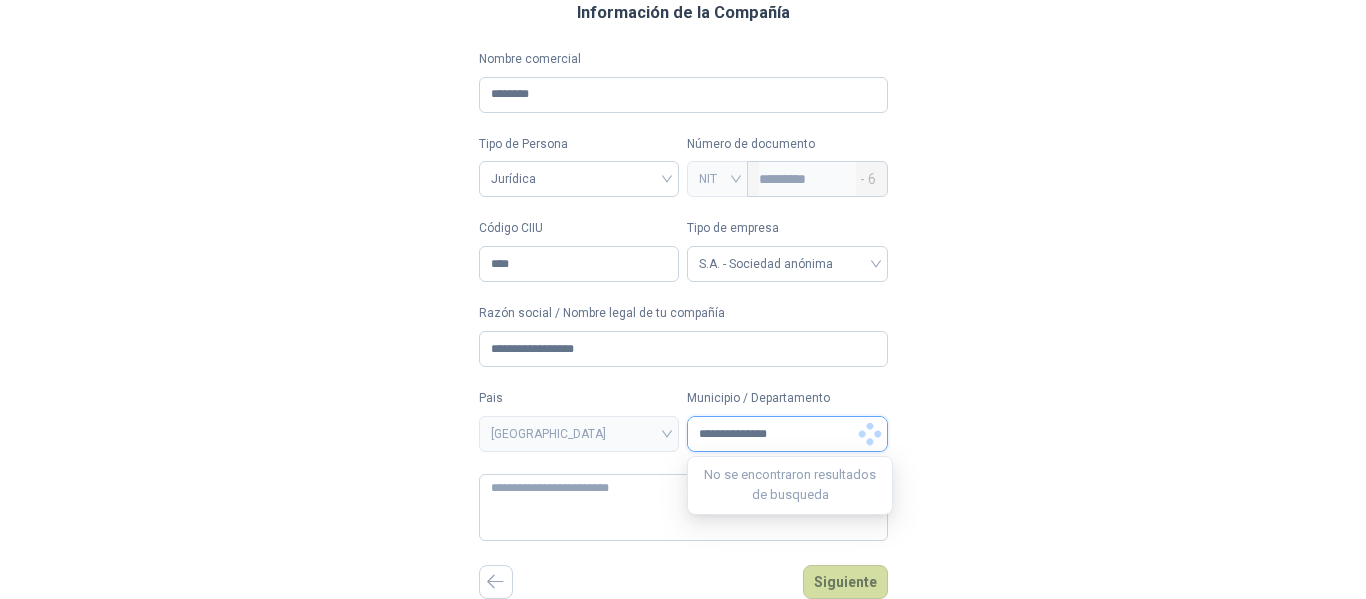 type on "**********" 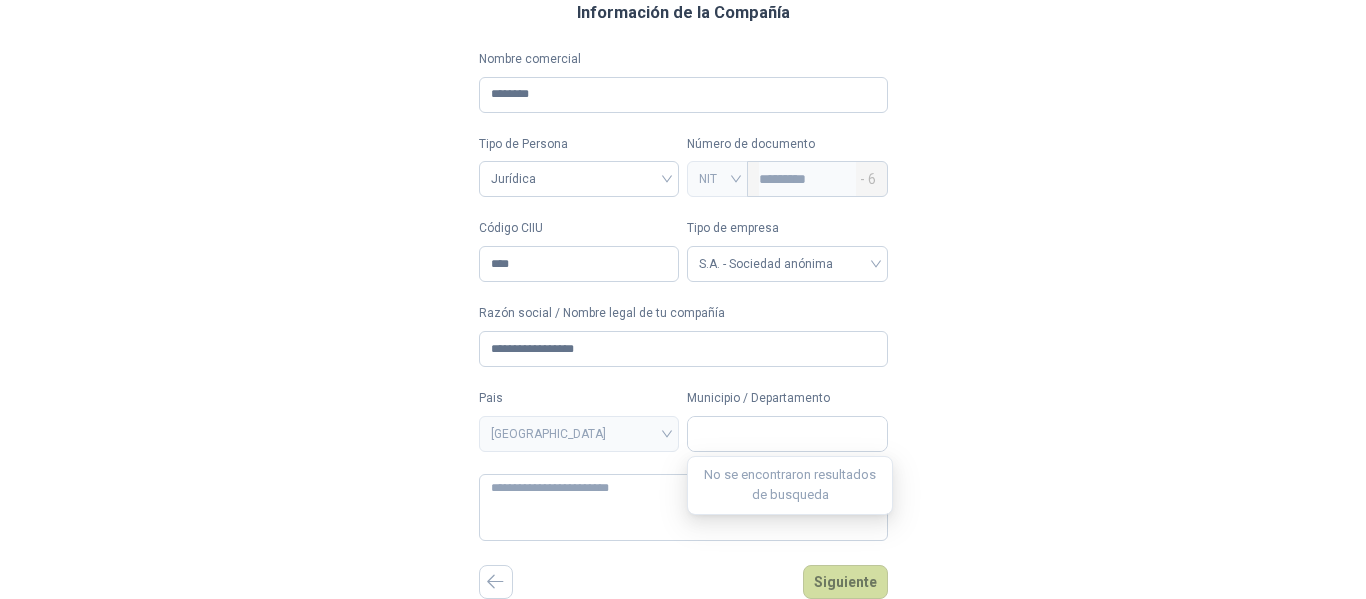 click on "**********" at bounding box center [683, 211] 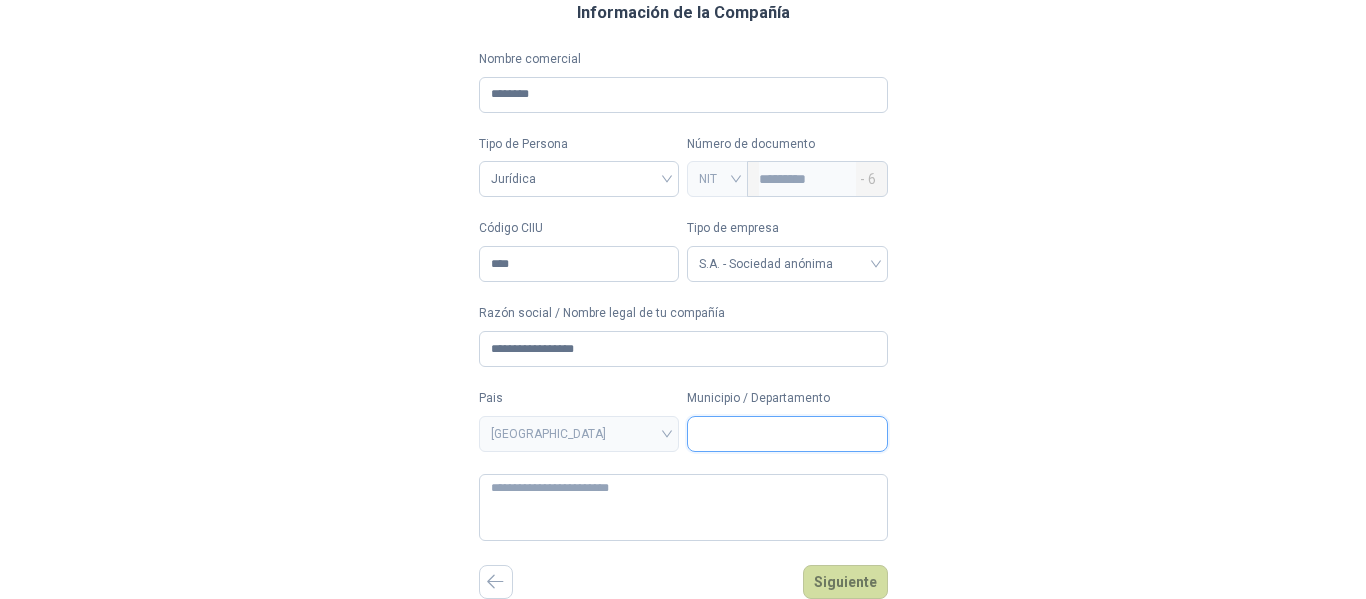 click on "Municipio / Departamento" at bounding box center (787, 434) 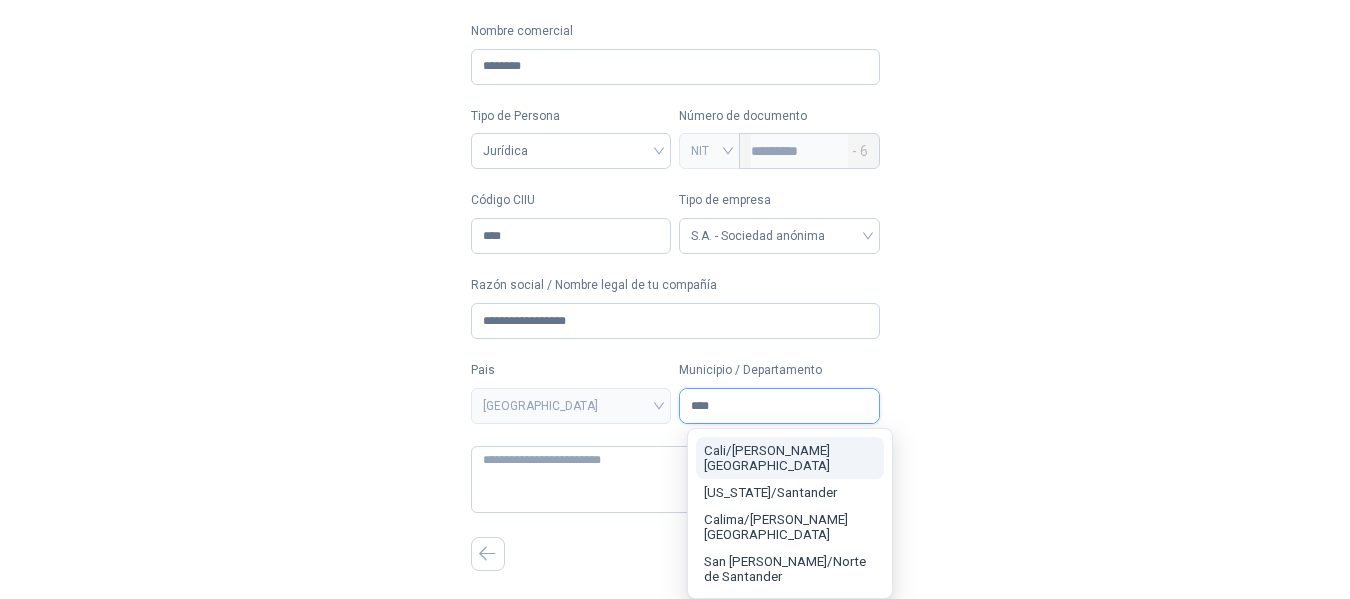 type on "****" 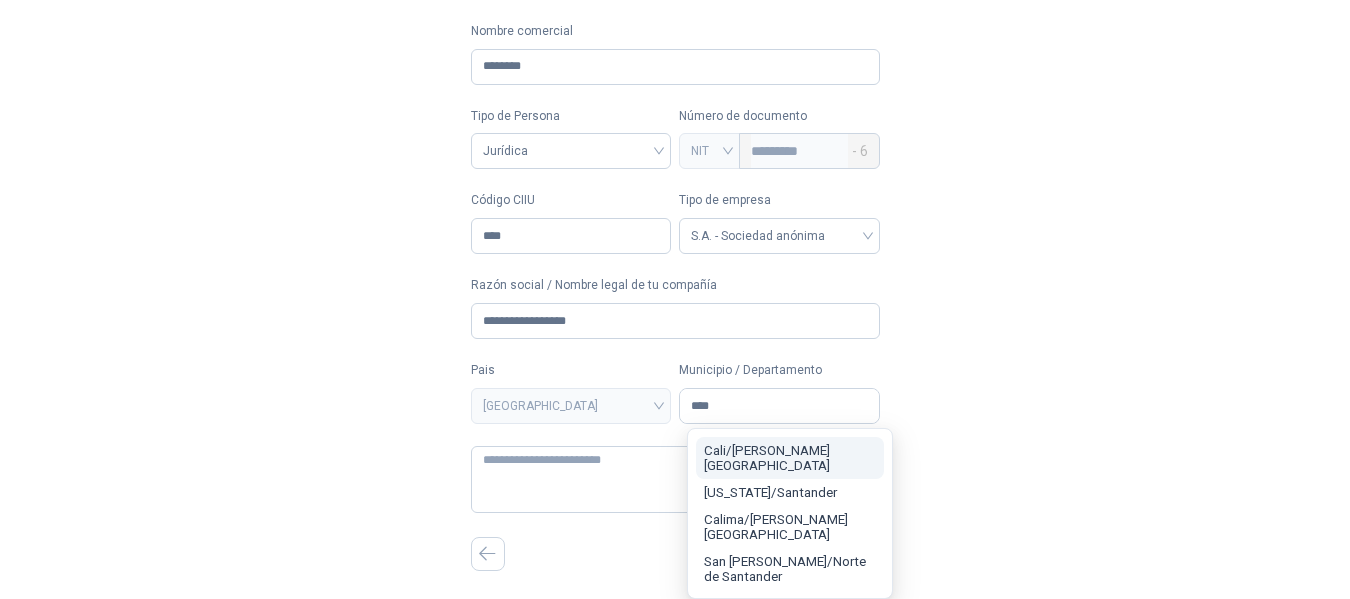 click on "Cali  /  [PERSON_NAME][GEOGRAPHIC_DATA]" at bounding box center [767, 458] 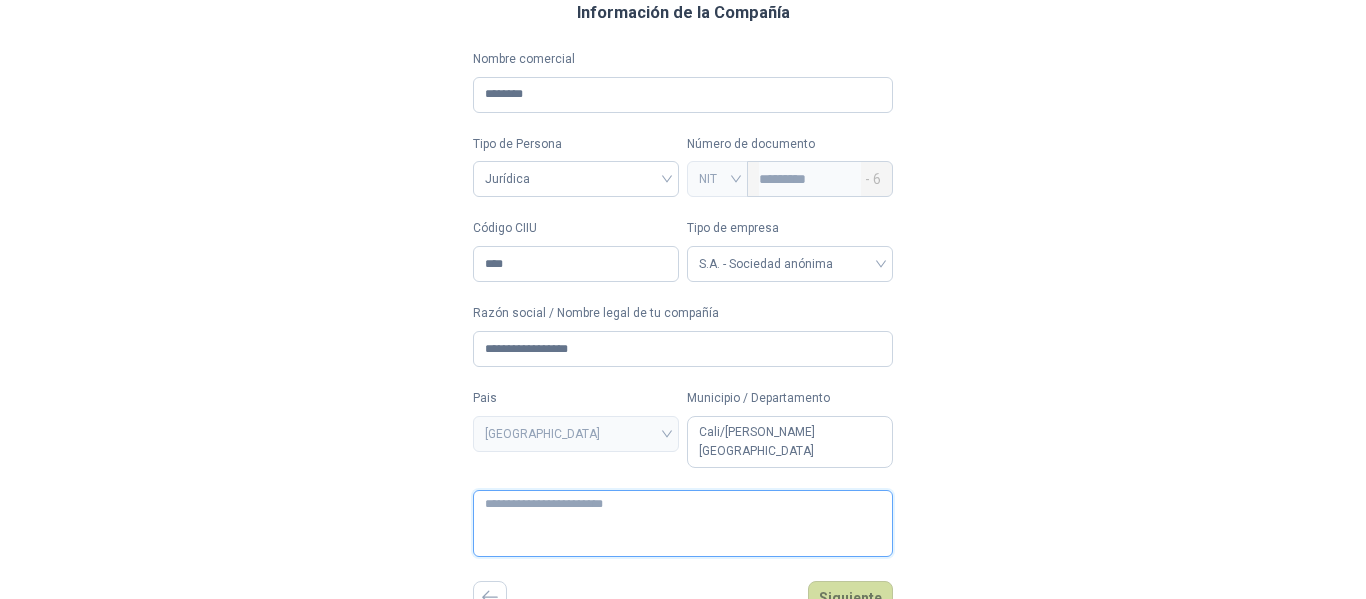 click at bounding box center [683, 523] 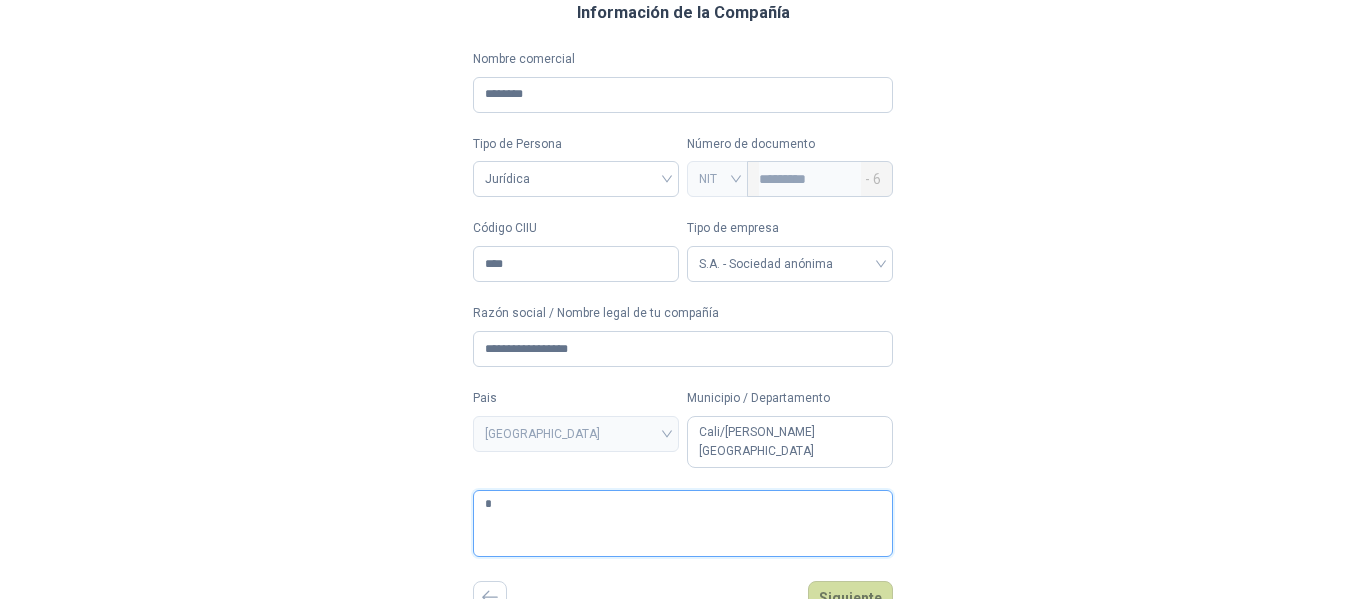 type 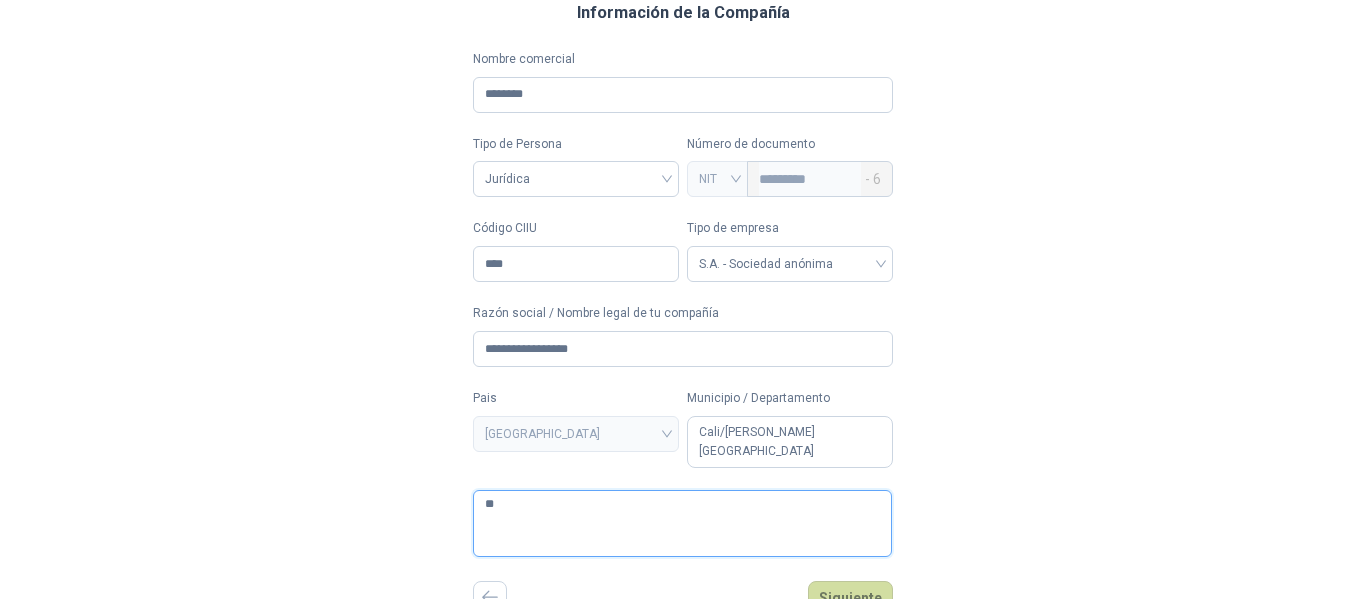 type 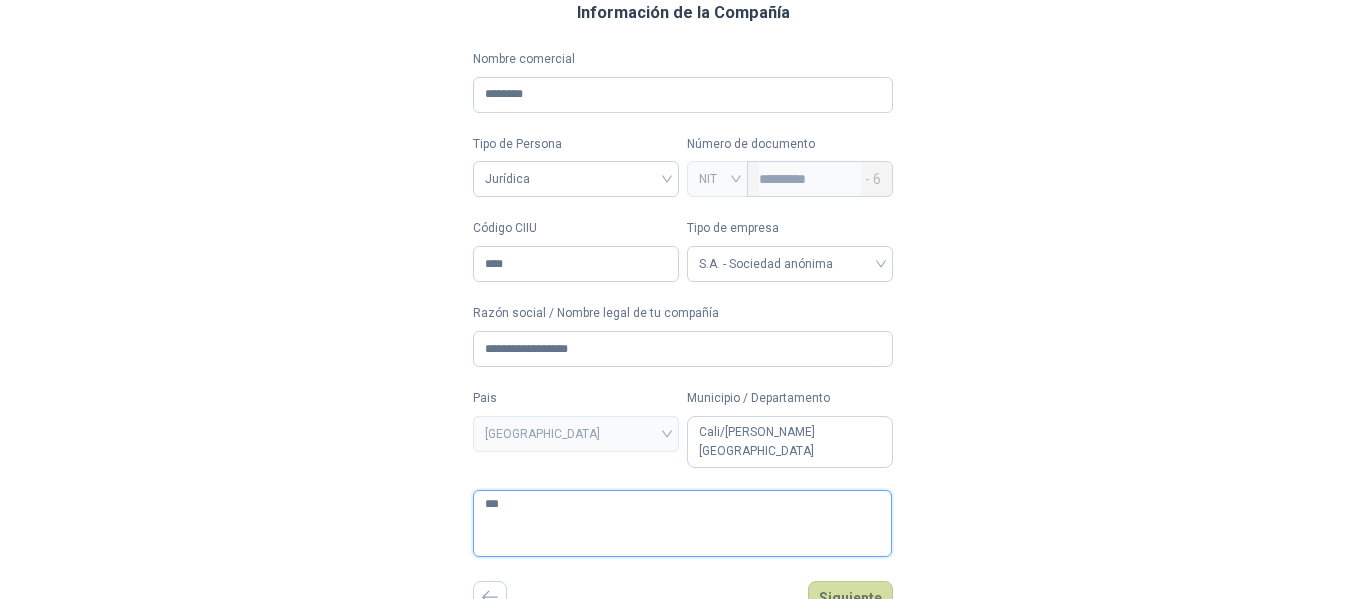 type 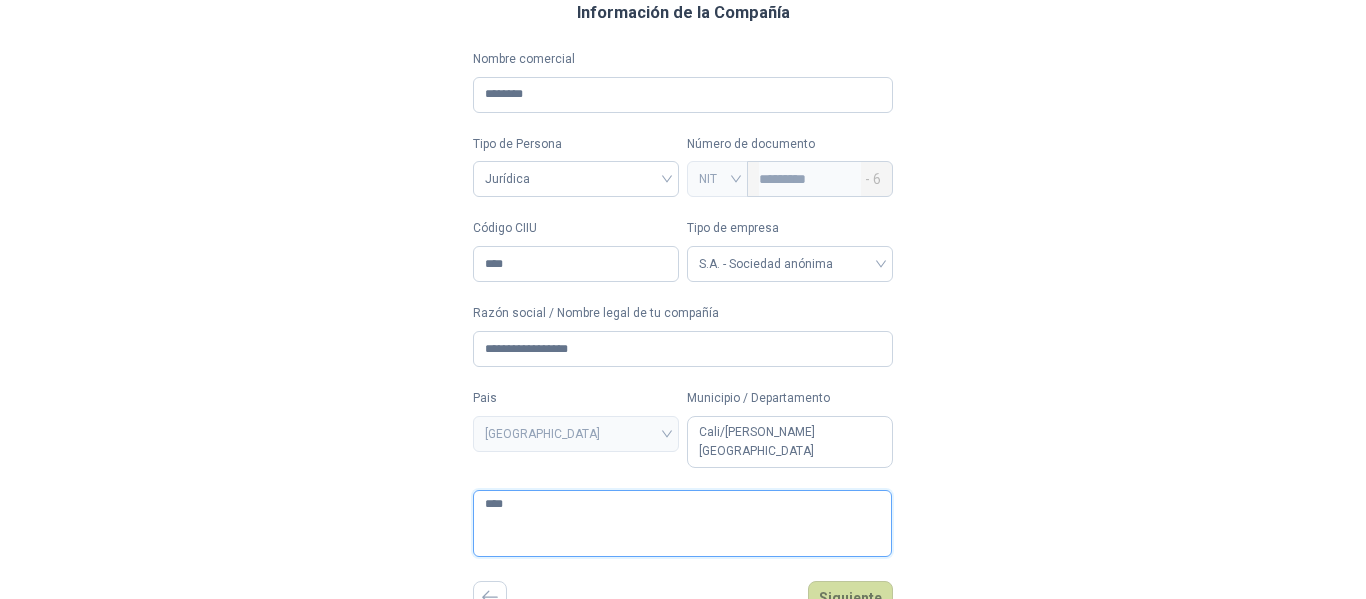 type 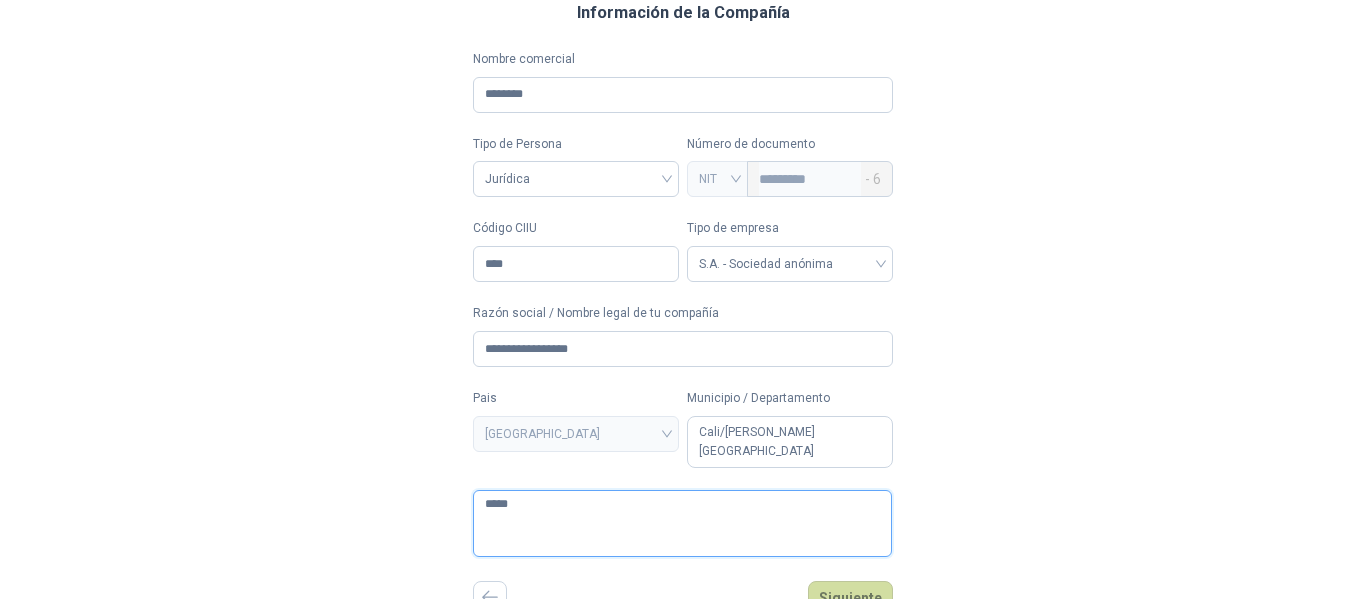 type 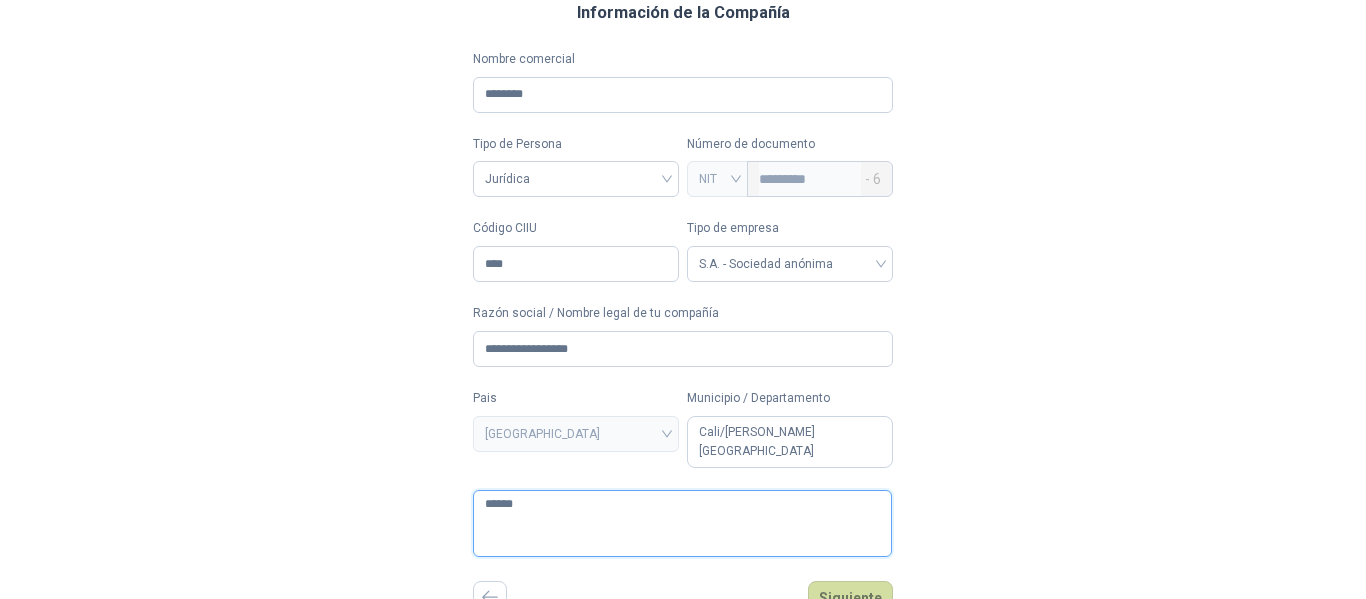 type 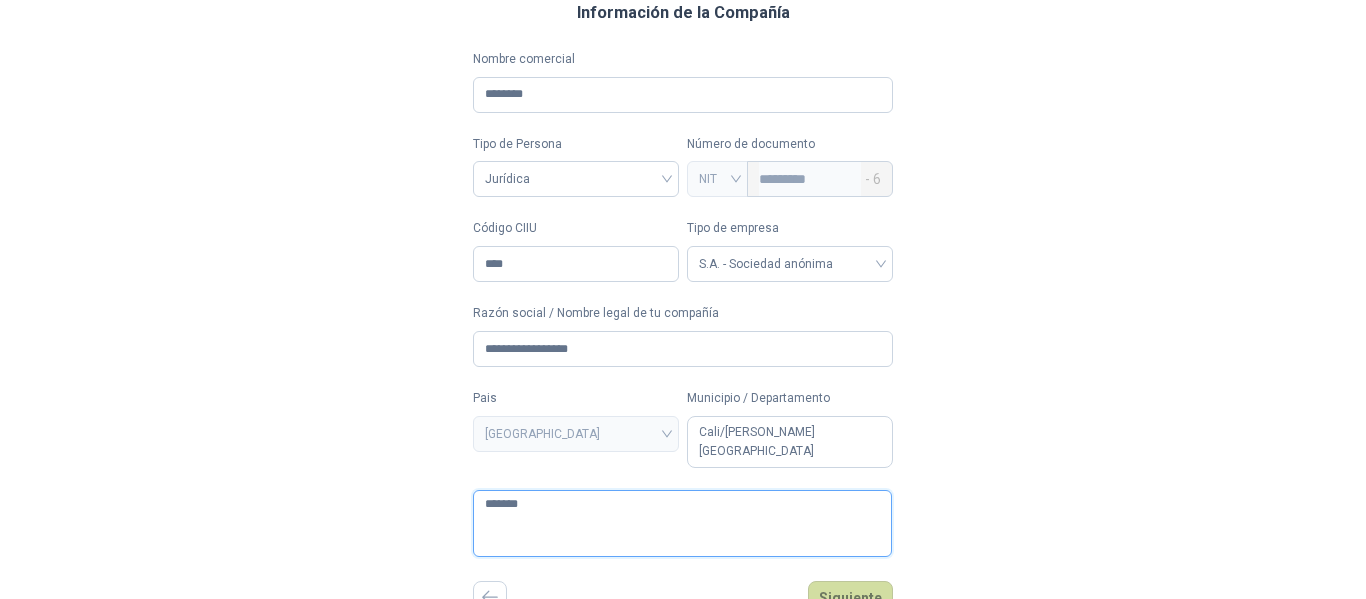 type 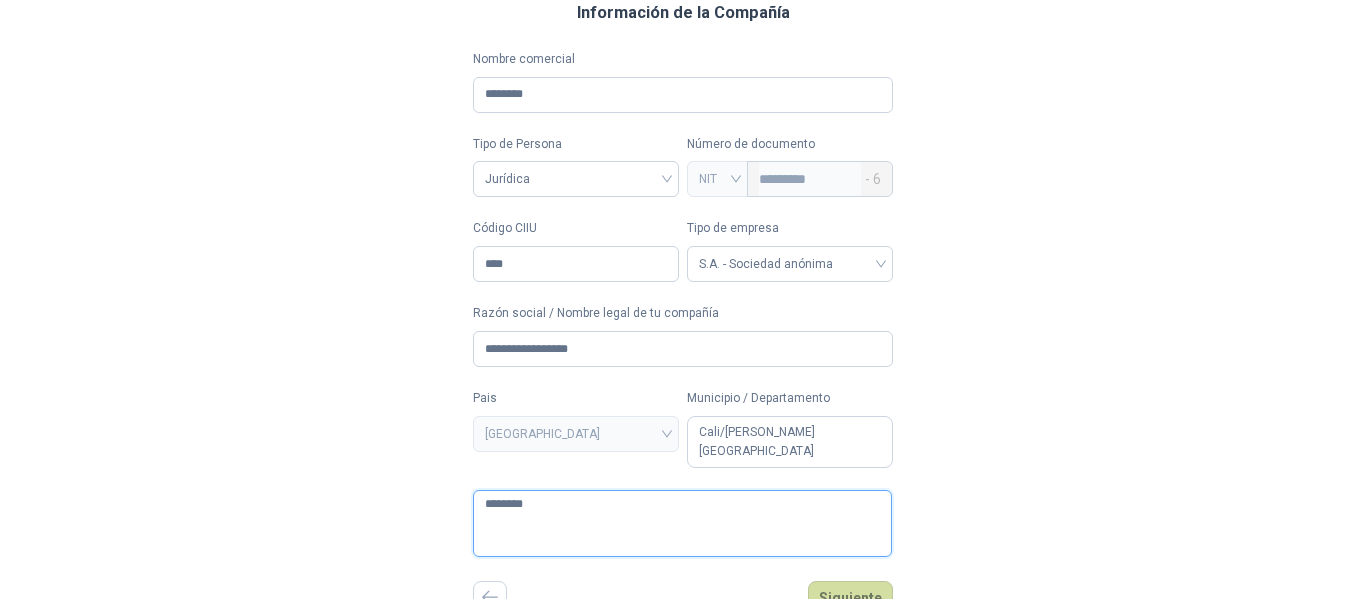 type 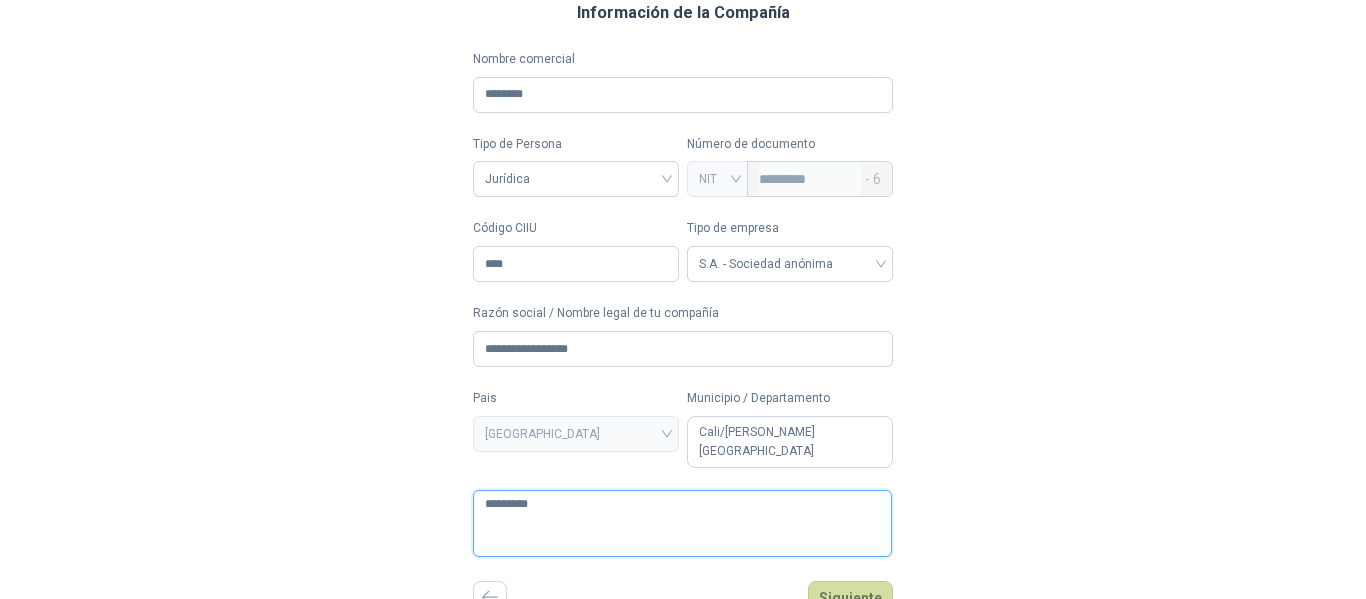 type 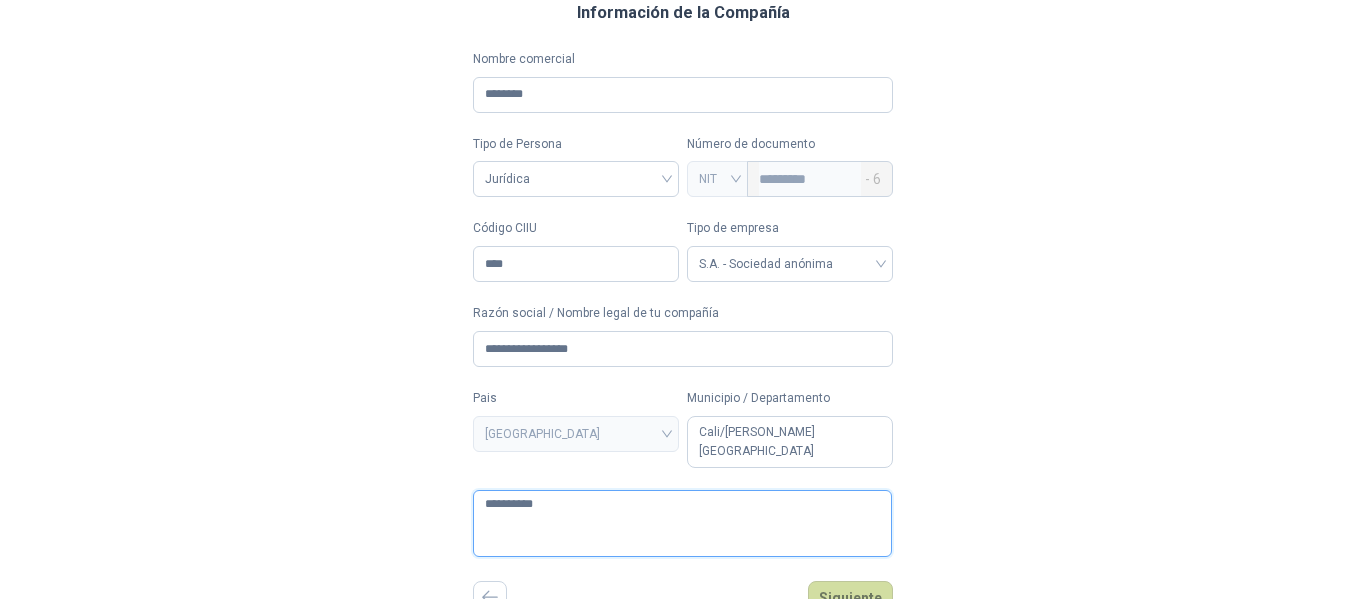 type 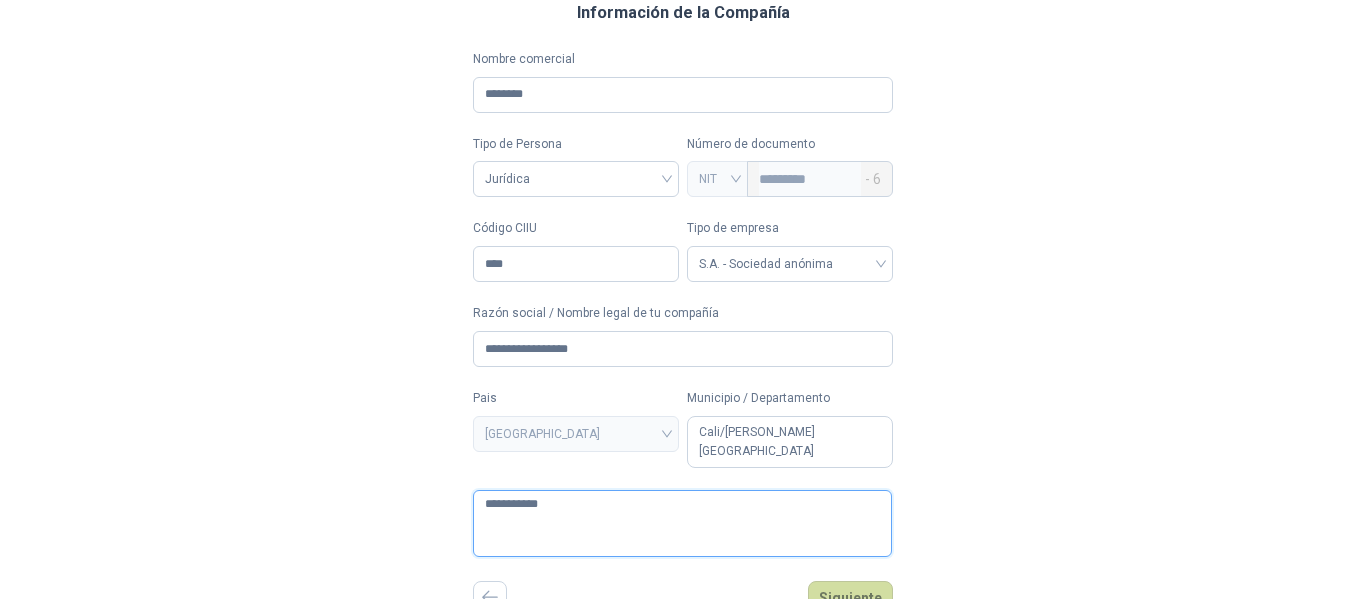 type 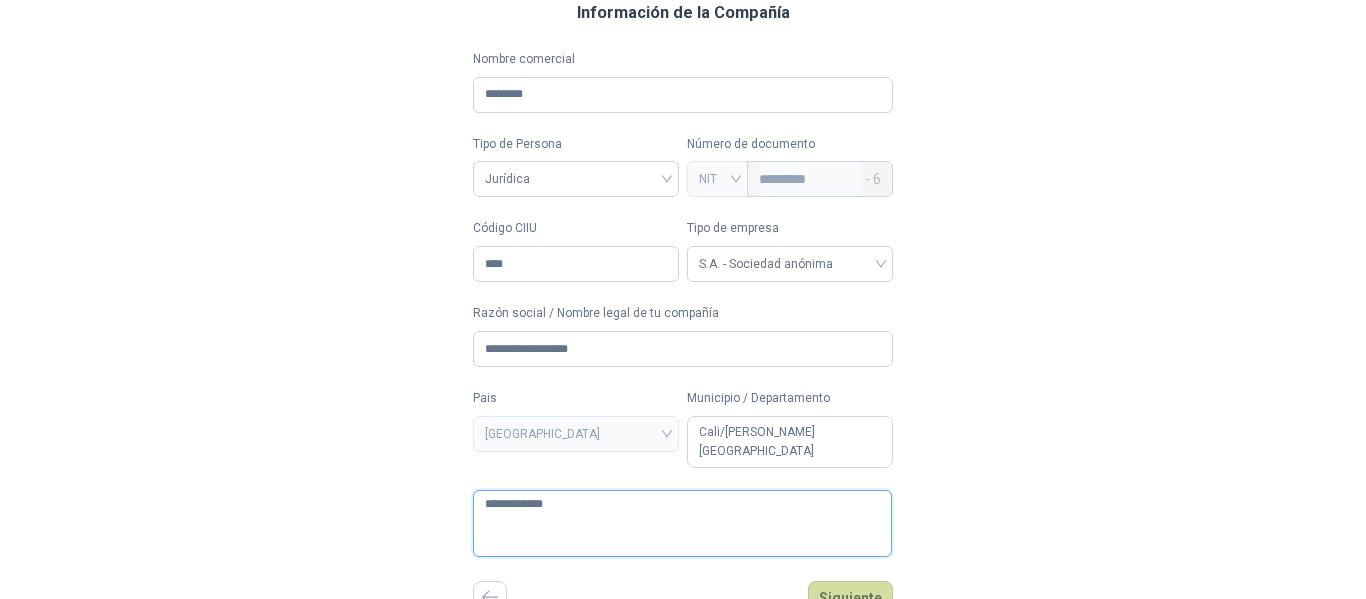 type 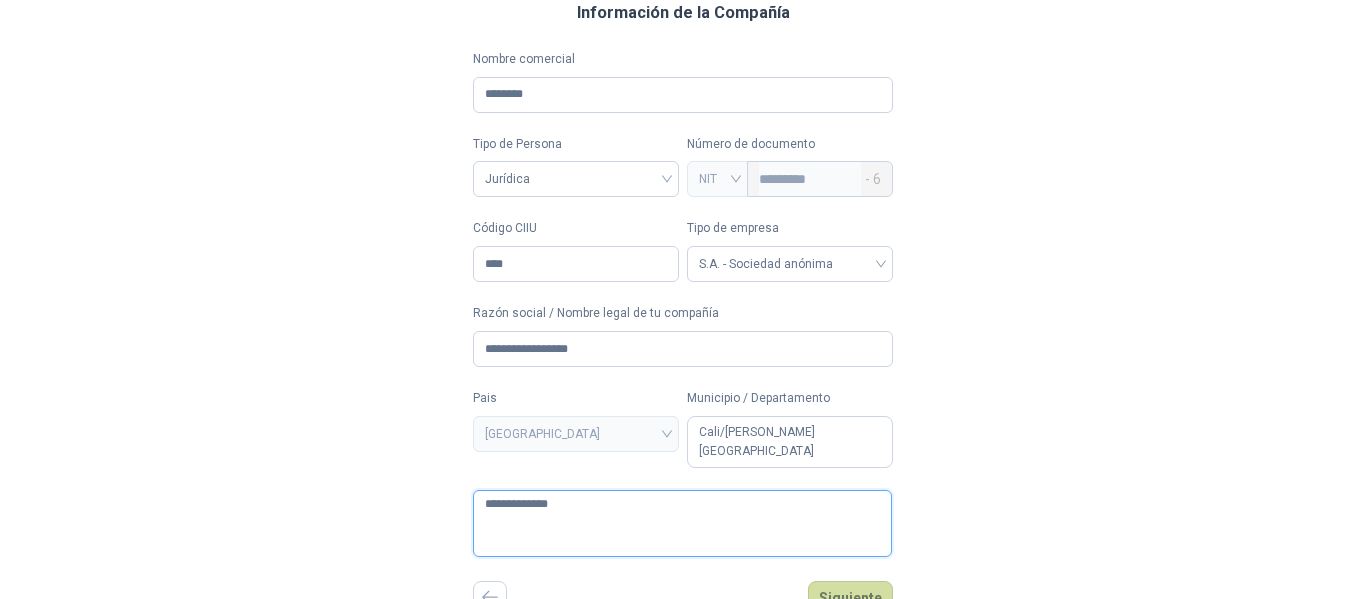 type 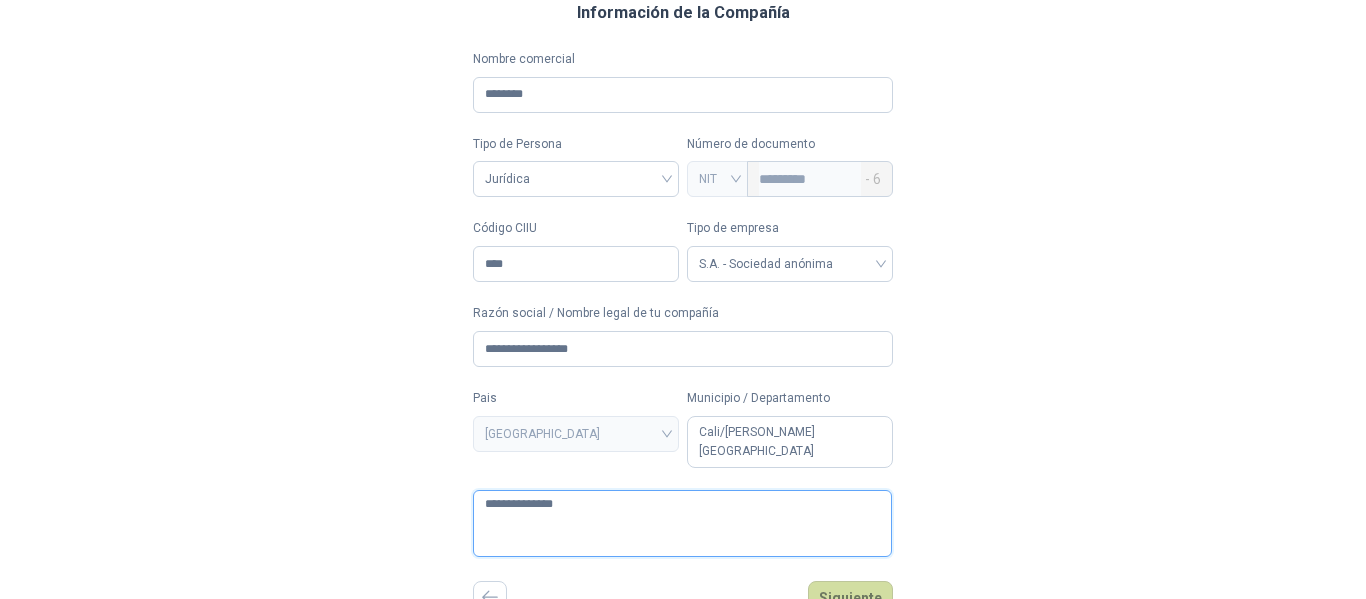 type 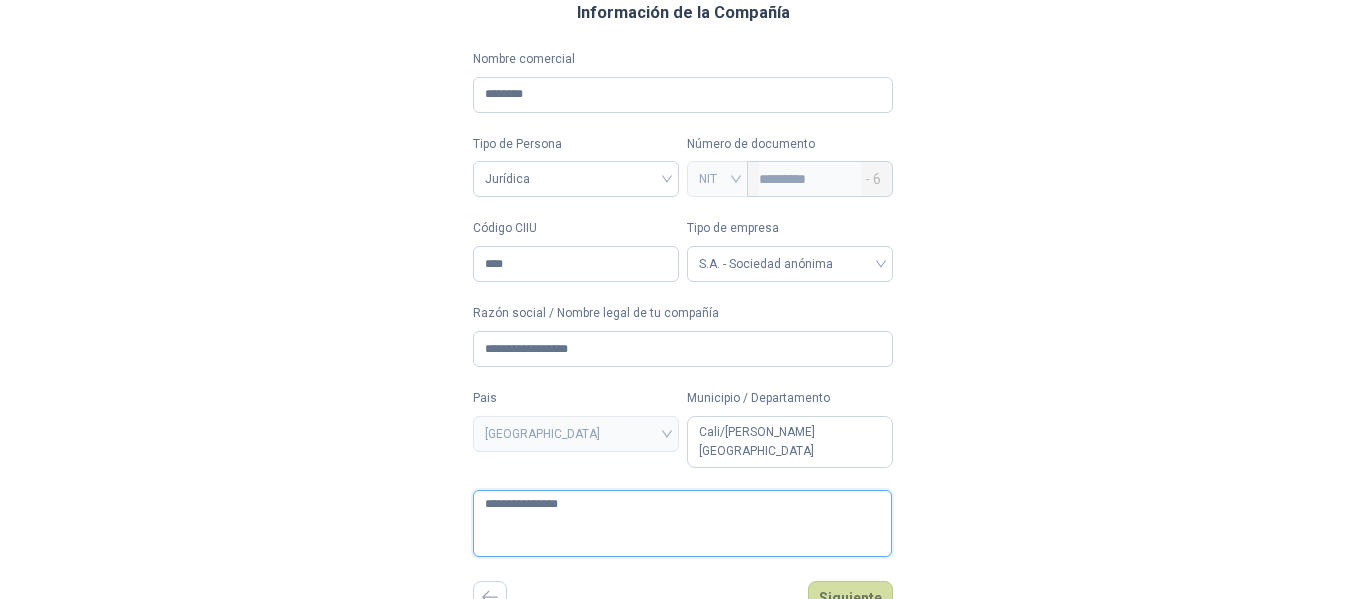type 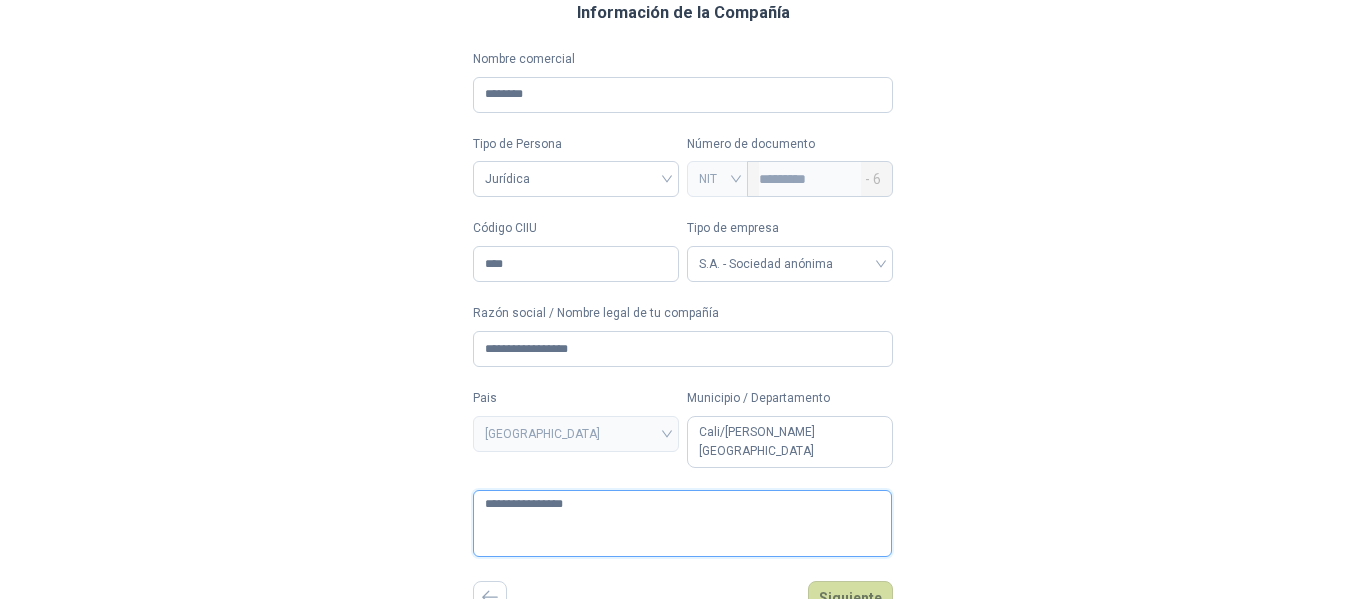type 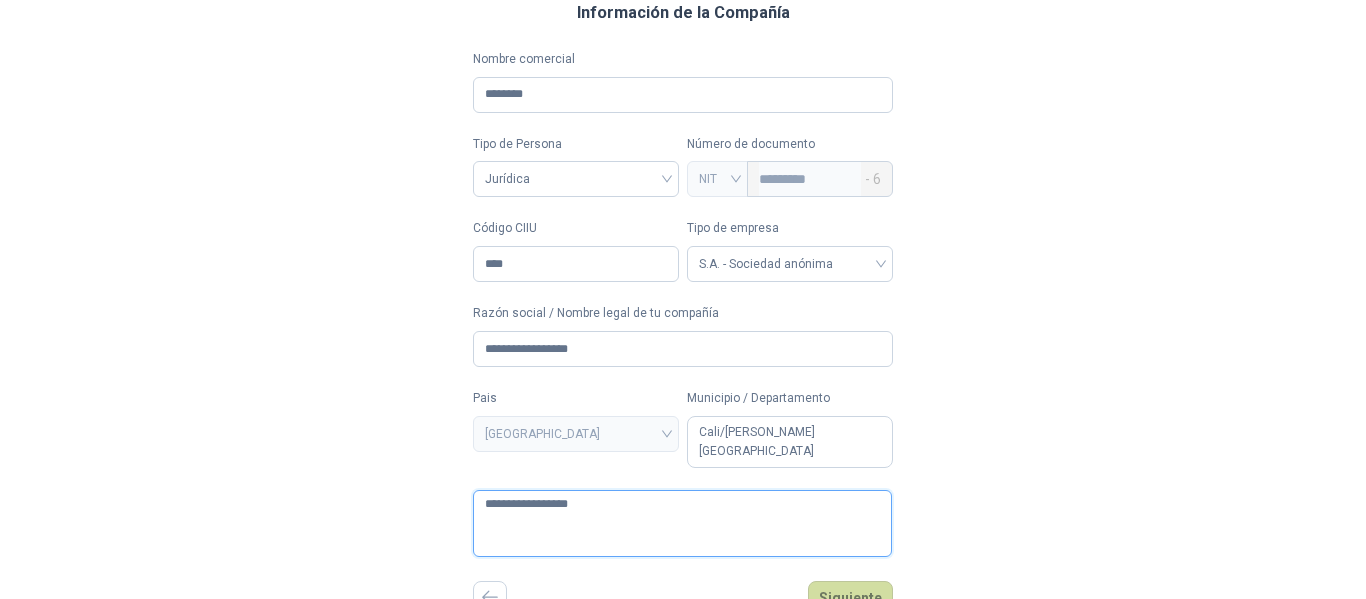type 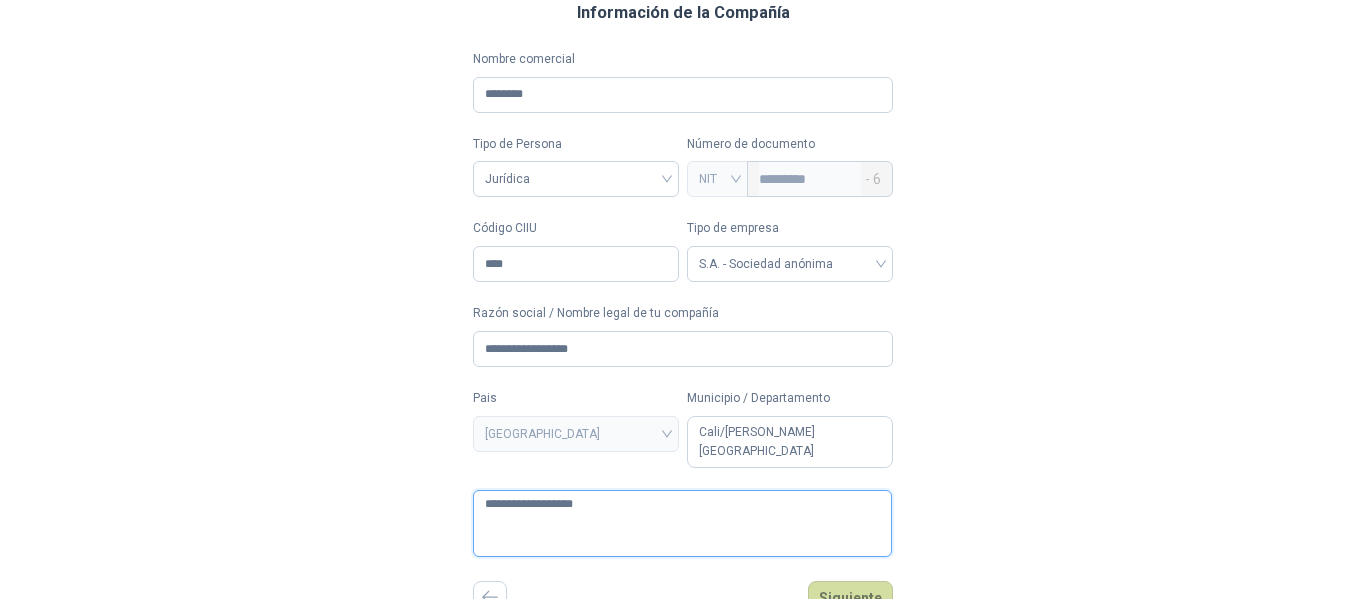 type 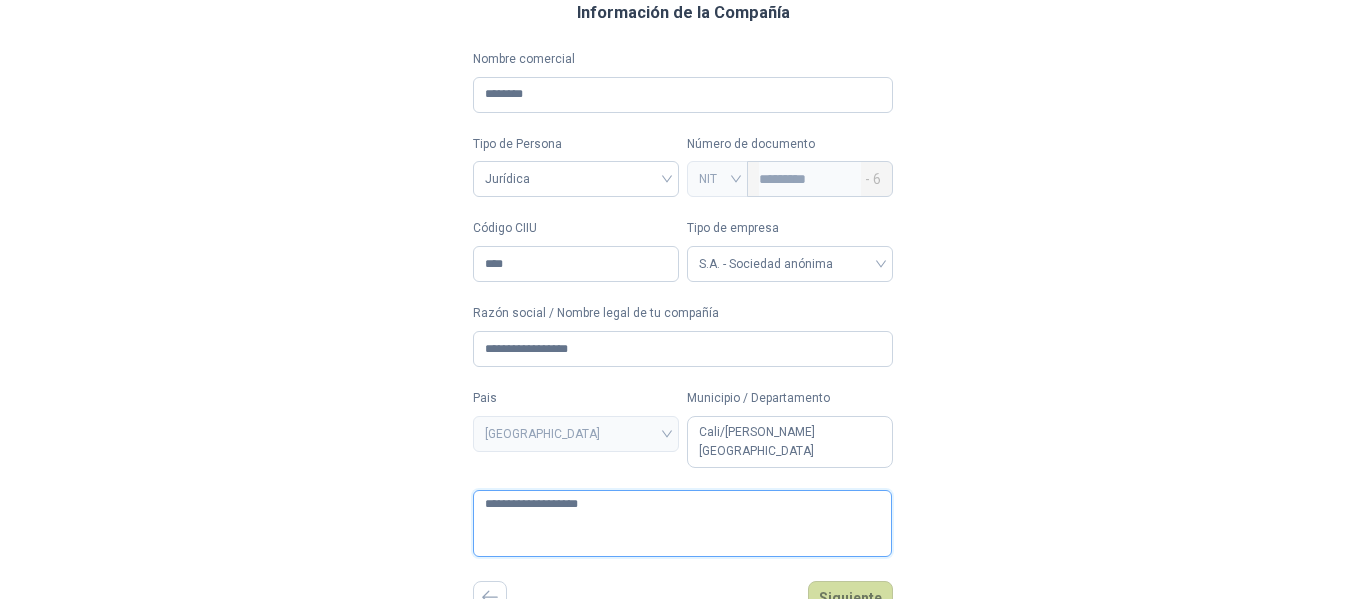 type 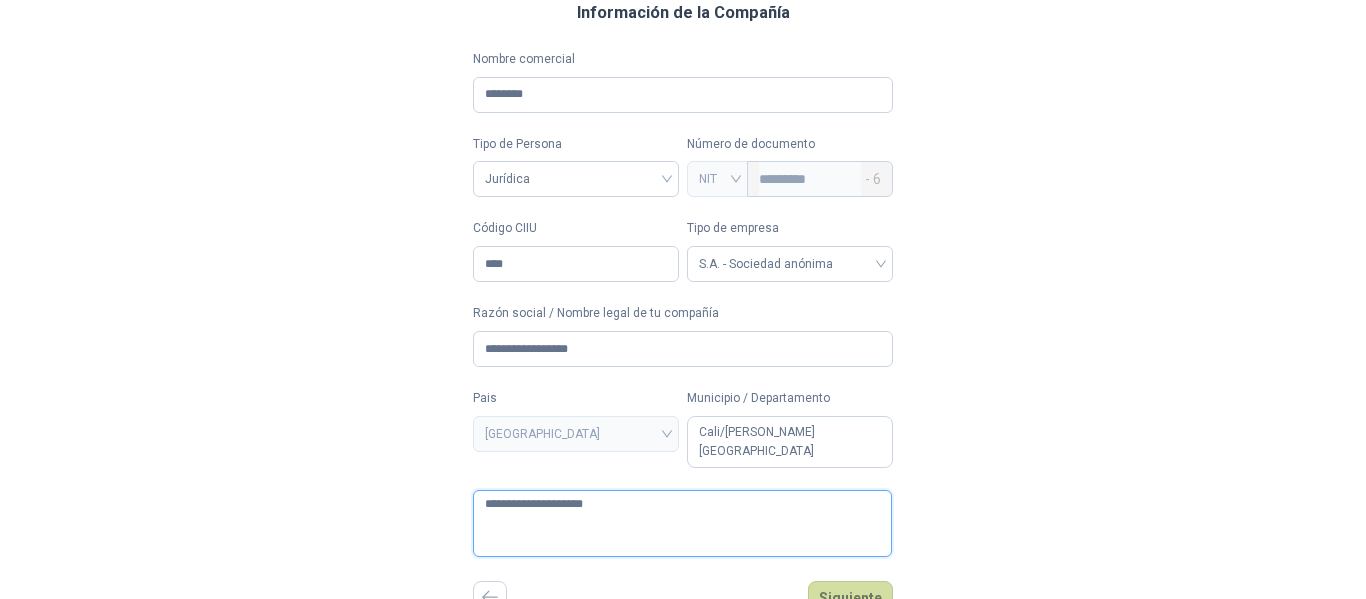 type 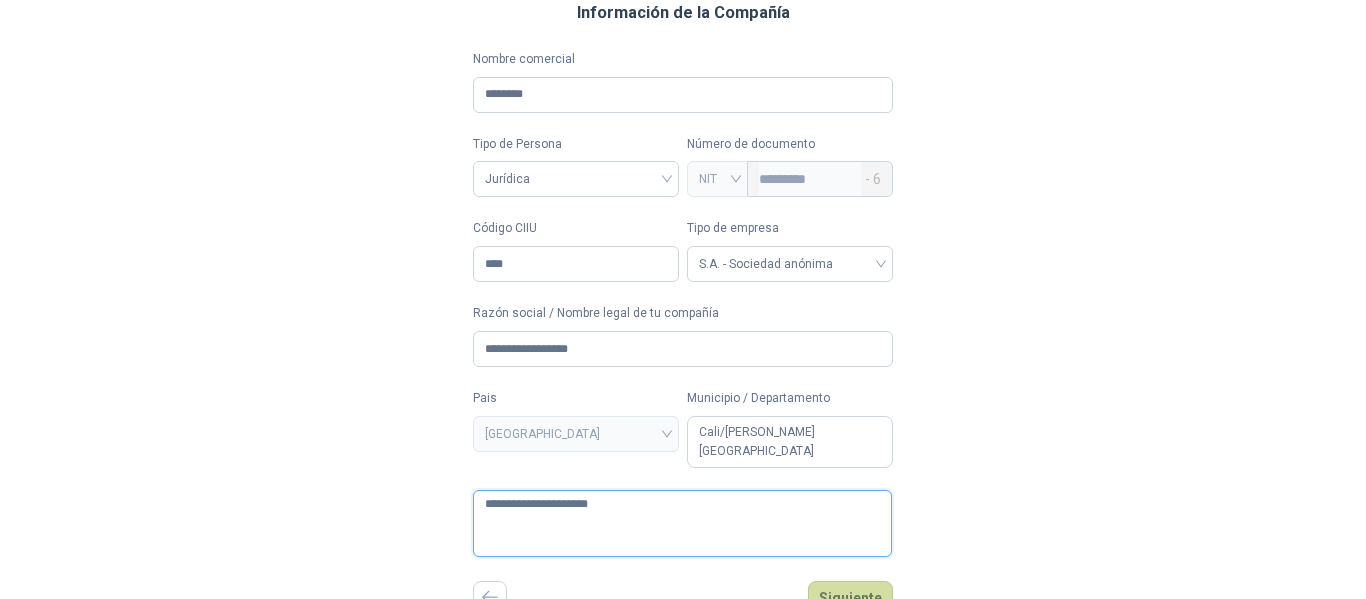 type 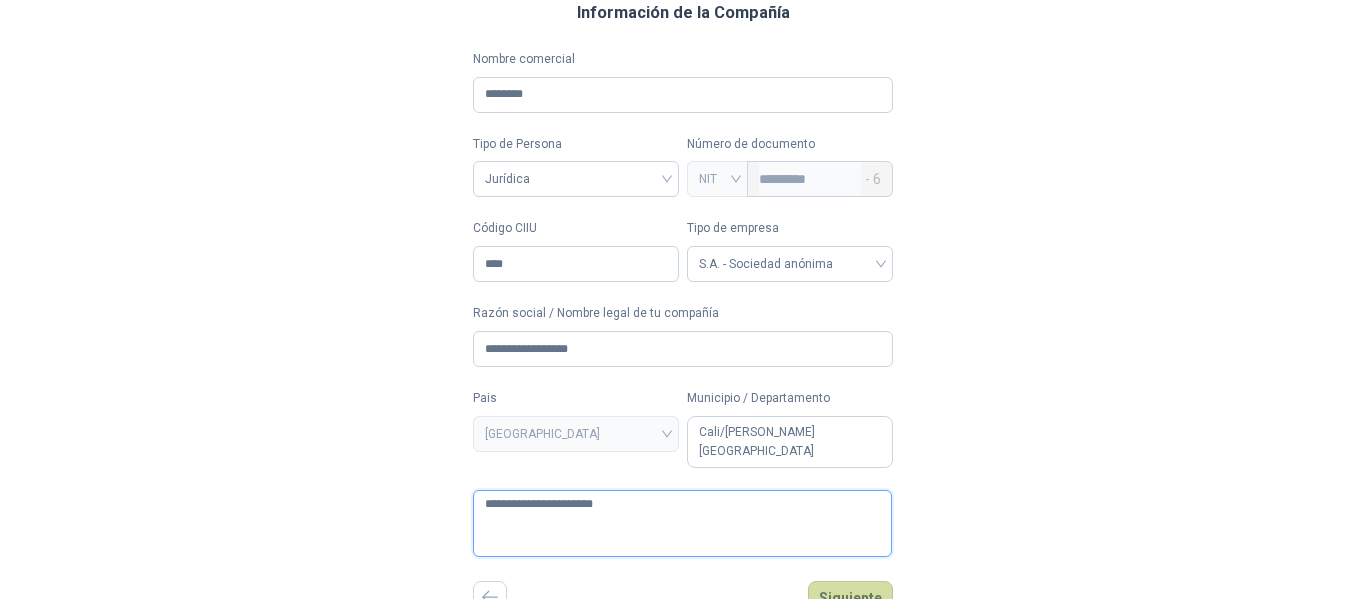 type 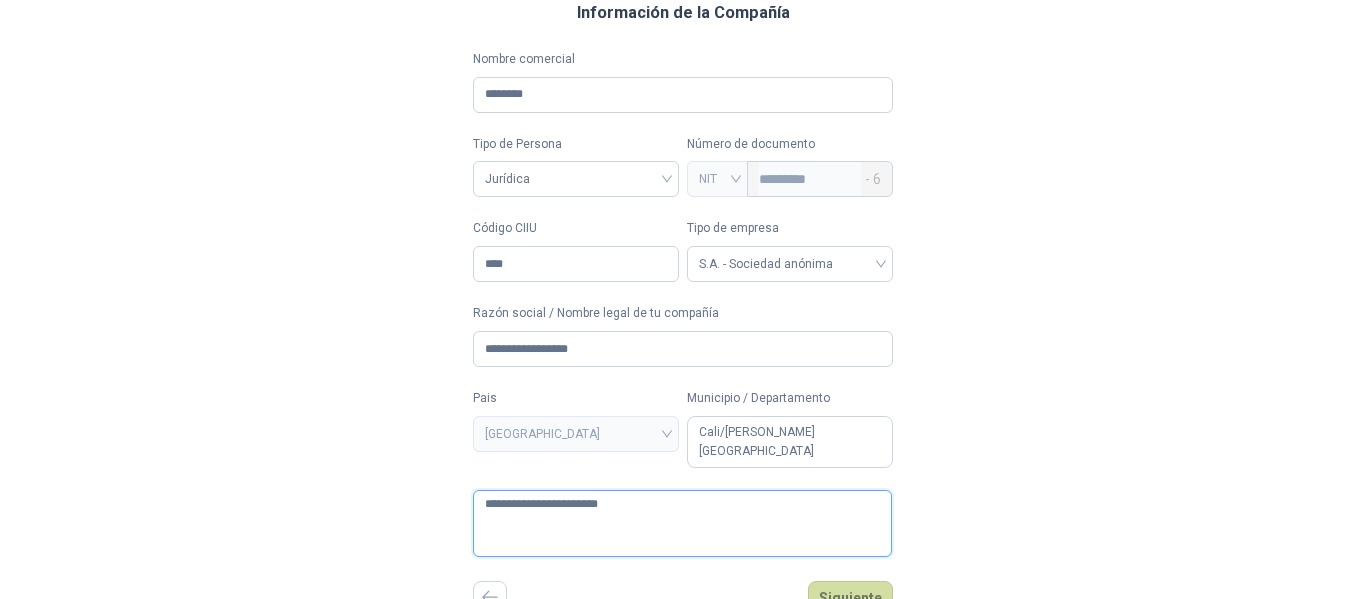 type 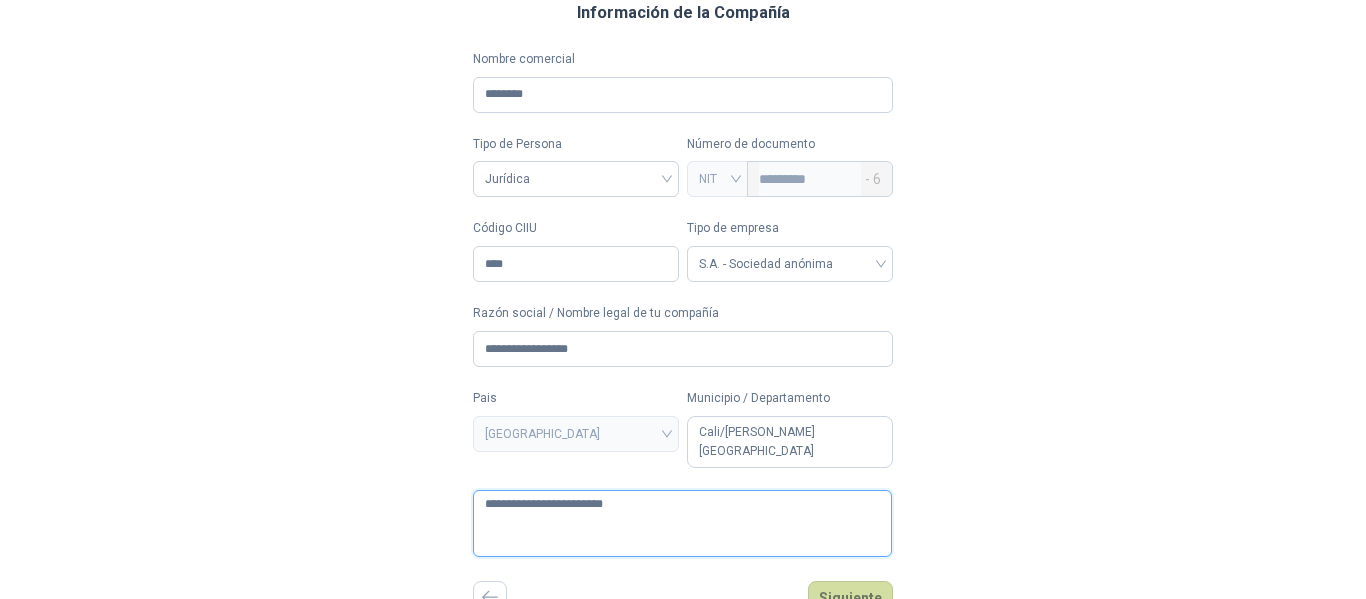 type 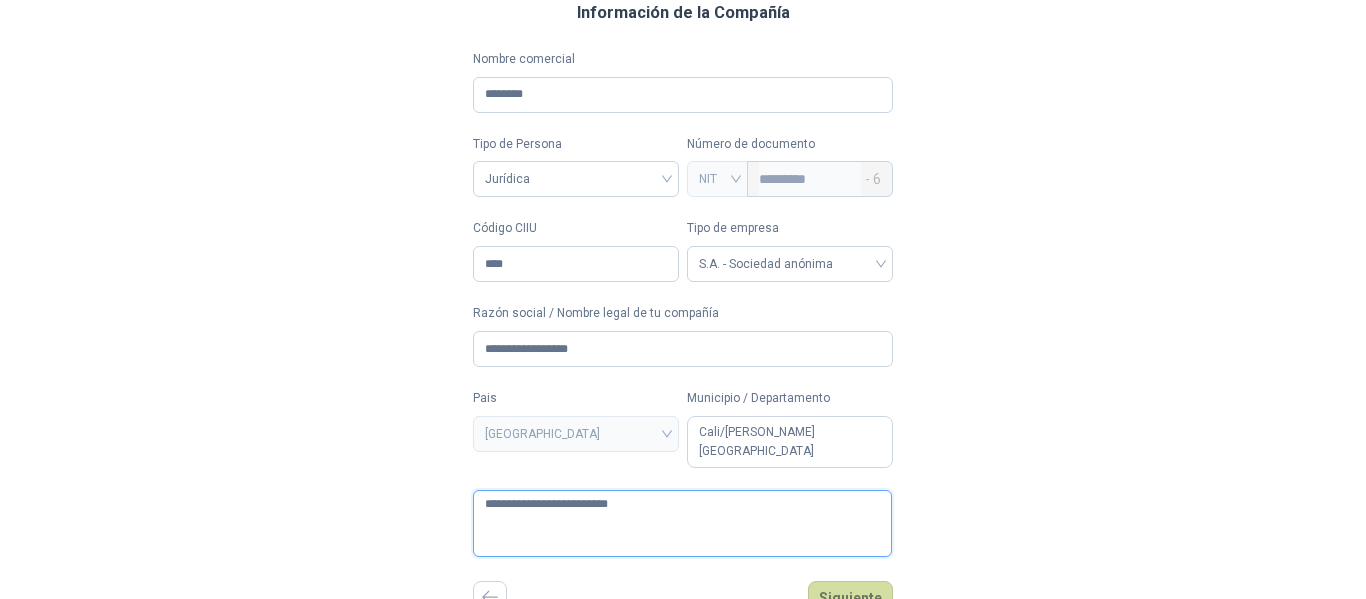 type 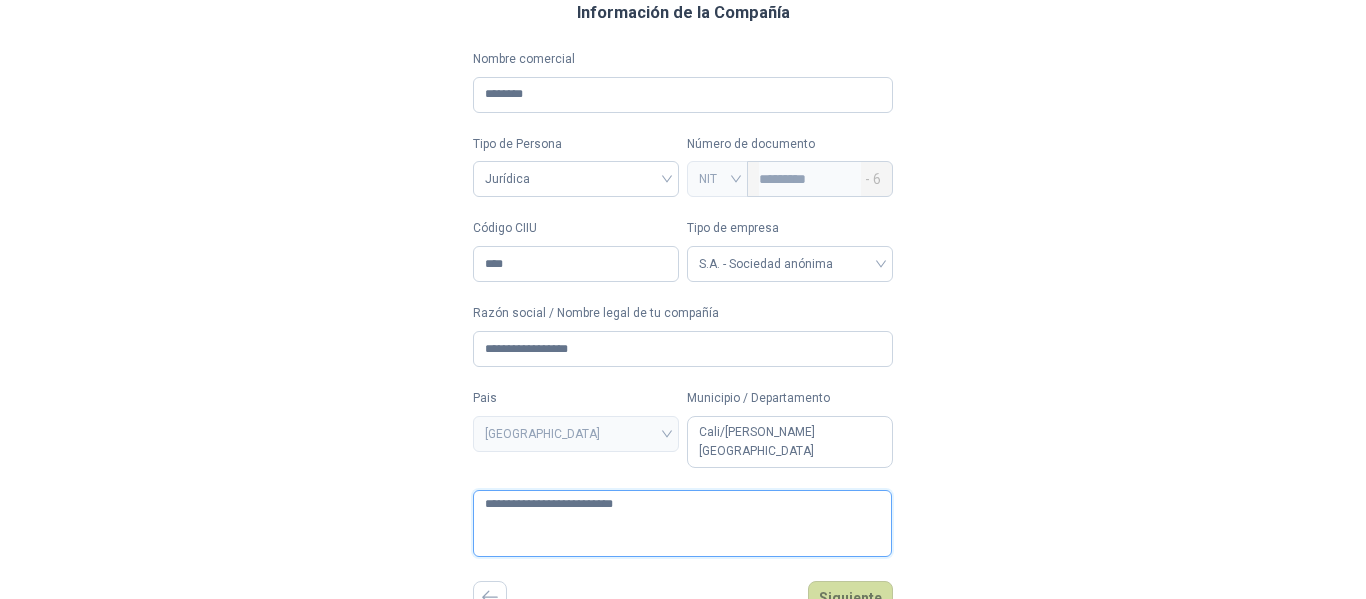 type 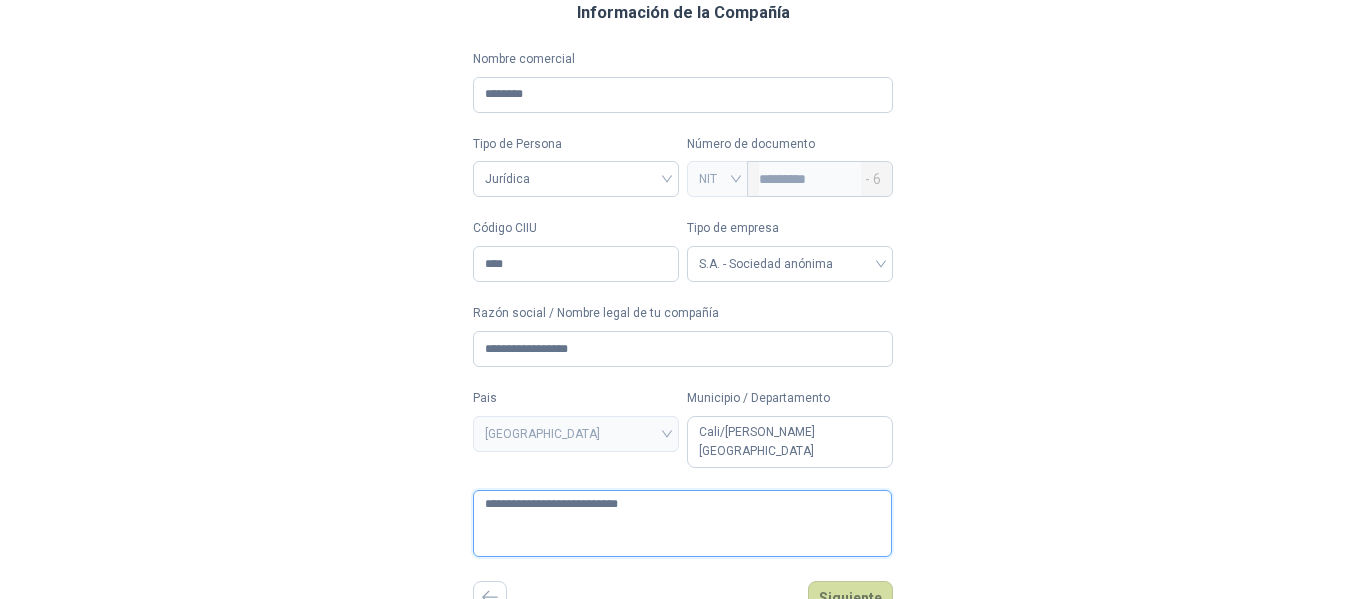 type 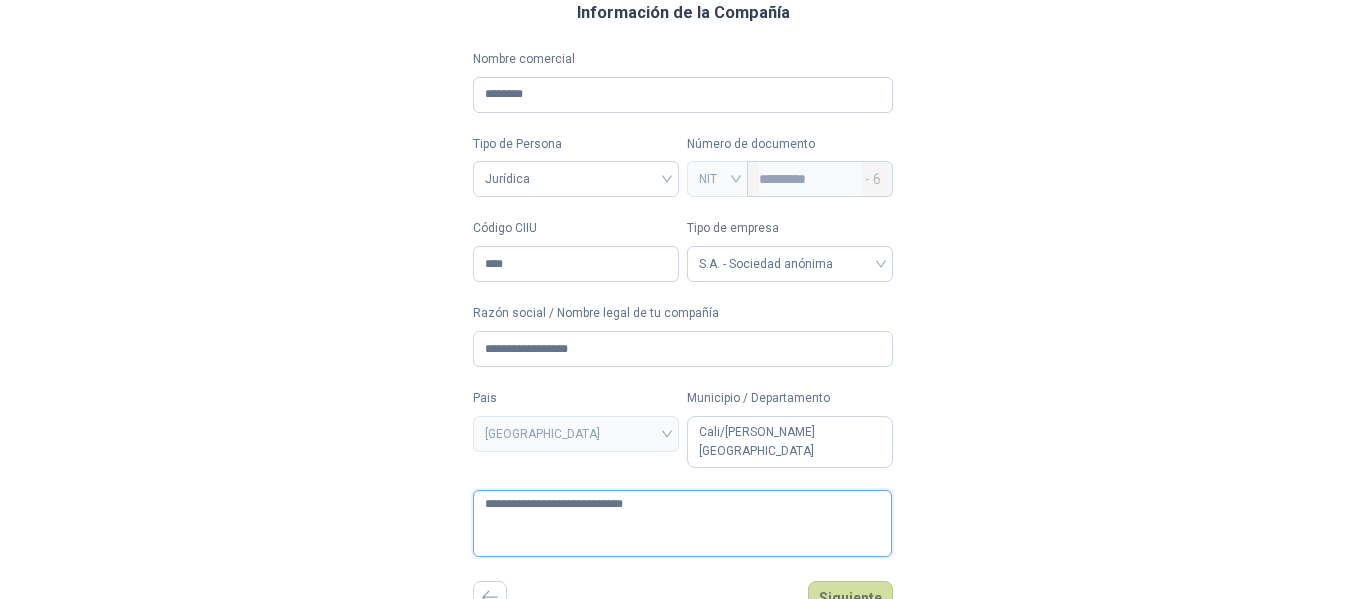 type on "**********" 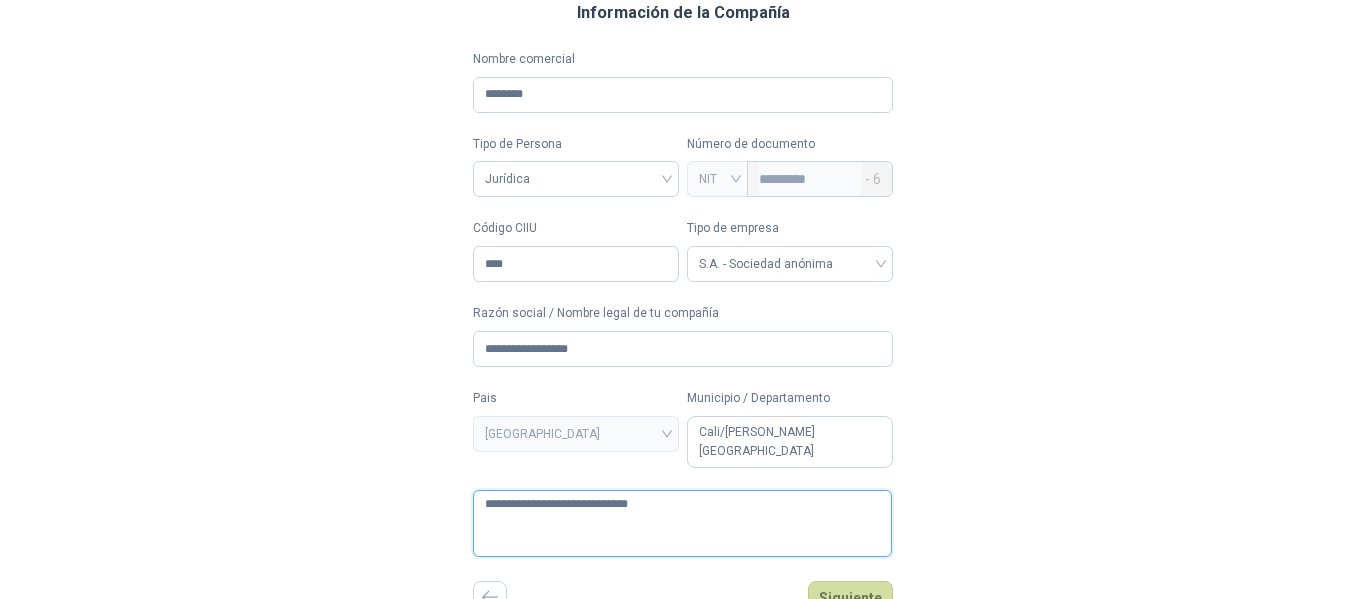 type 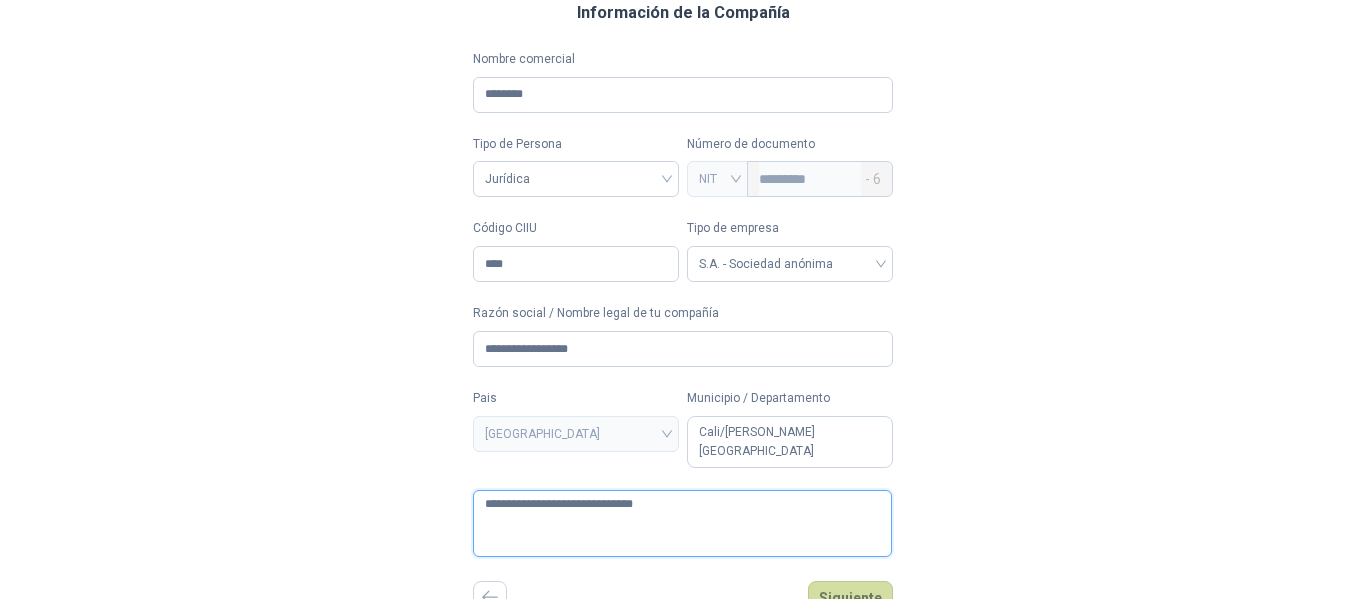 type 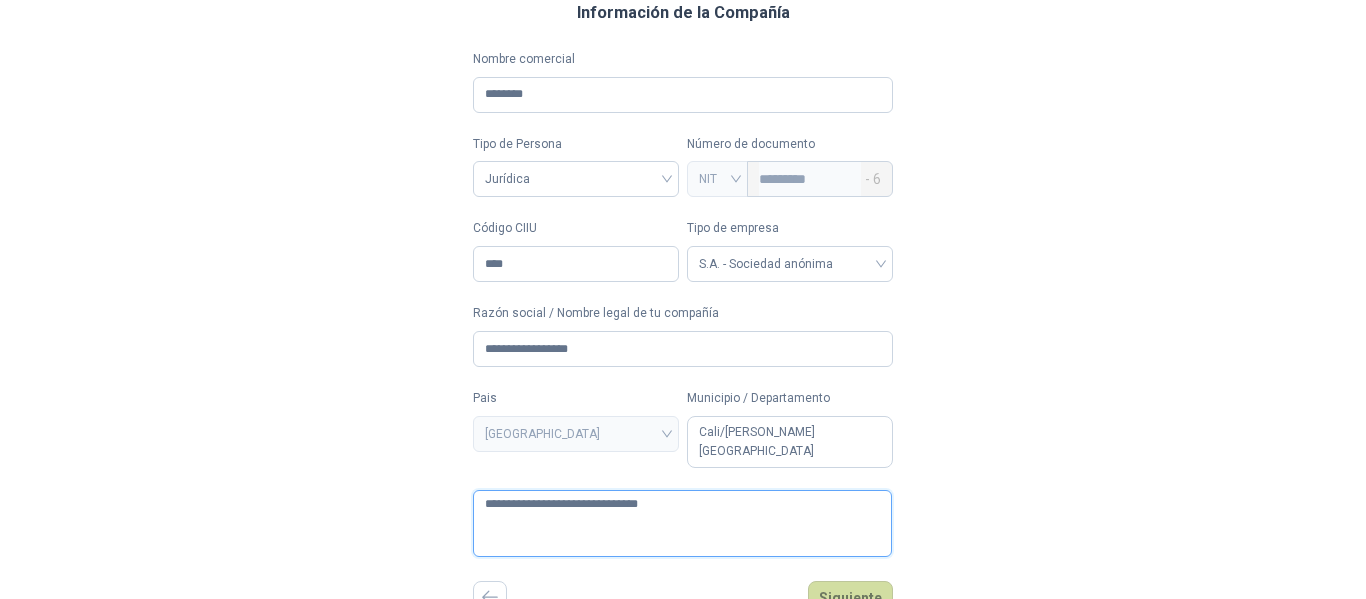 type 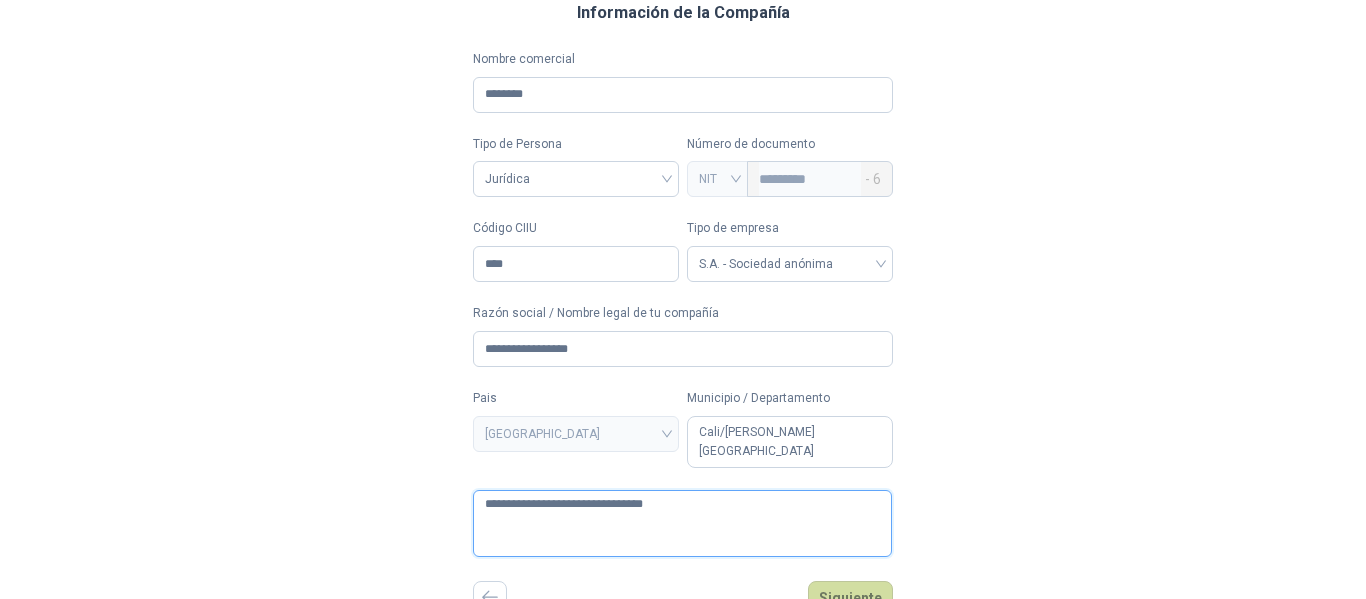 type 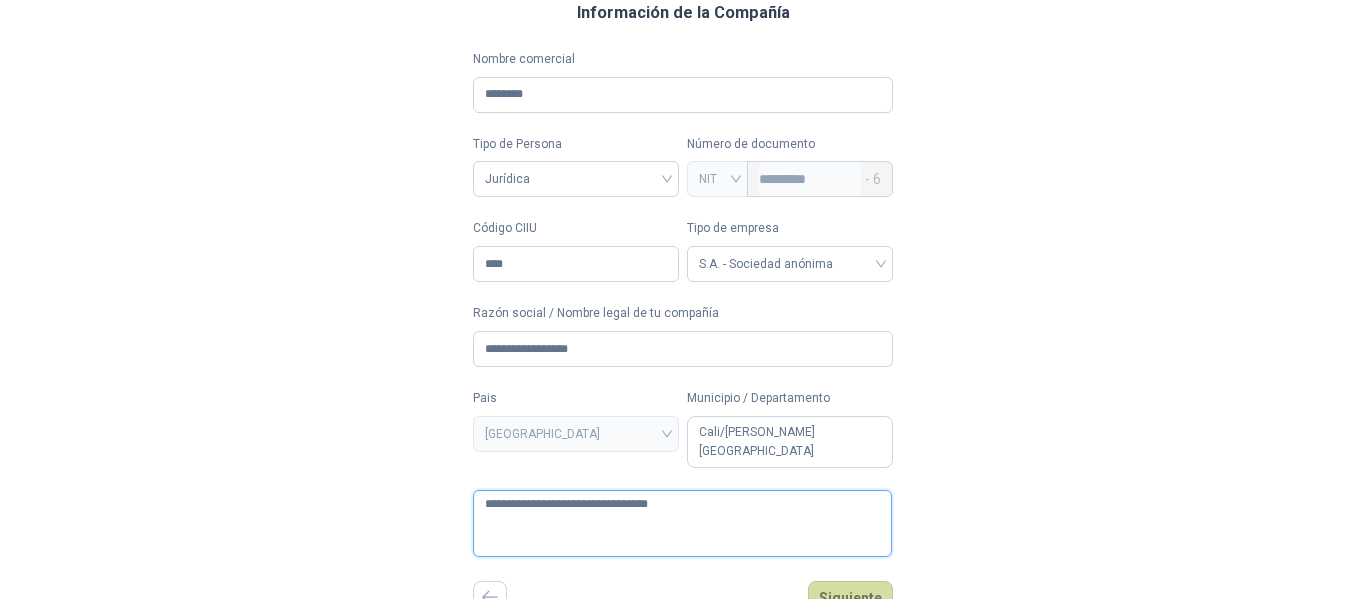 type 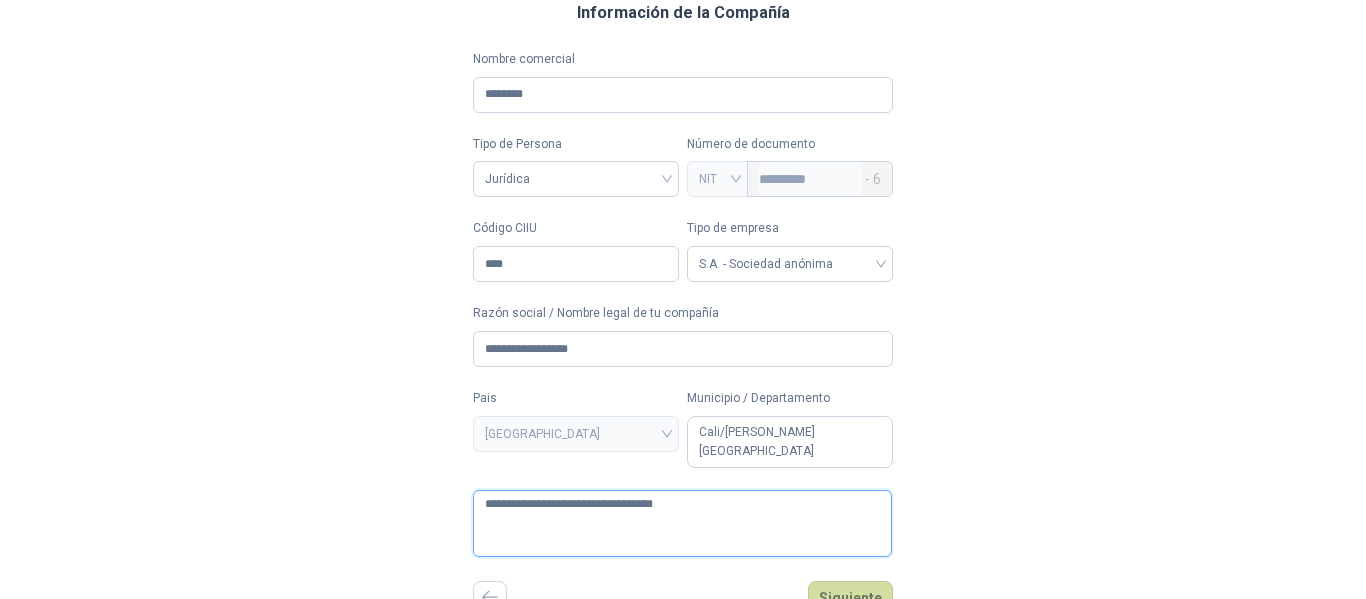 type 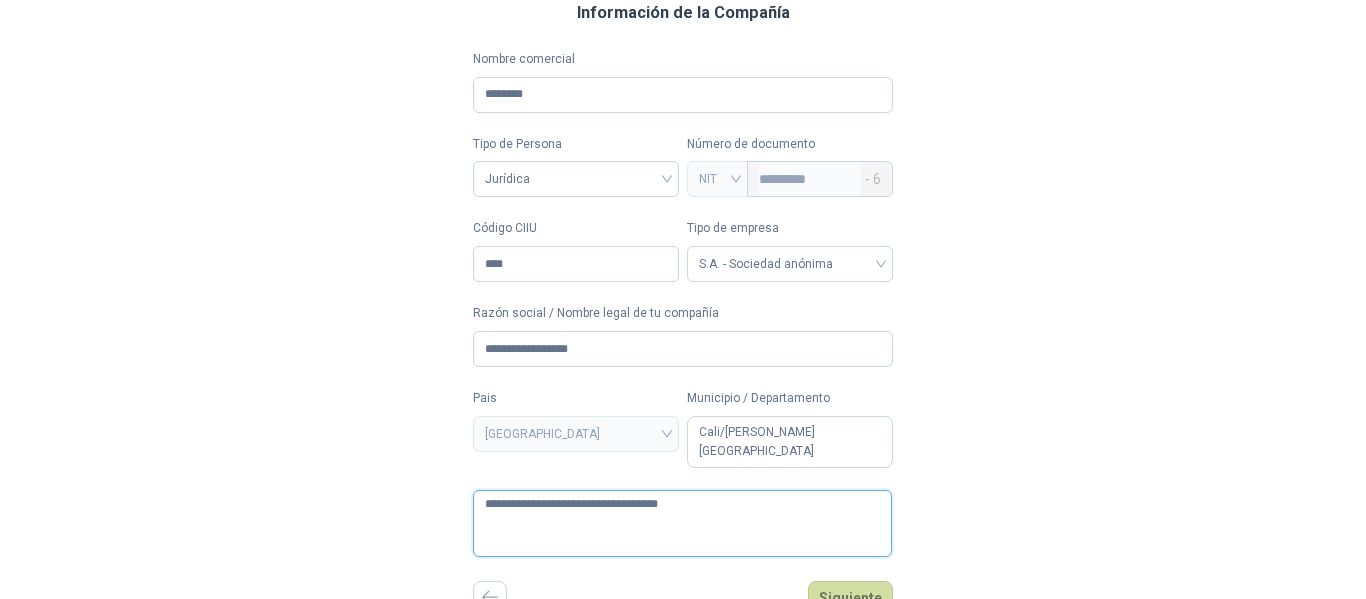 type 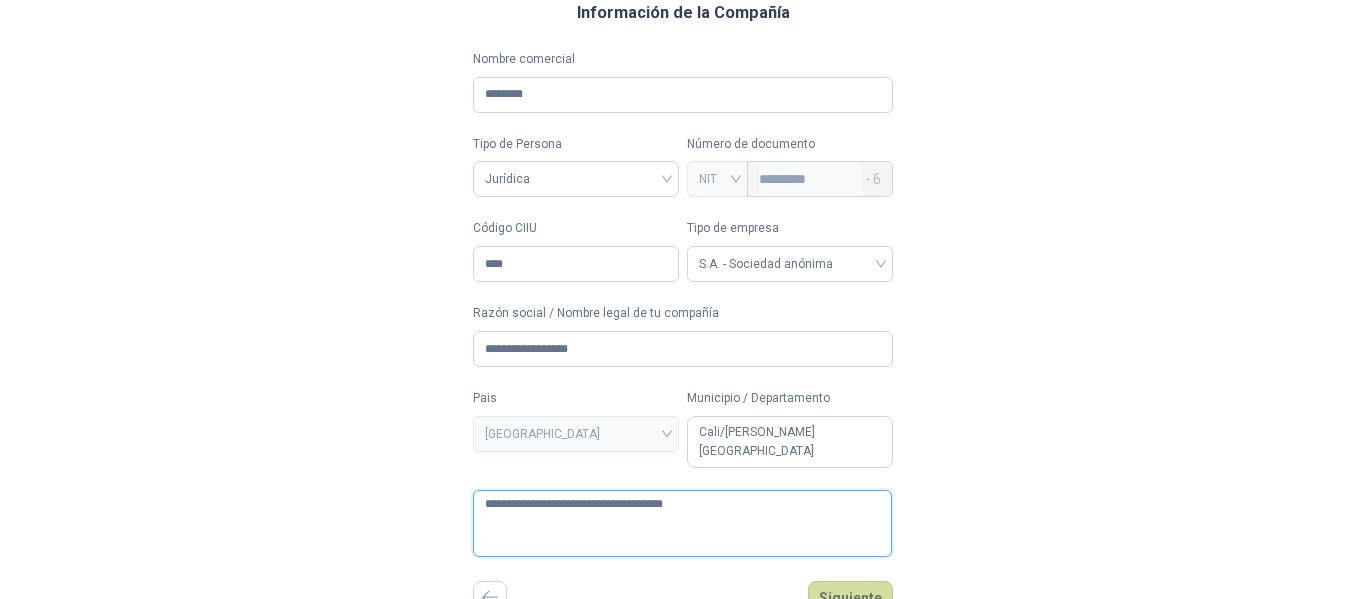 type 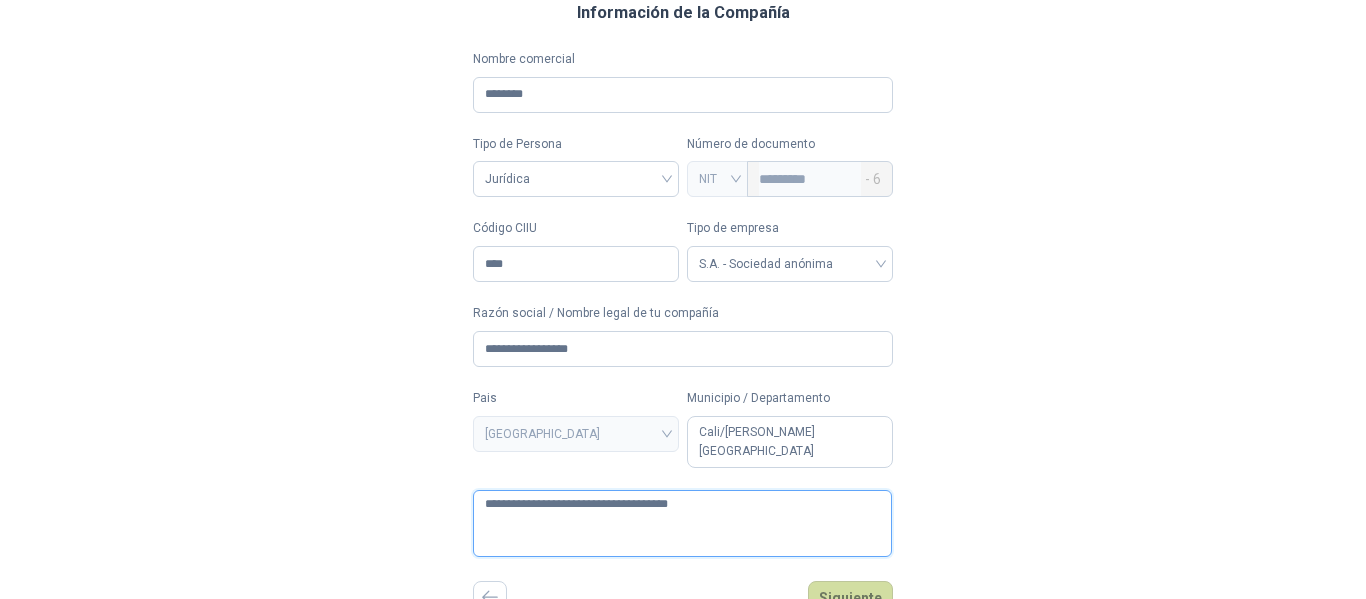 type 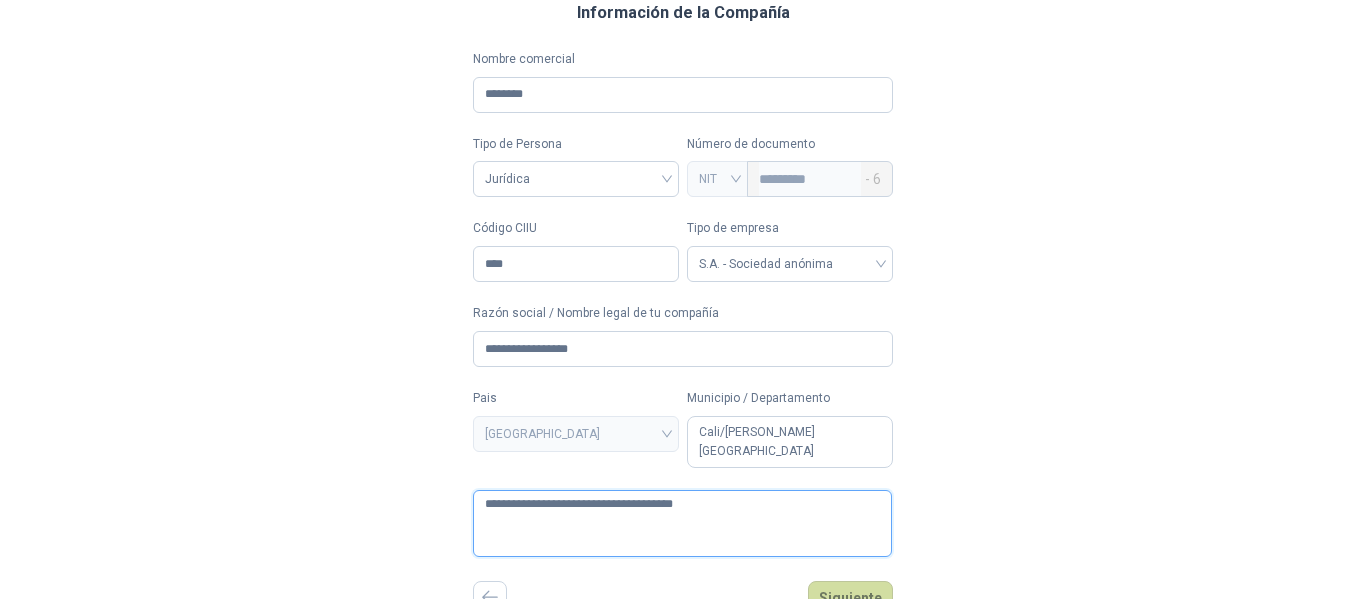 type 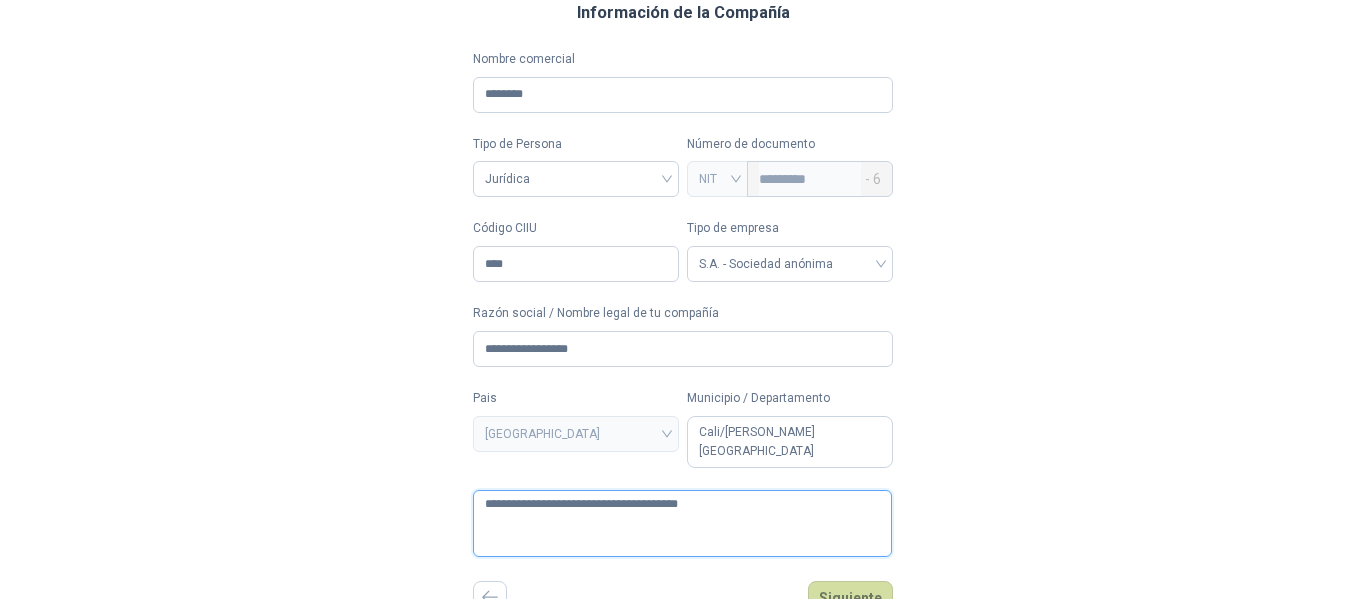 type 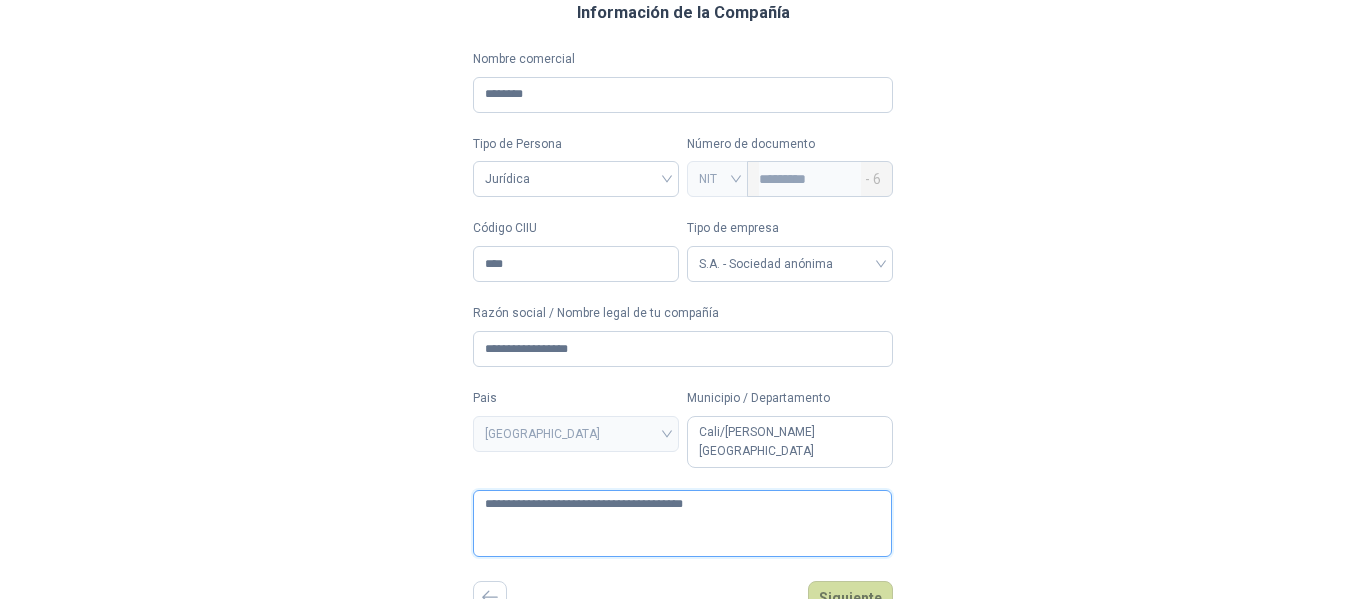 type 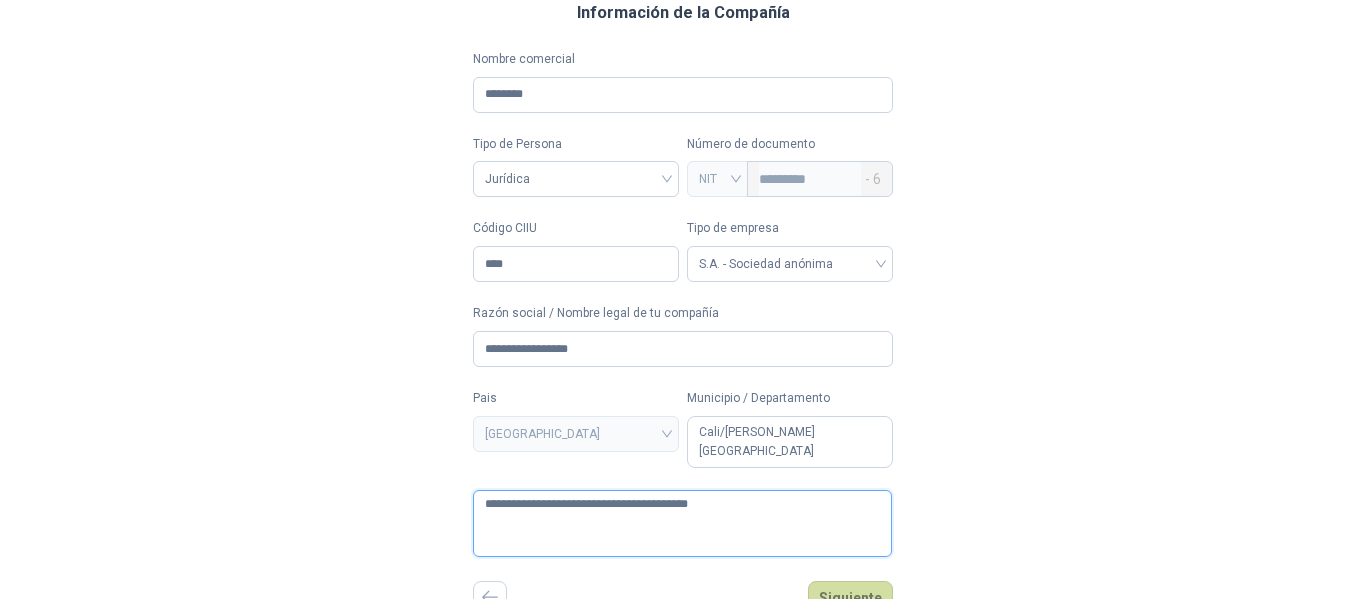 type 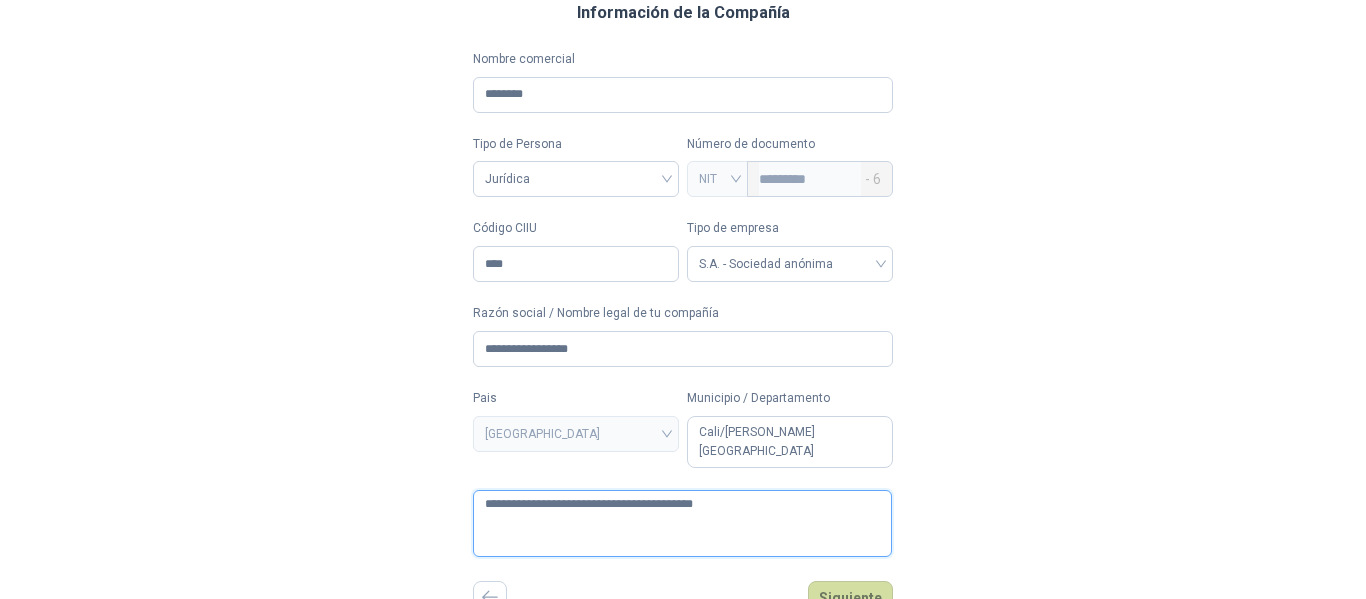 type 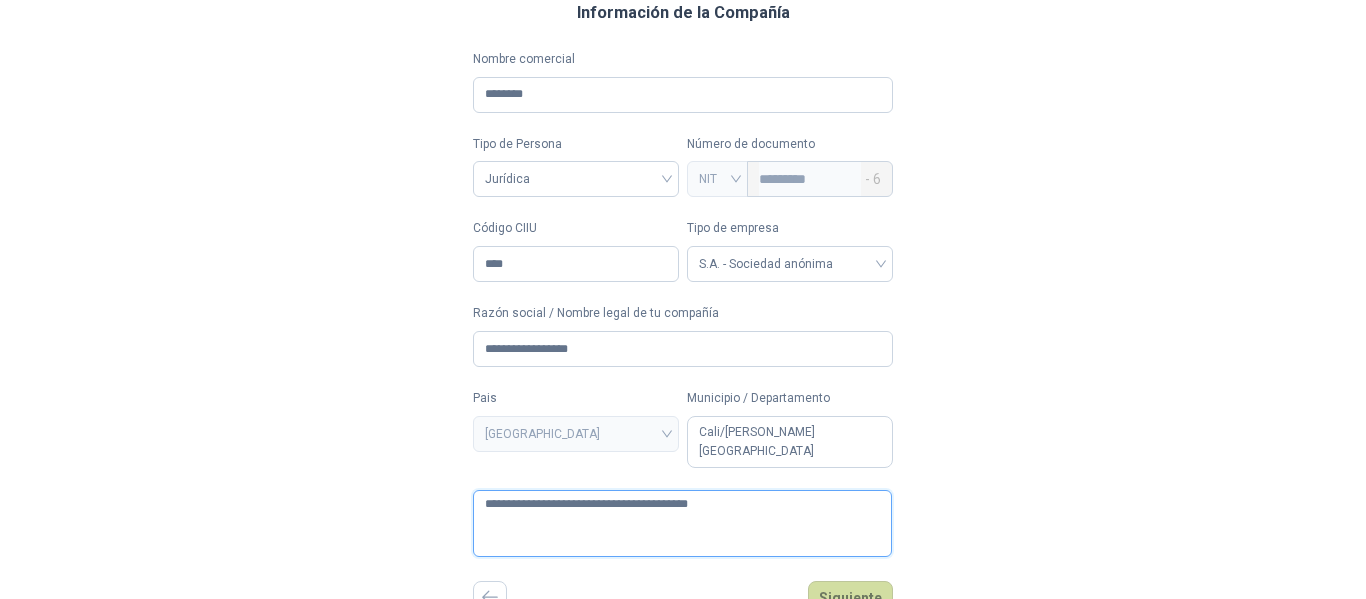 type 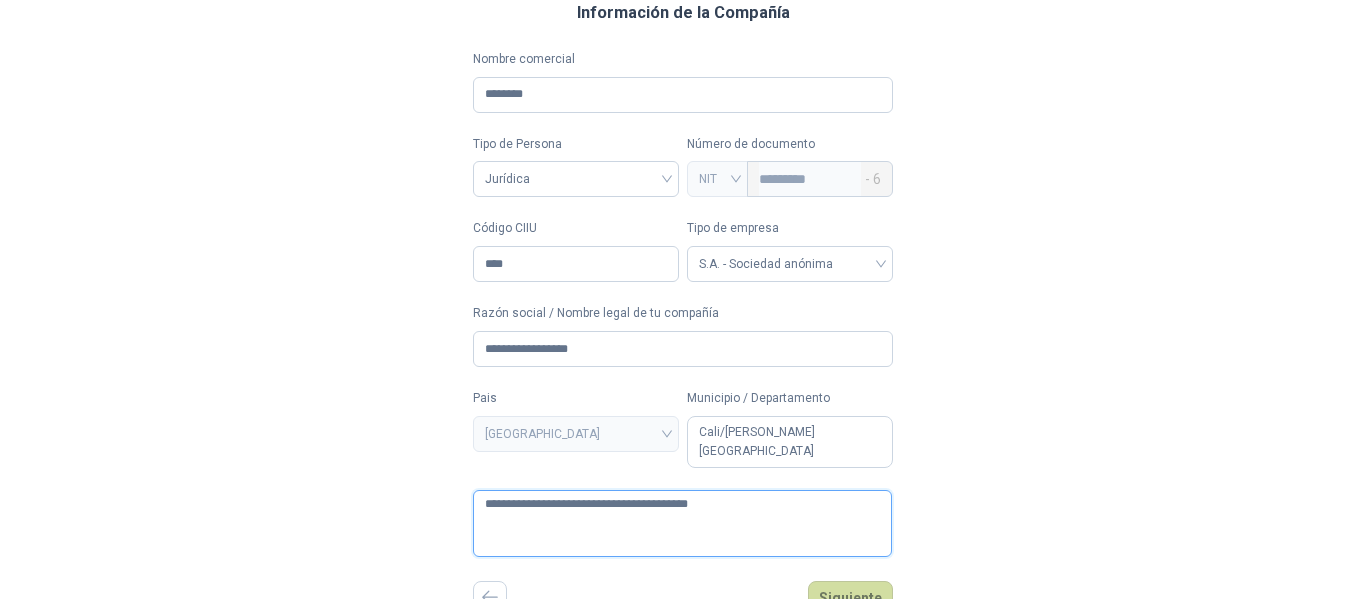 type on "**********" 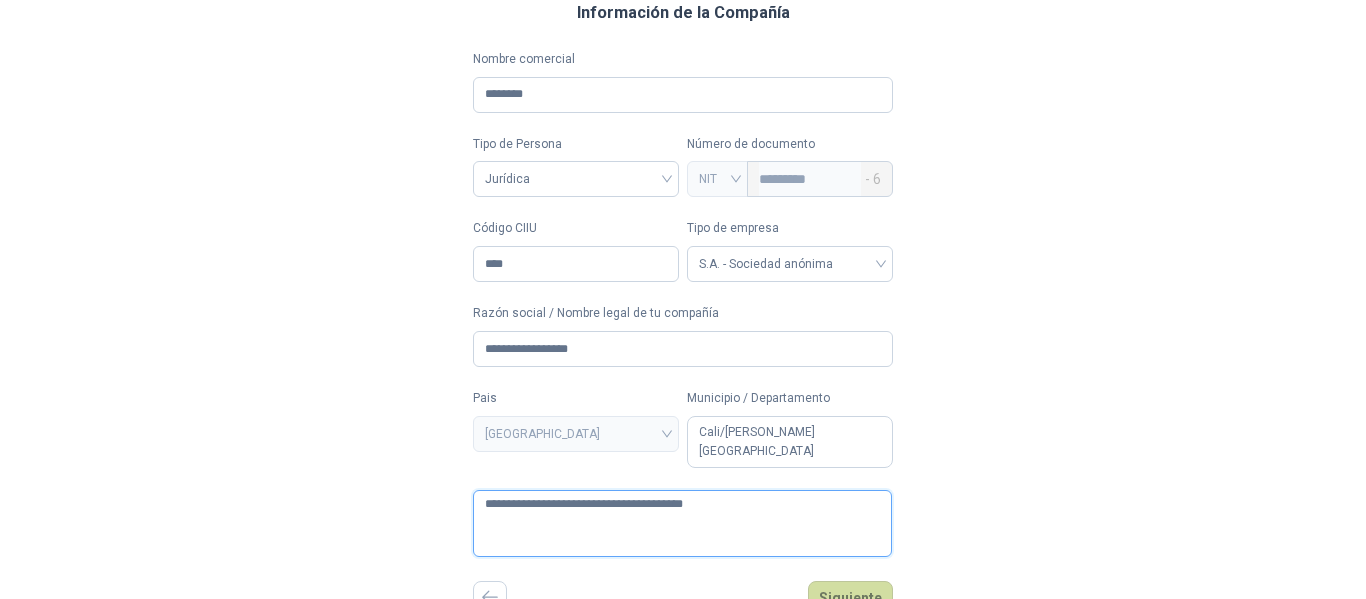 type 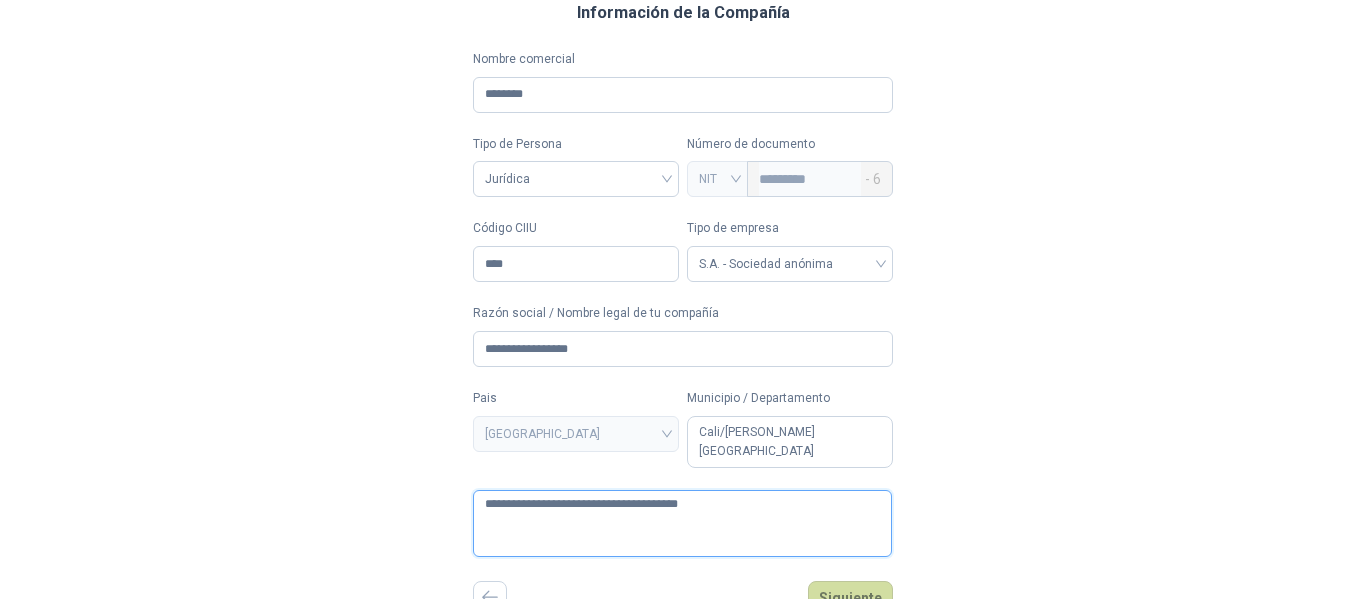 type 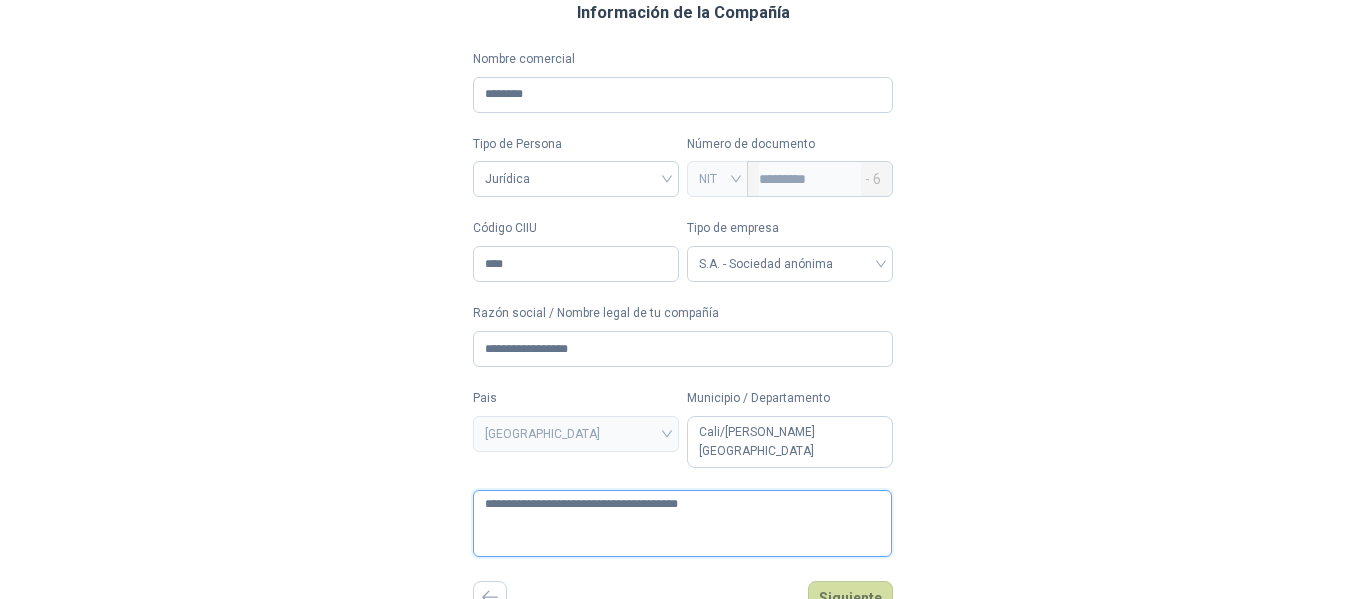 type on "**********" 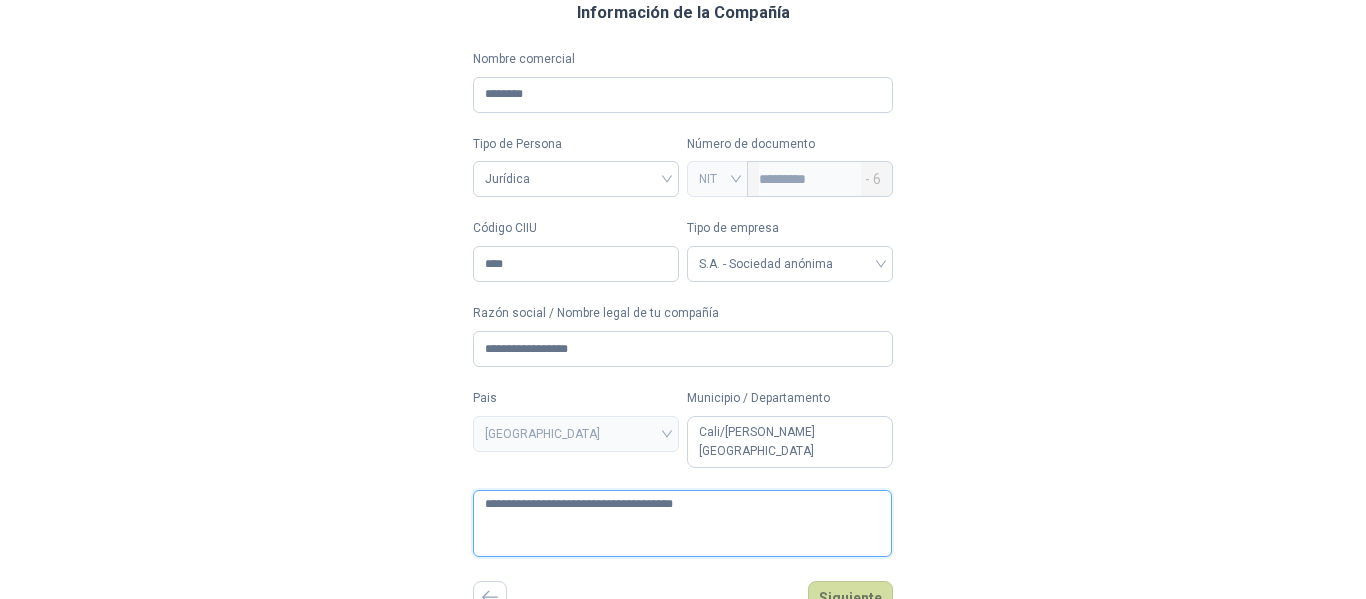 type 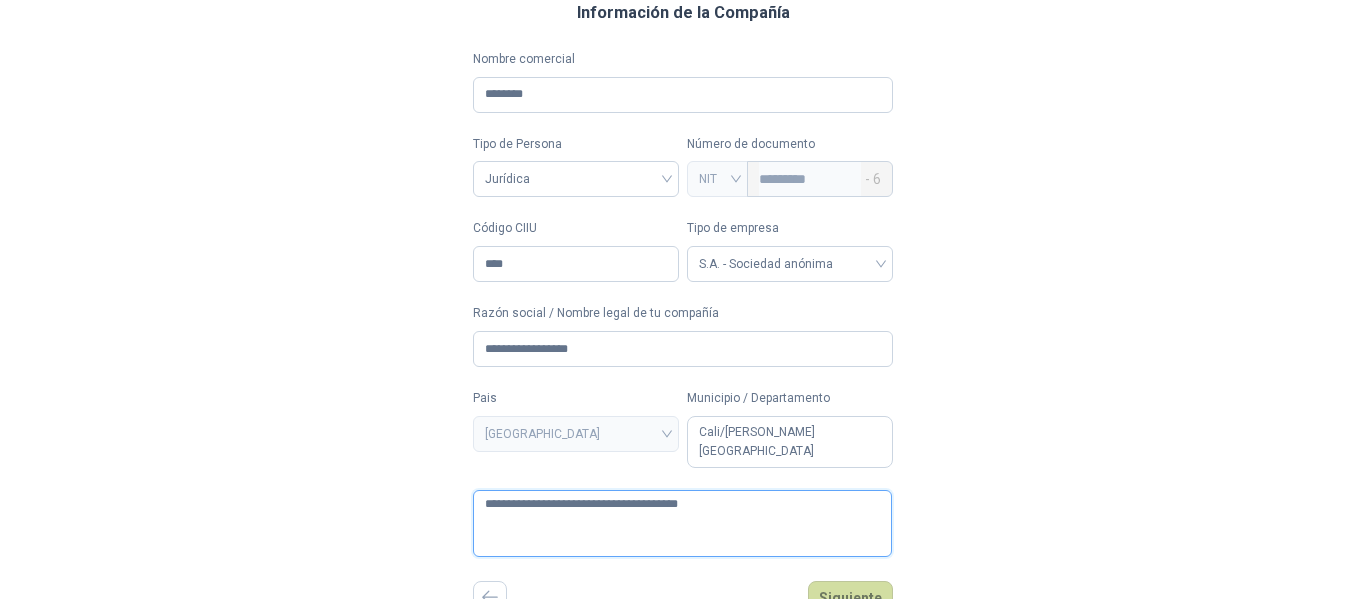 type 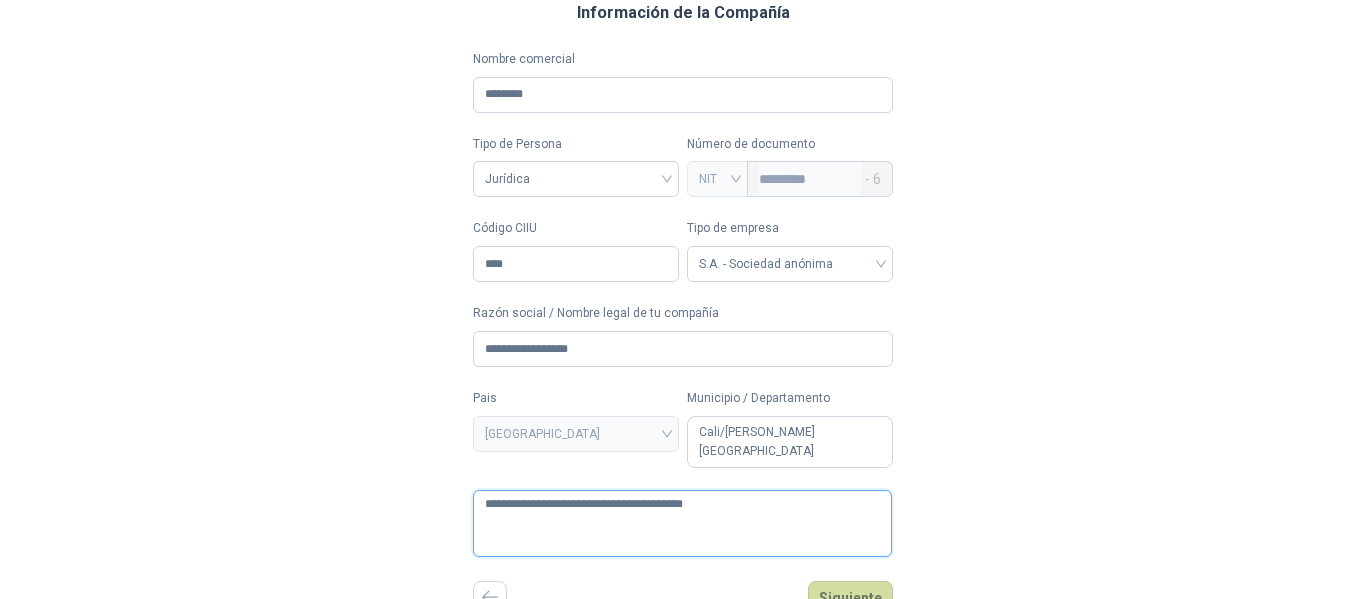 type 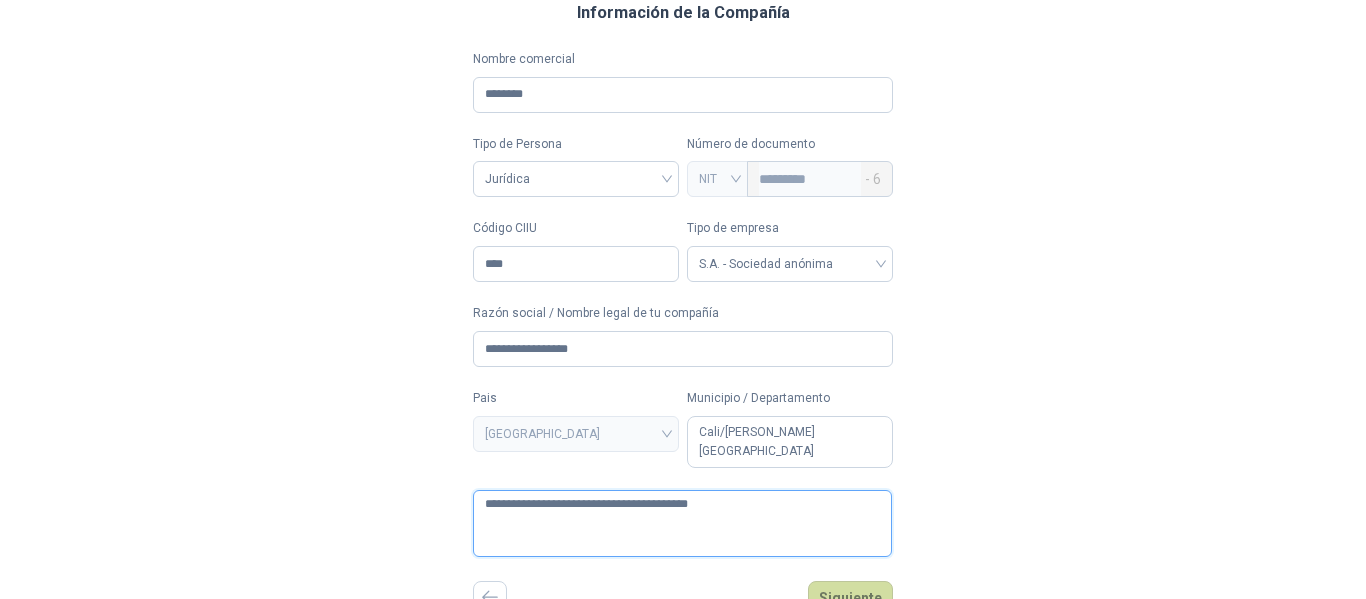 type 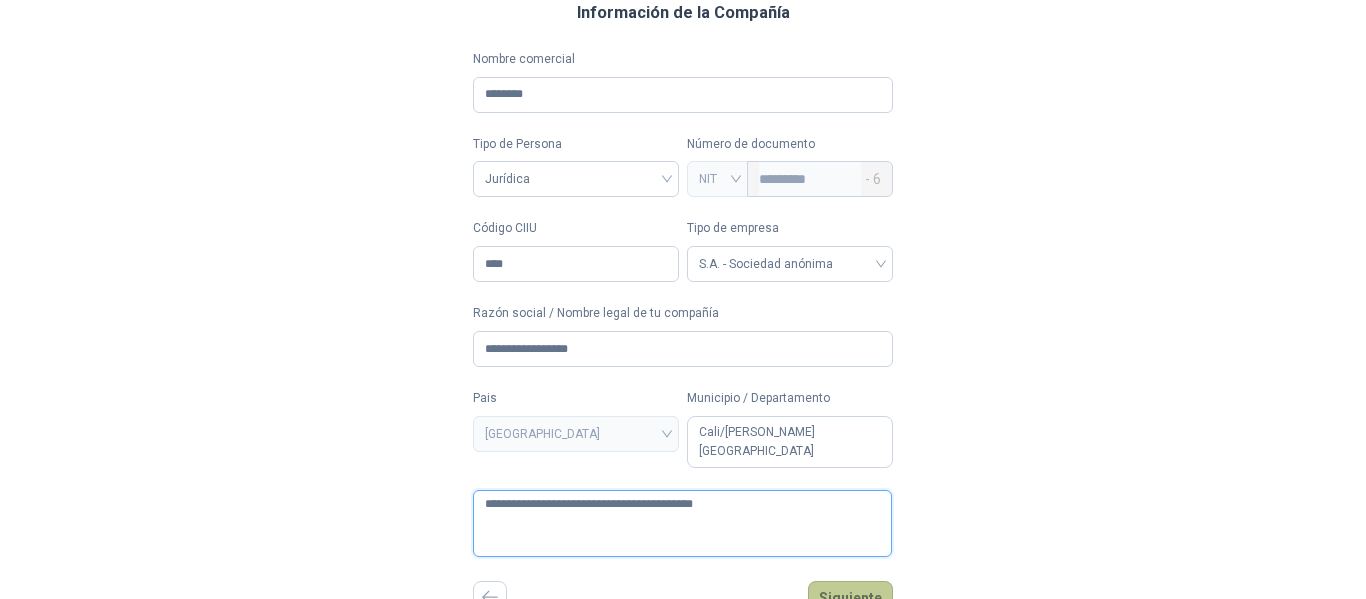 type on "**********" 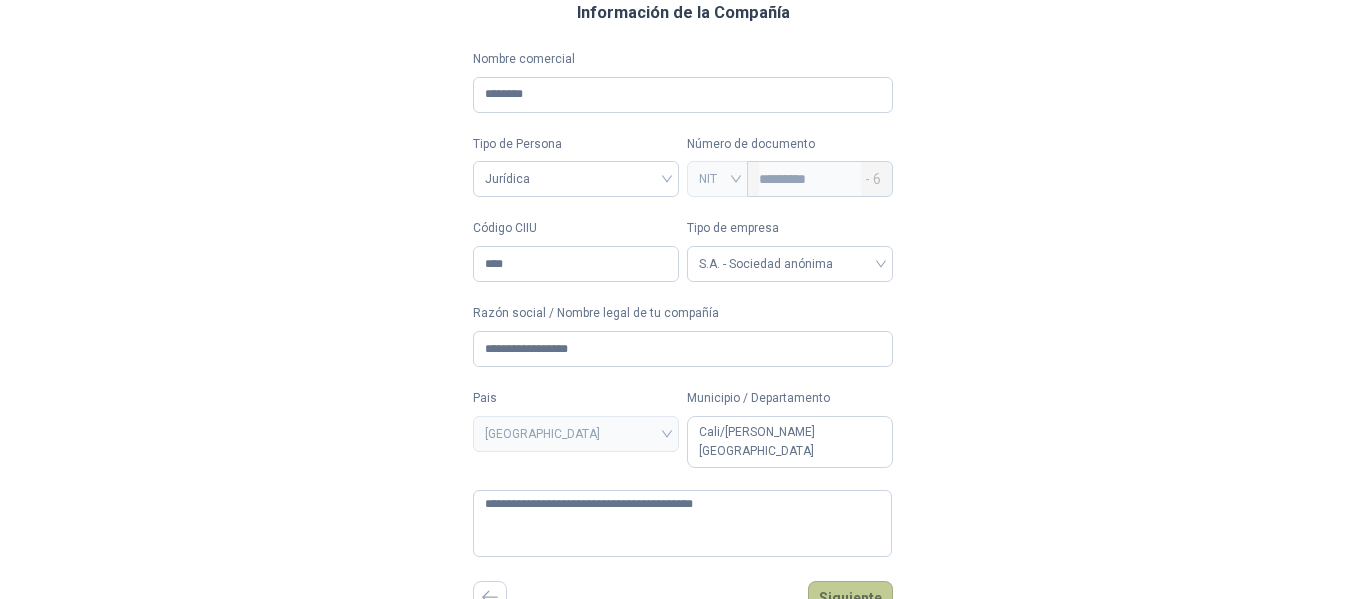 click on "Siguiente" at bounding box center [850, 598] 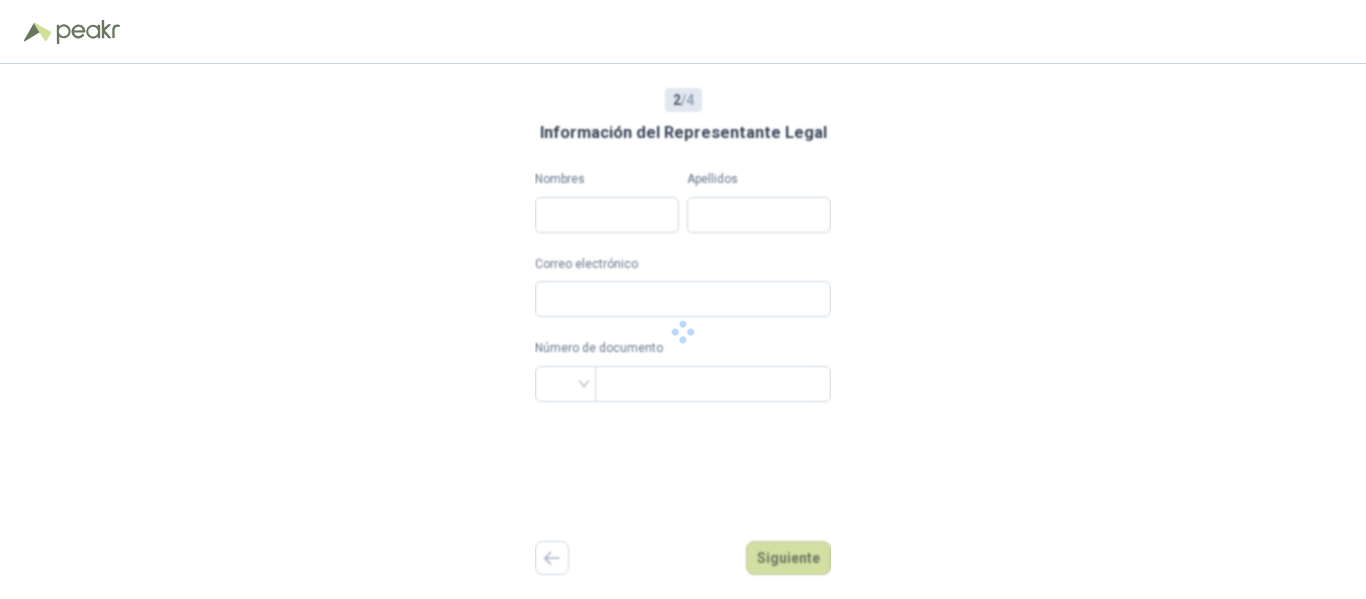 scroll, scrollTop: 0, scrollLeft: 0, axis: both 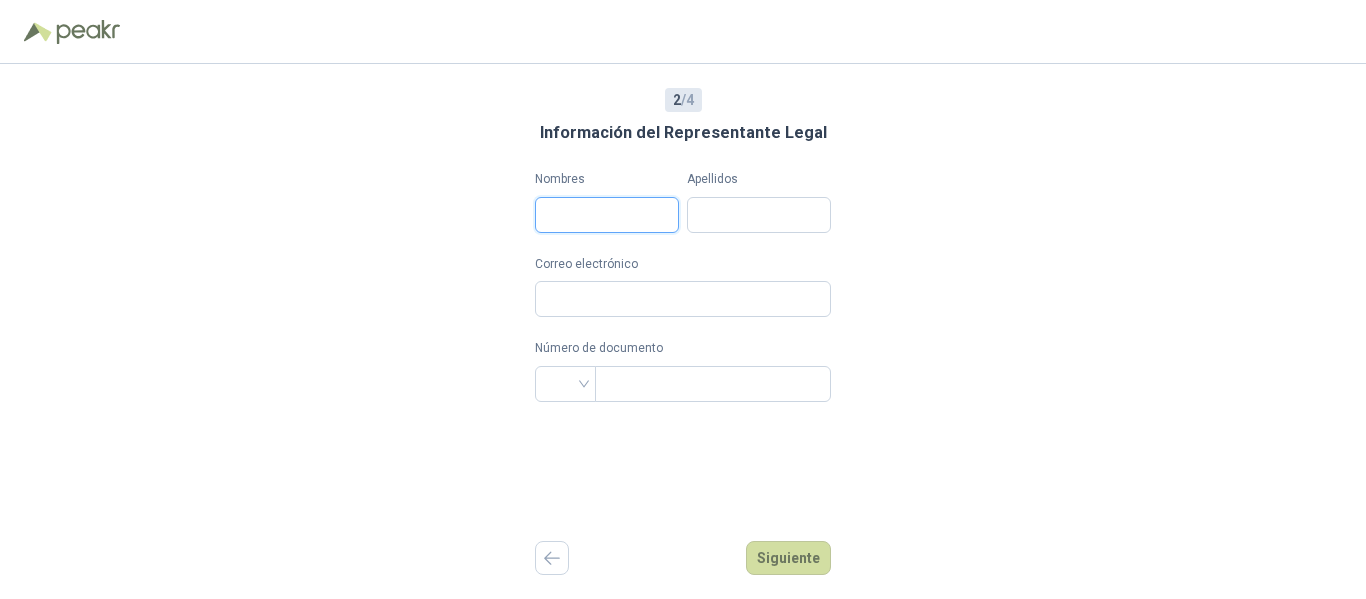 click on "Nombres" at bounding box center (607, 215) 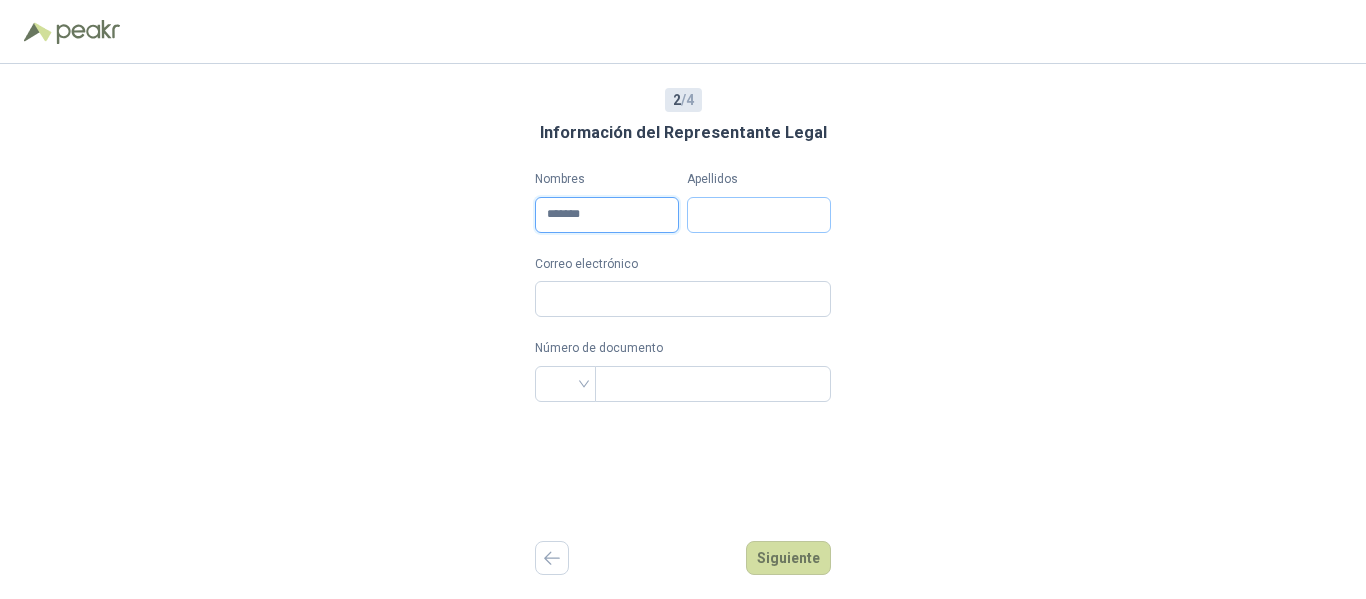type on "*******" 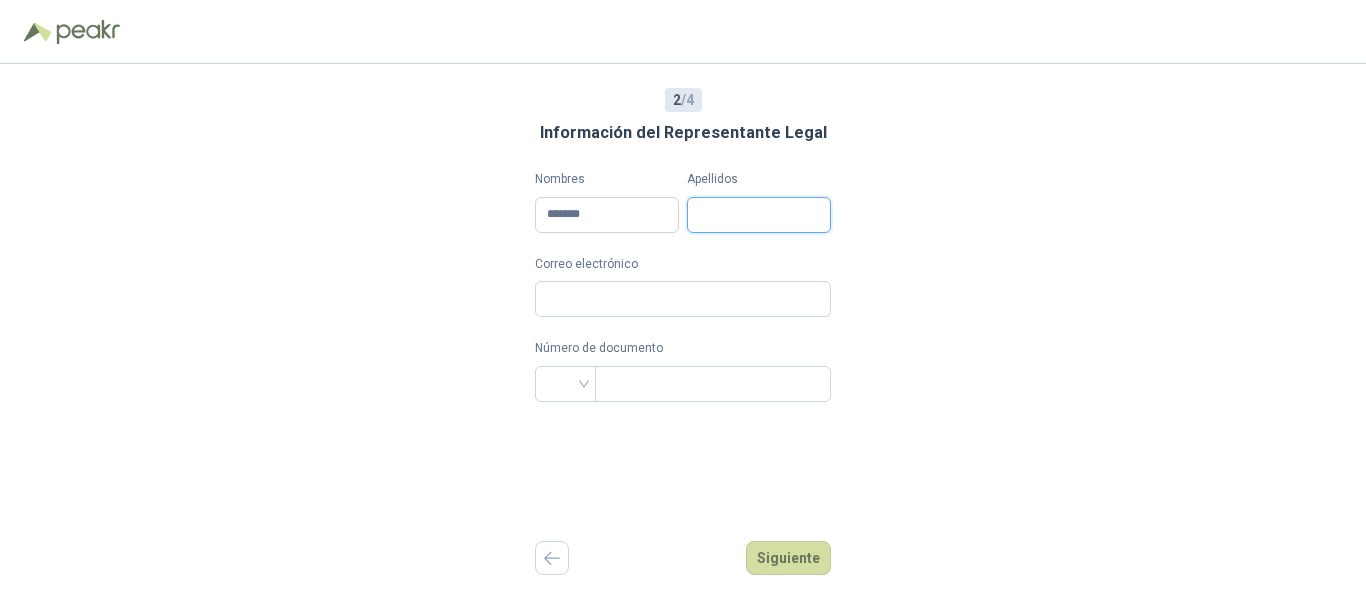 click on "Apellidos" at bounding box center [759, 215] 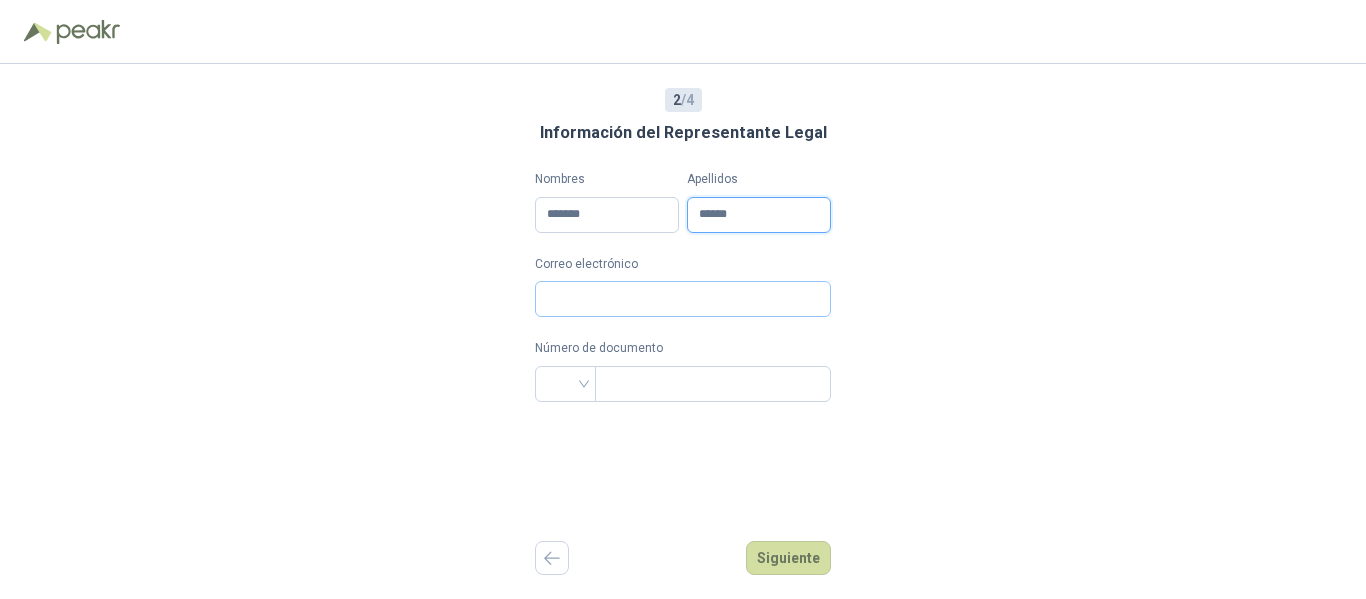 type on "******" 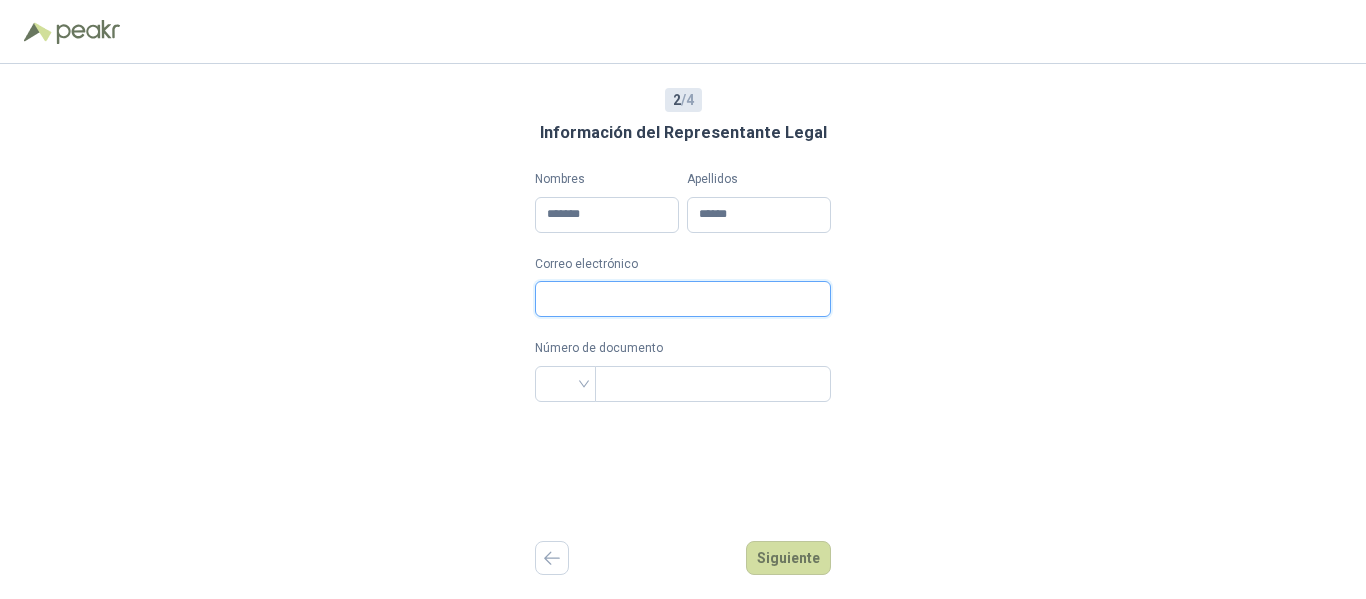click on "Correo electrónico" at bounding box center (683, 299) 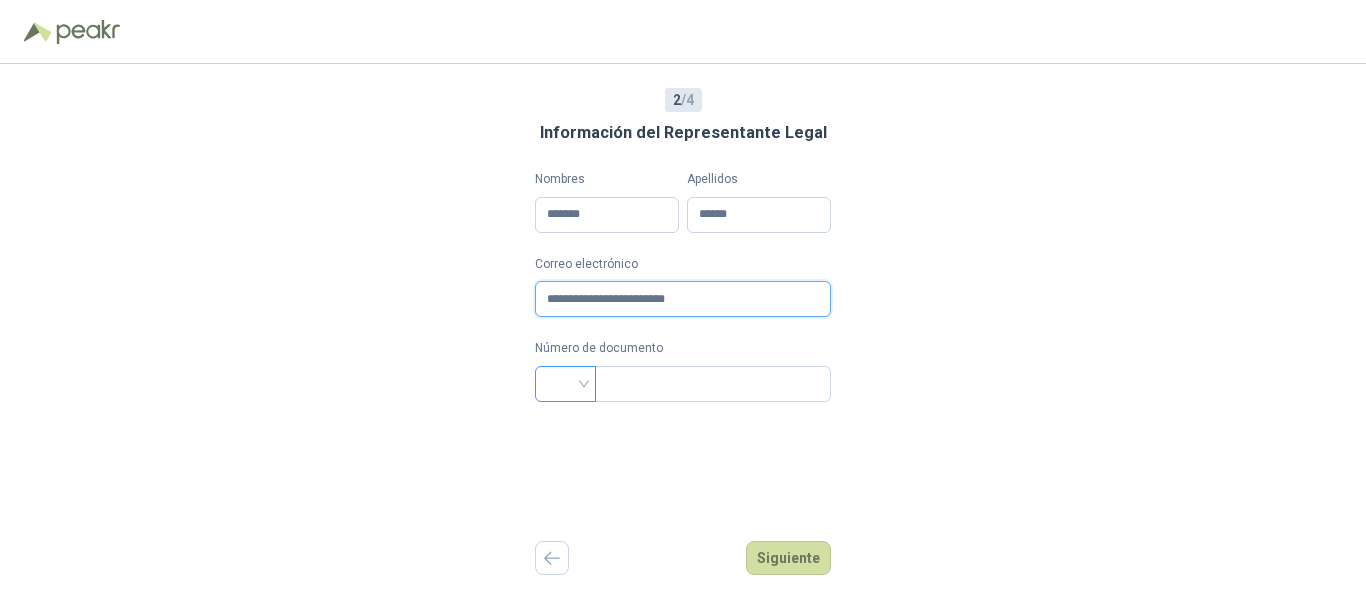 click at bounding box center (565, 384) 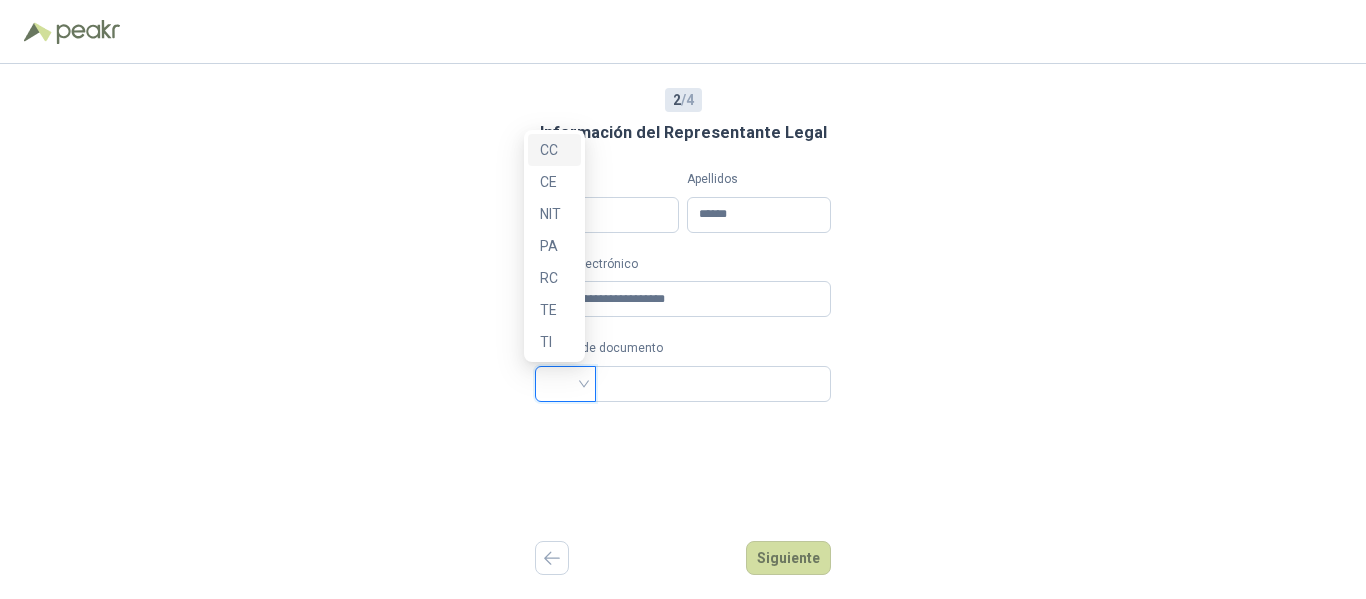 click on "CC" at bounding box center [554, 150] 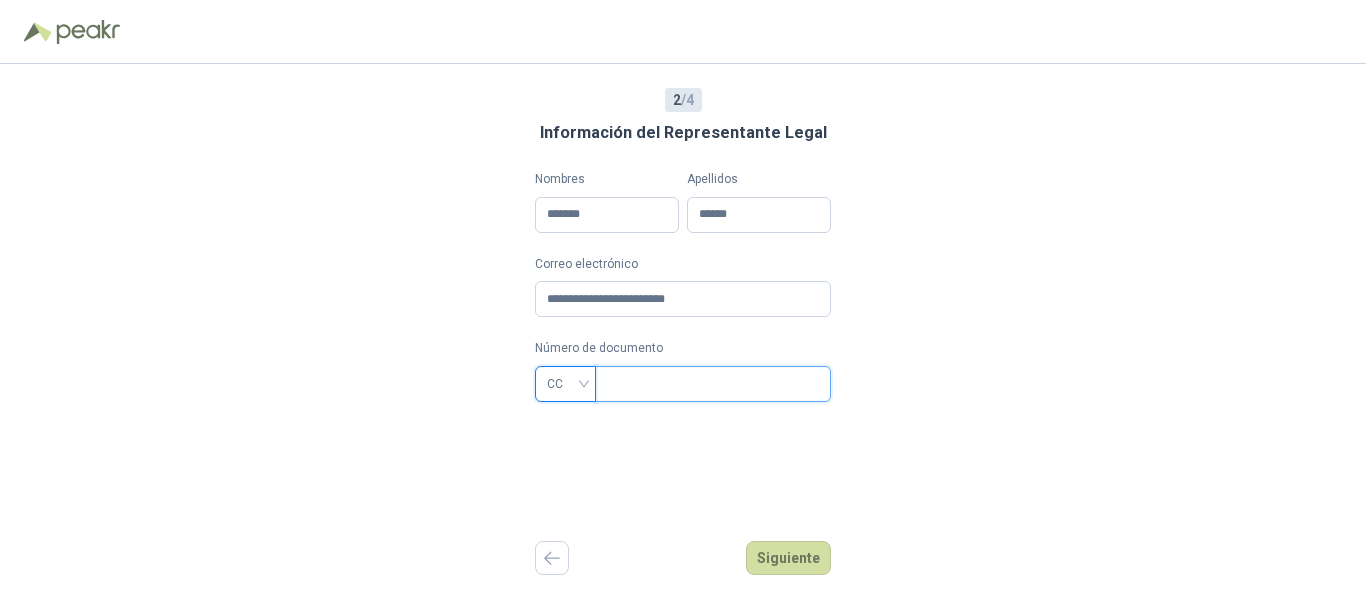 click at bounding box center (711, 384) 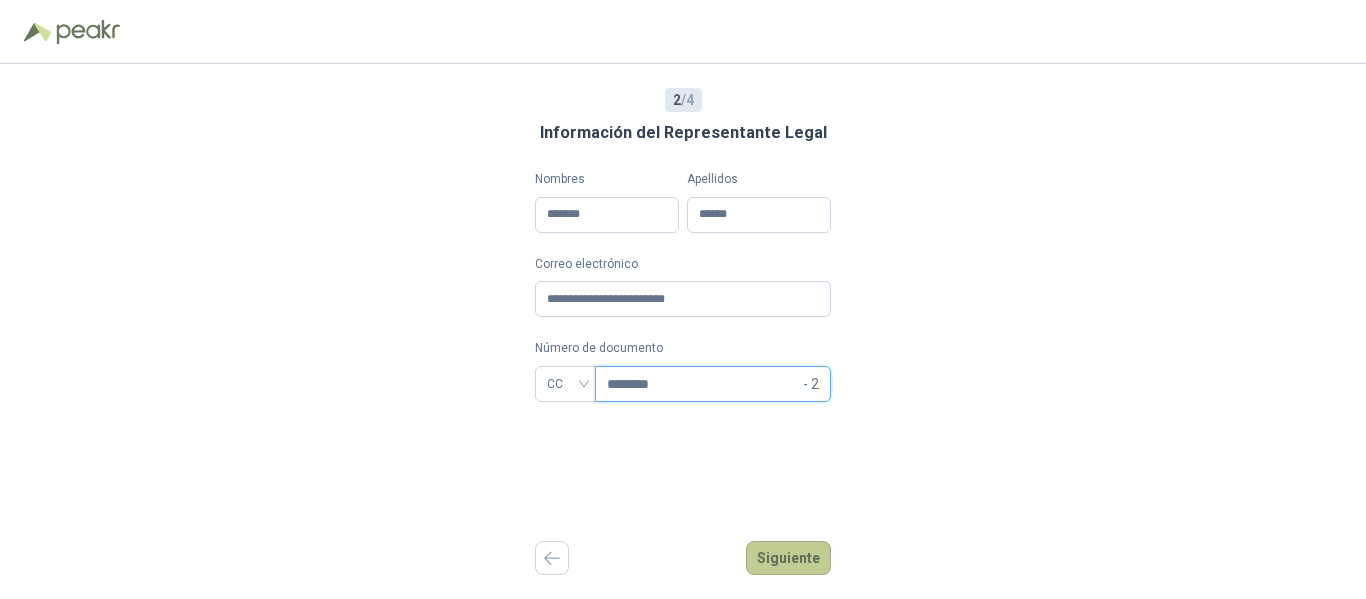 type on "********" 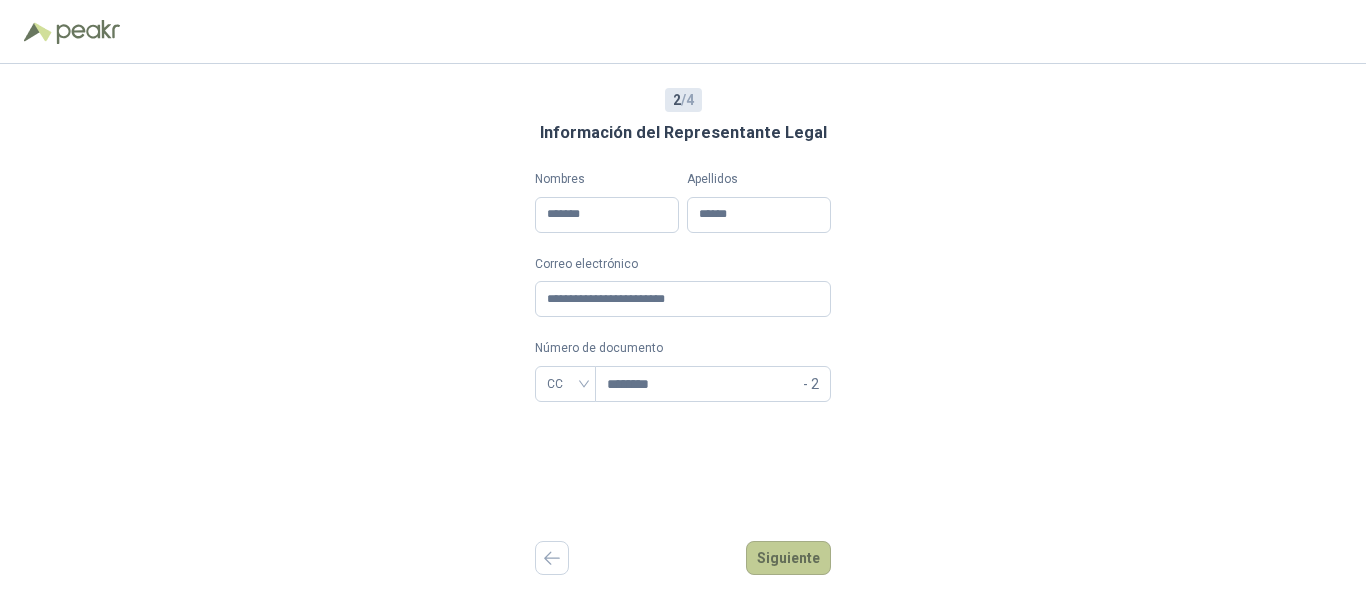click on "Siguiente" at bounding box center [788, 558] 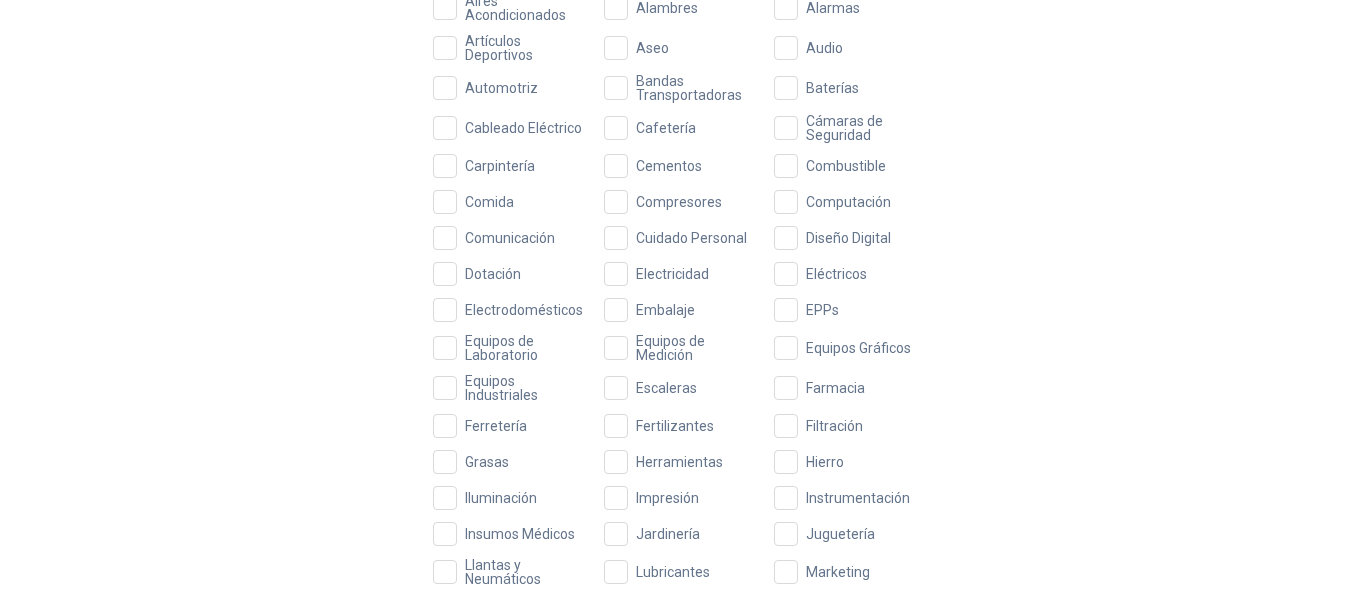 scroll, scrollTop: 300, scrollLeft: 0, axis: vertical 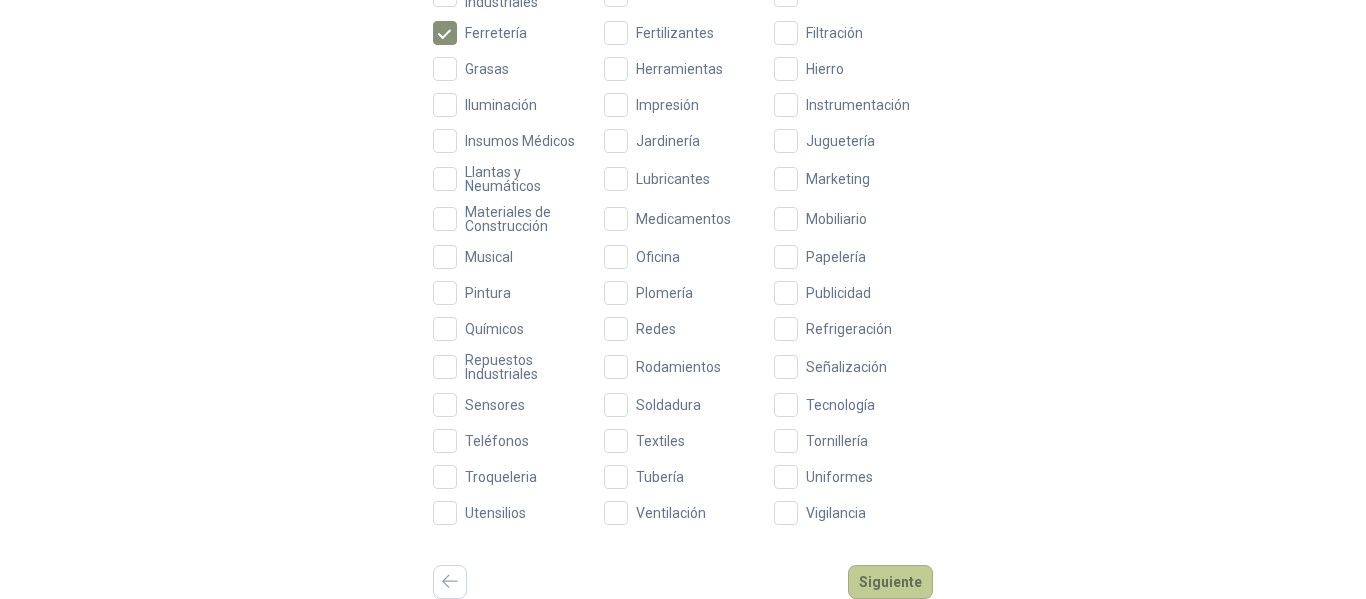 click on "Siguiente" at bounding box center (890, 582) 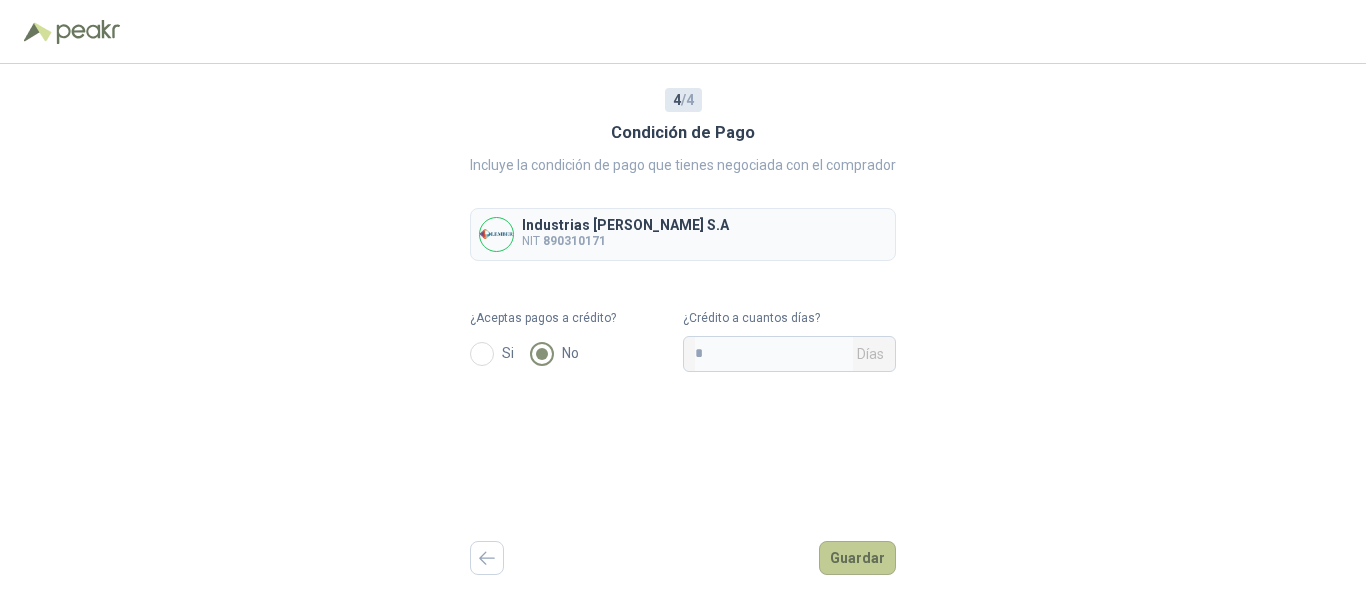 click on "Guardar" at bounding box center [857, 558] 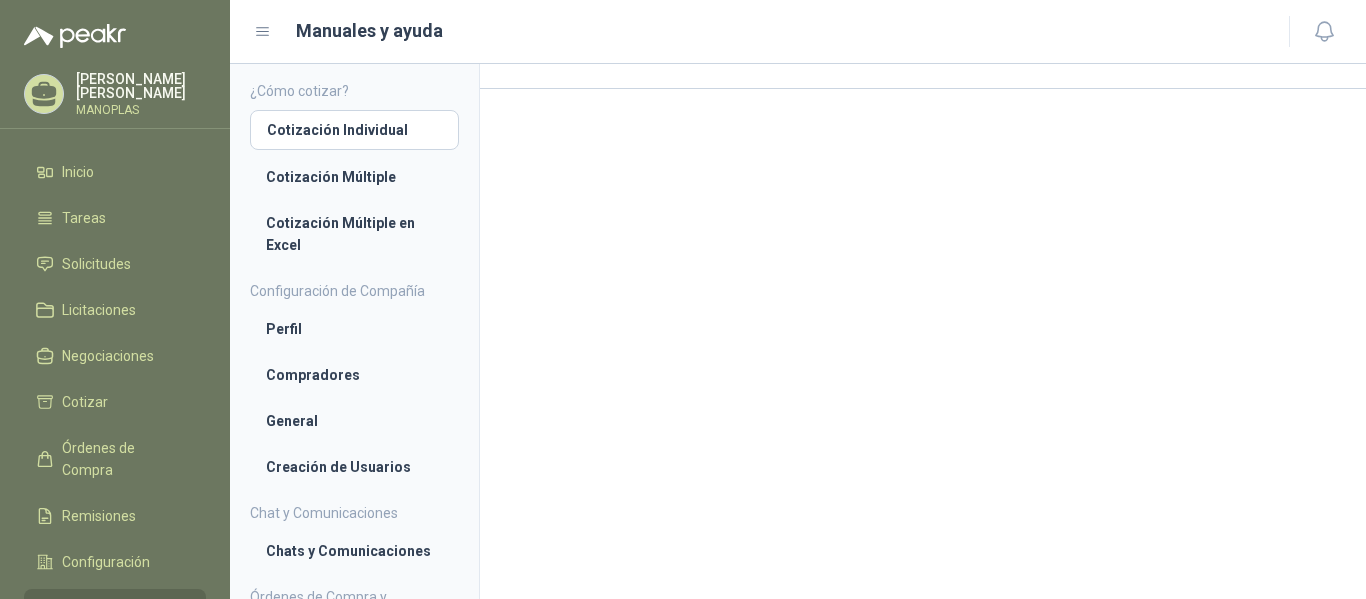 scroll, scrollTop: 0, scrollLeft: 0, axis: both 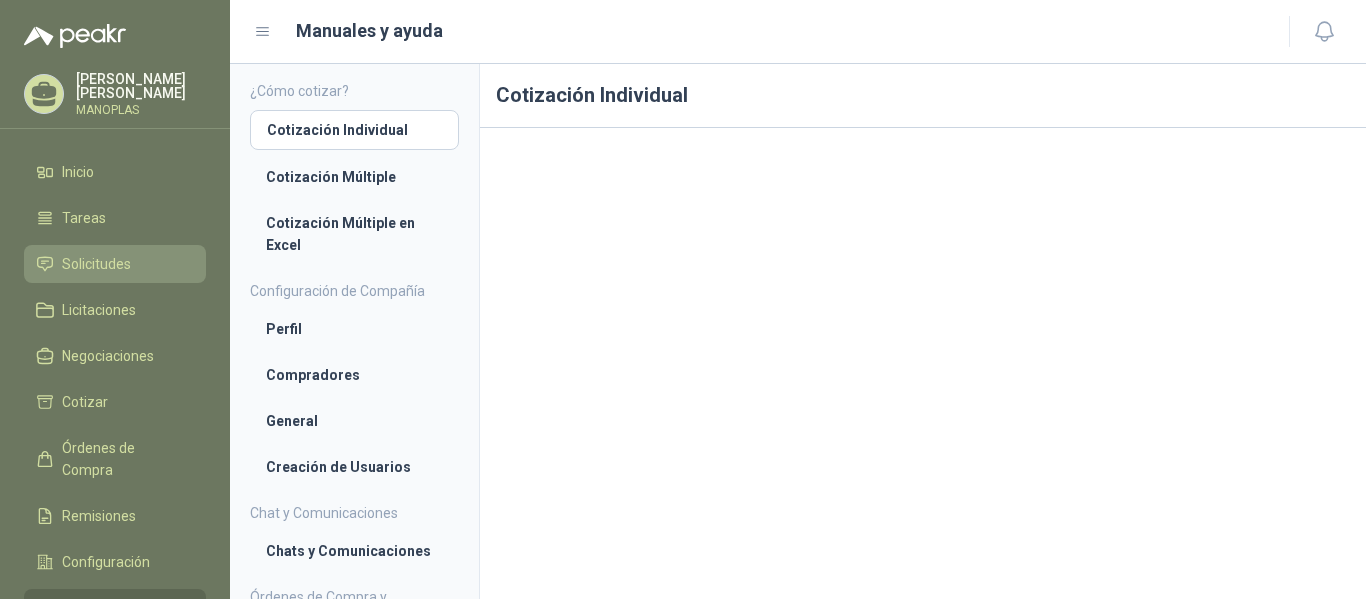 click on "Solicitudes" at bounding box center (96, 264) 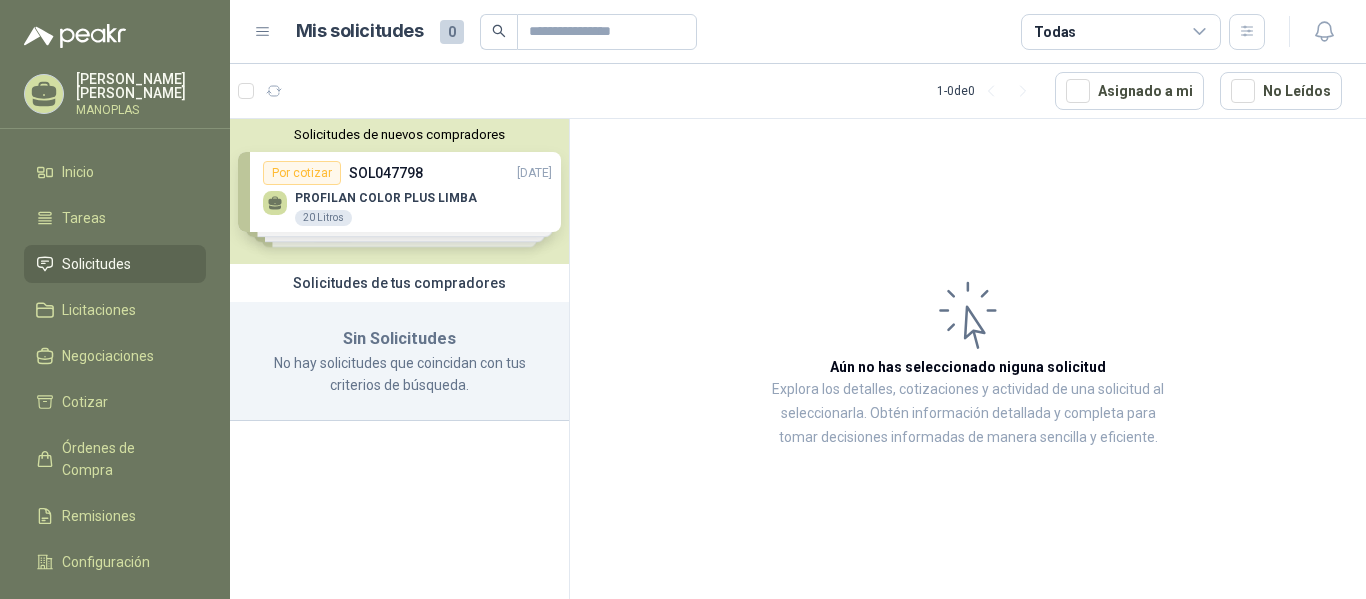 click on "Solicitudes de nuevos compradores Por cotizar SOL047798 [DATE]   PROFILAN COLOR PLUS LIMBA 20   Litros Por cotizar SOL047778 [DATE]   LAMINA HIERRO 3/4" 4 X 8                 1   UND  Por cotizar SOL047786 [DATE]   LAMINA INOXIDABLE 4.5 MM 4 X 8 4   UND  Por cotizar SOL047782 [DATE]   LAMINA INOXIDABLE 3 MM 4 X 8             25   UND  ¿Quieres recibir  cientos de solicitudes de compra  como estas todos los días? Agenda una reunión" at bounding box center [399, 191] 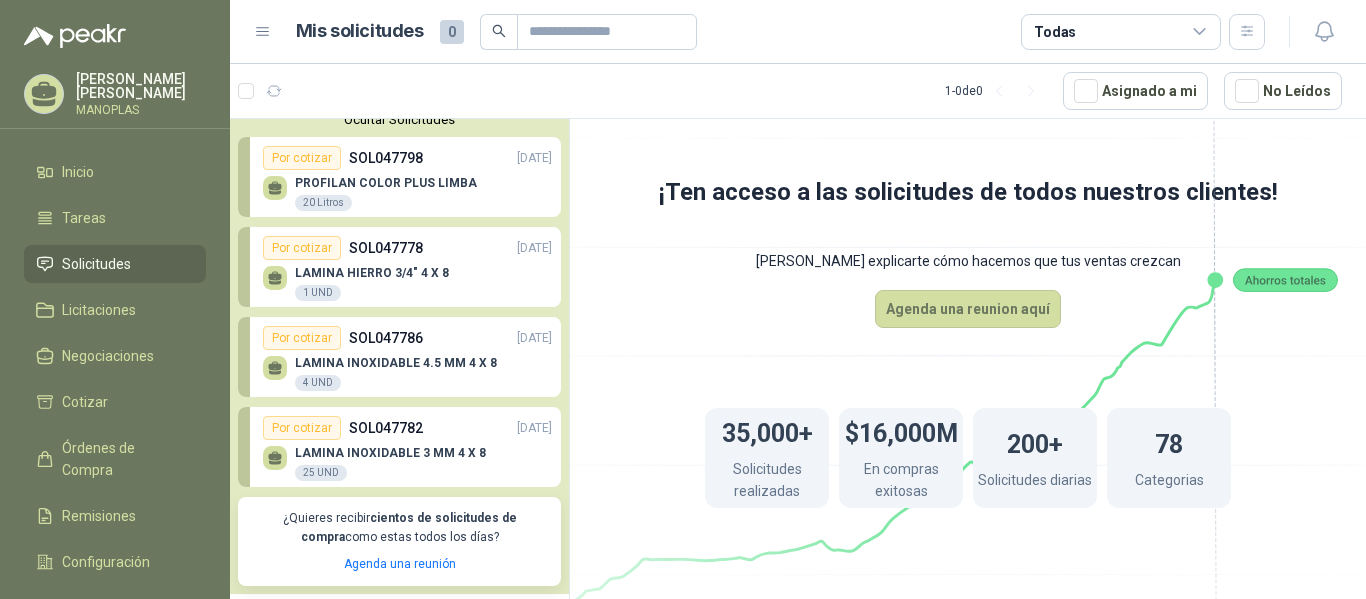 scroll, scrollTop: 0, scrollLeft: 0, axis: both 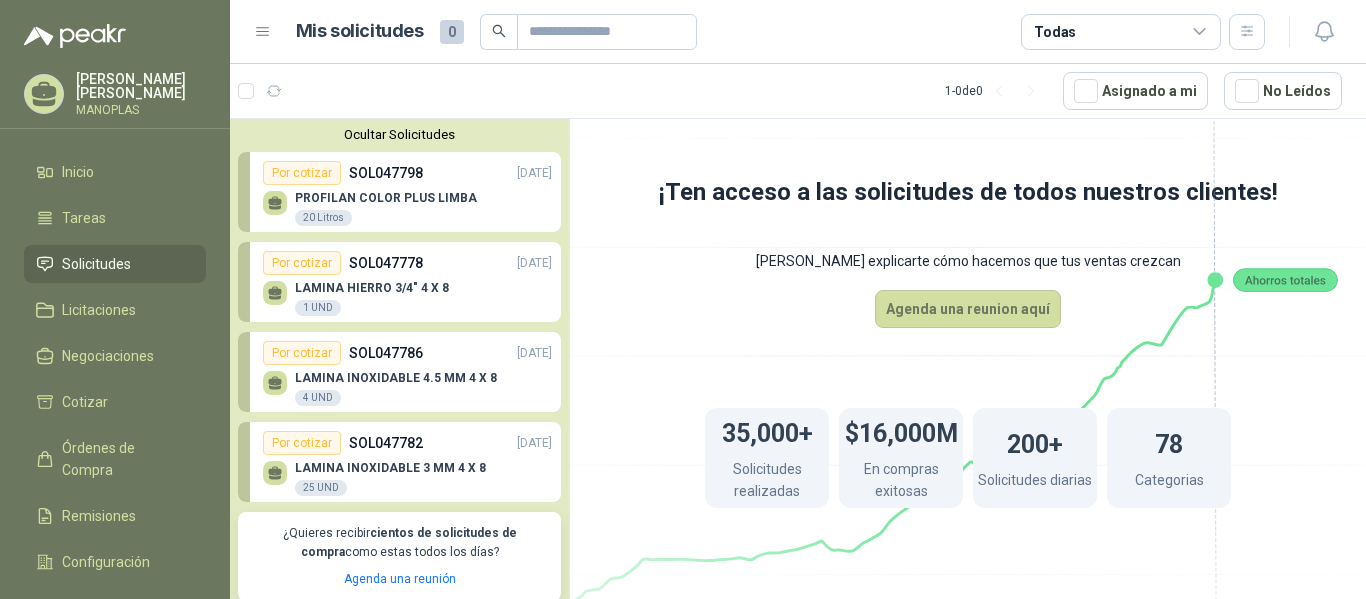 click on "PROFILAN COLOR PLUS LIMBA 20   Litros" at bounding box center (407, 206) 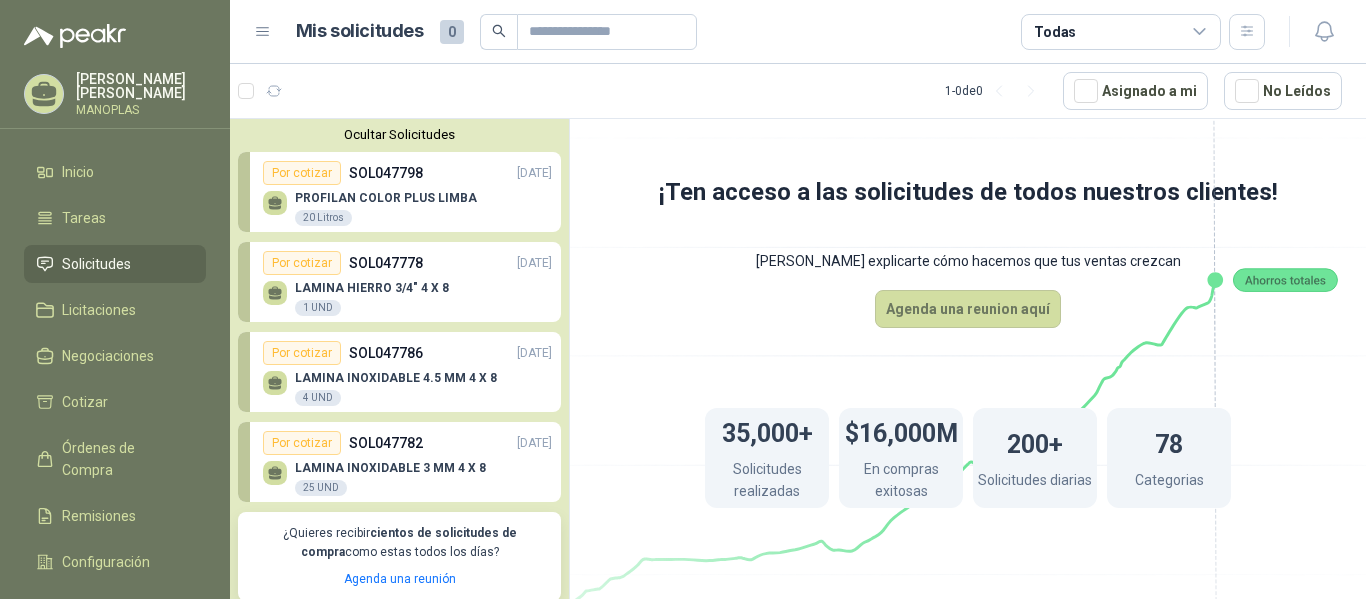 click on "PROFILAN COLOR PLUS LIMBA" at bounding box center (386, 198) 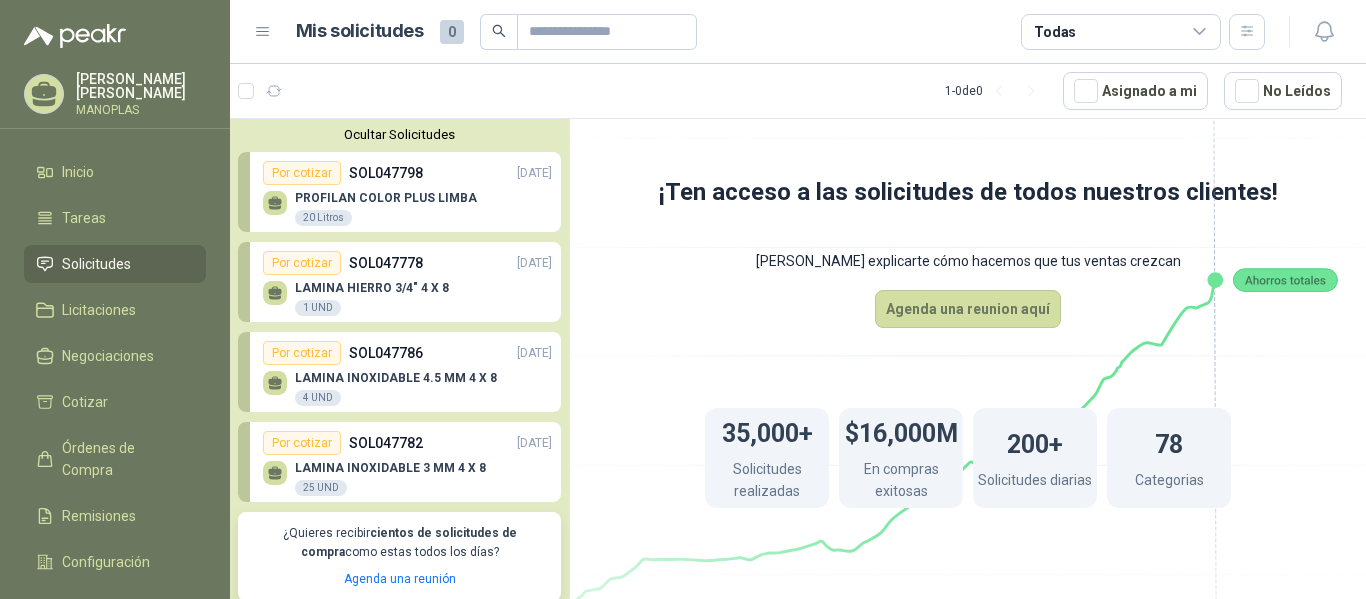 click on "Por cotizar" at bounding box center [302, 263] 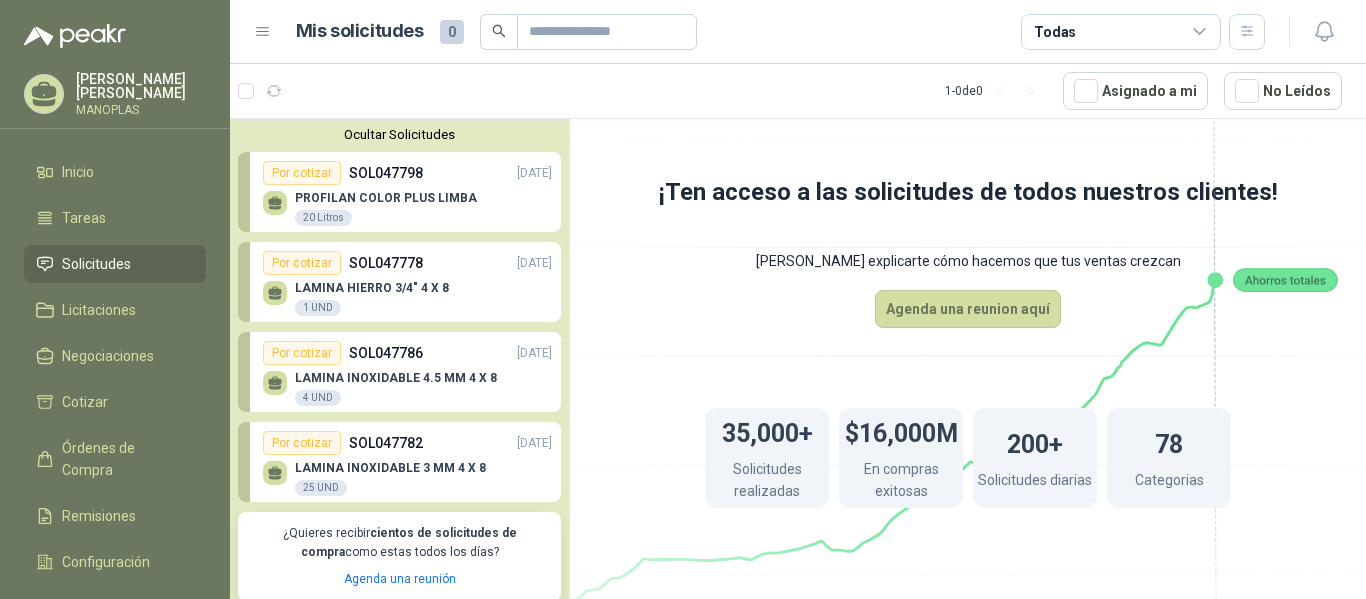 click on "LAMINA INOXIDABLE 4.5 MM 4 X 8" at bounding box center (396, 378) 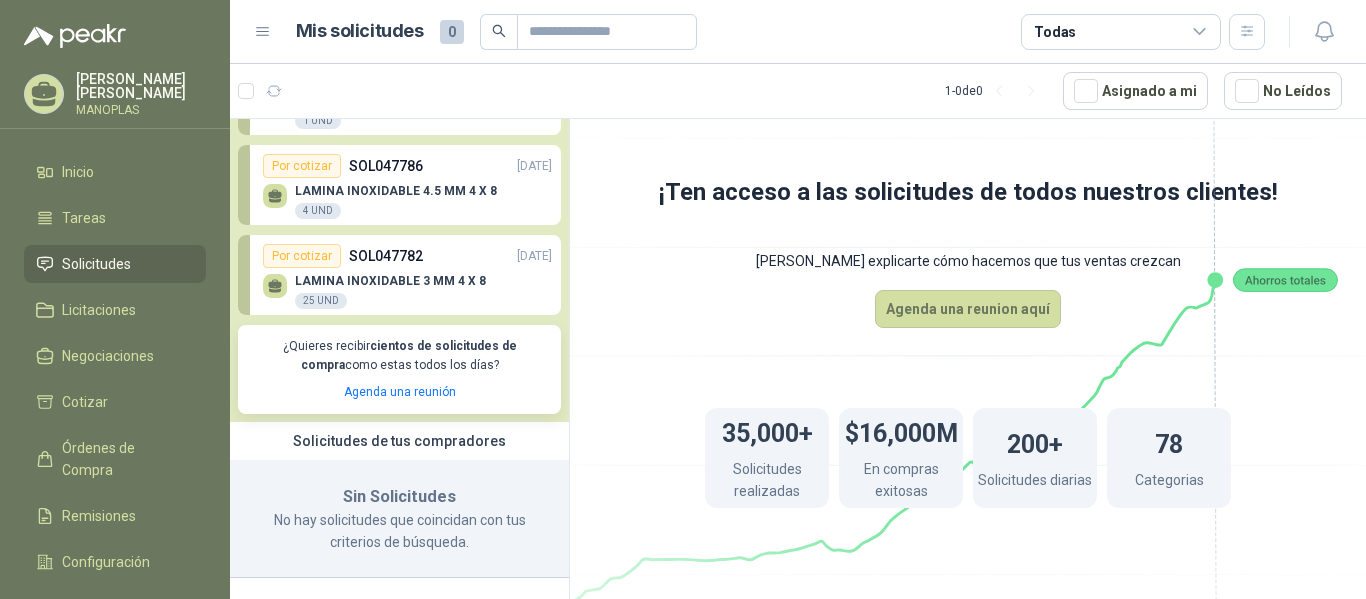 scroll, scrollTop: 0, scrollLeft: 0, axis: both 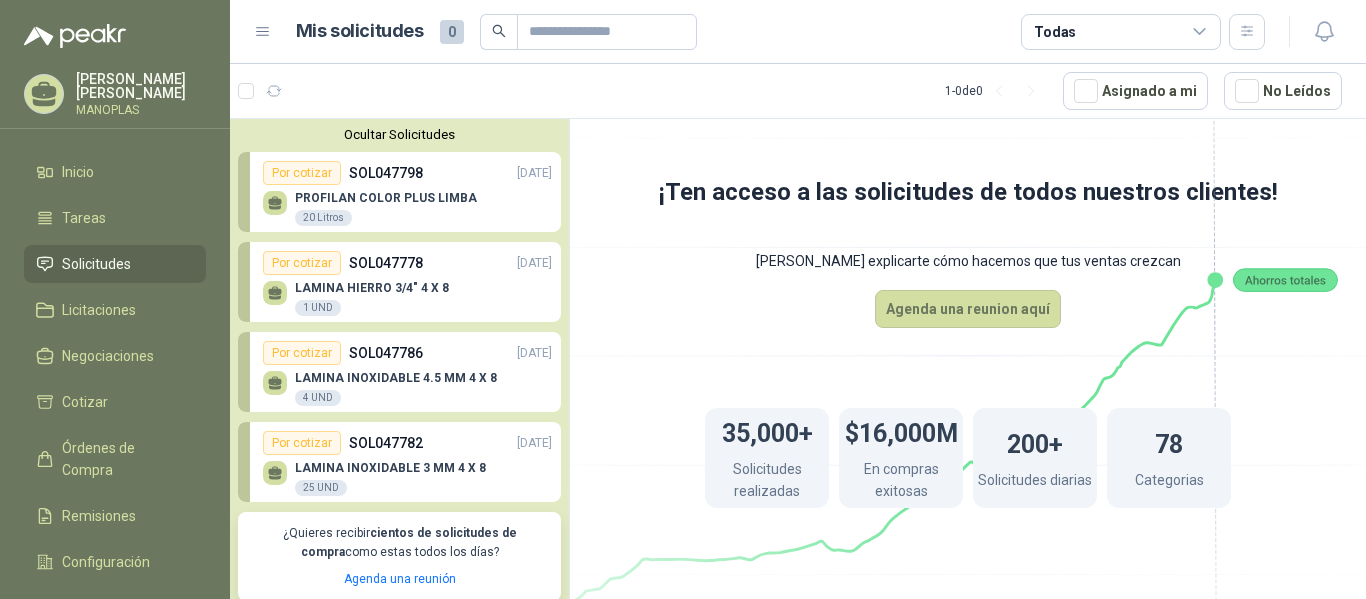click on "Por cotizar" at bounding box center (302, 173) 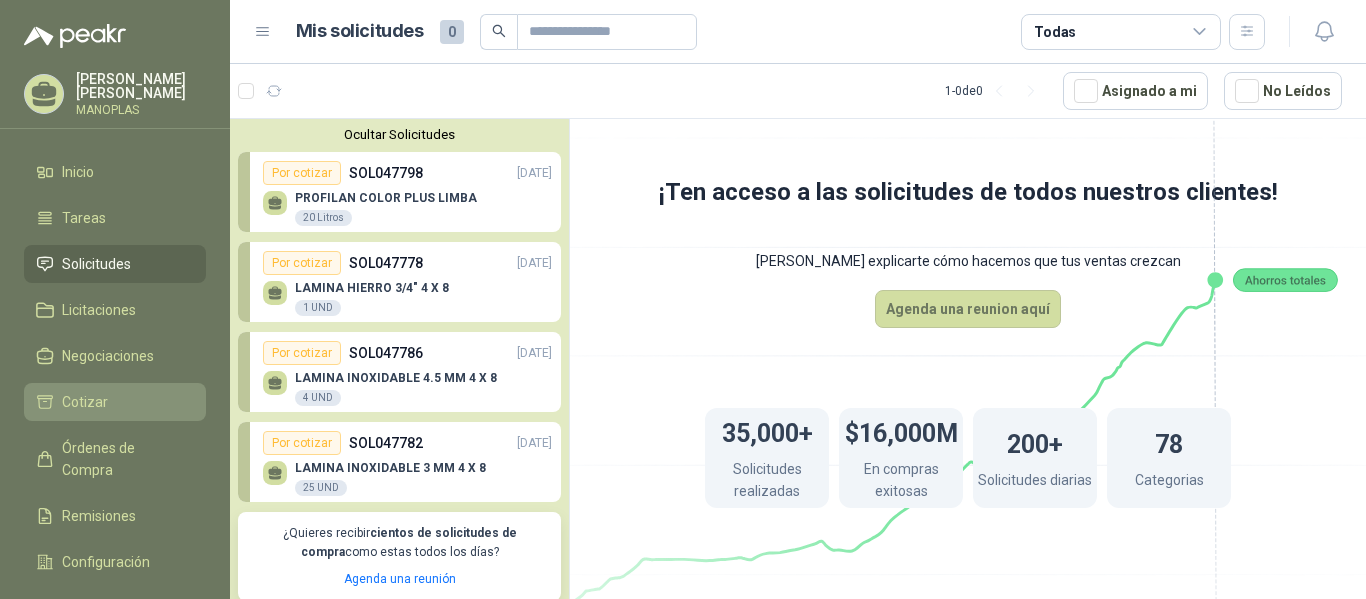 click on "Cotizar" at bounding box center (85, 402) 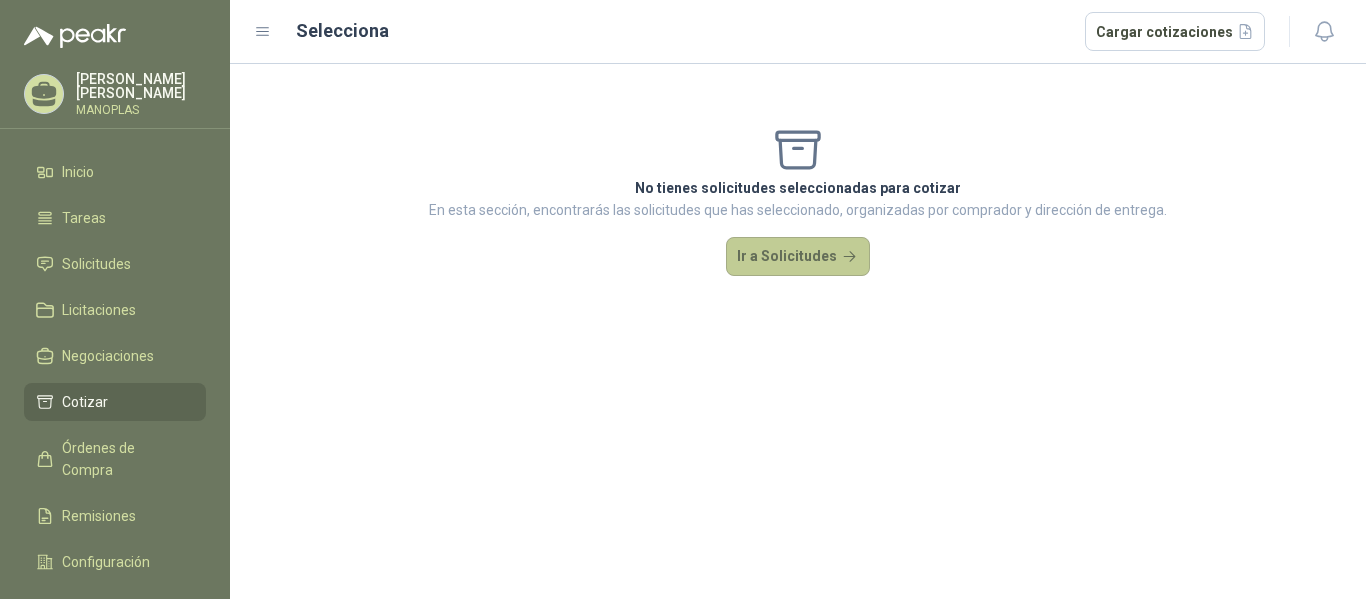click on "Ir a Solicitudes" at bounding box center (798, 257) 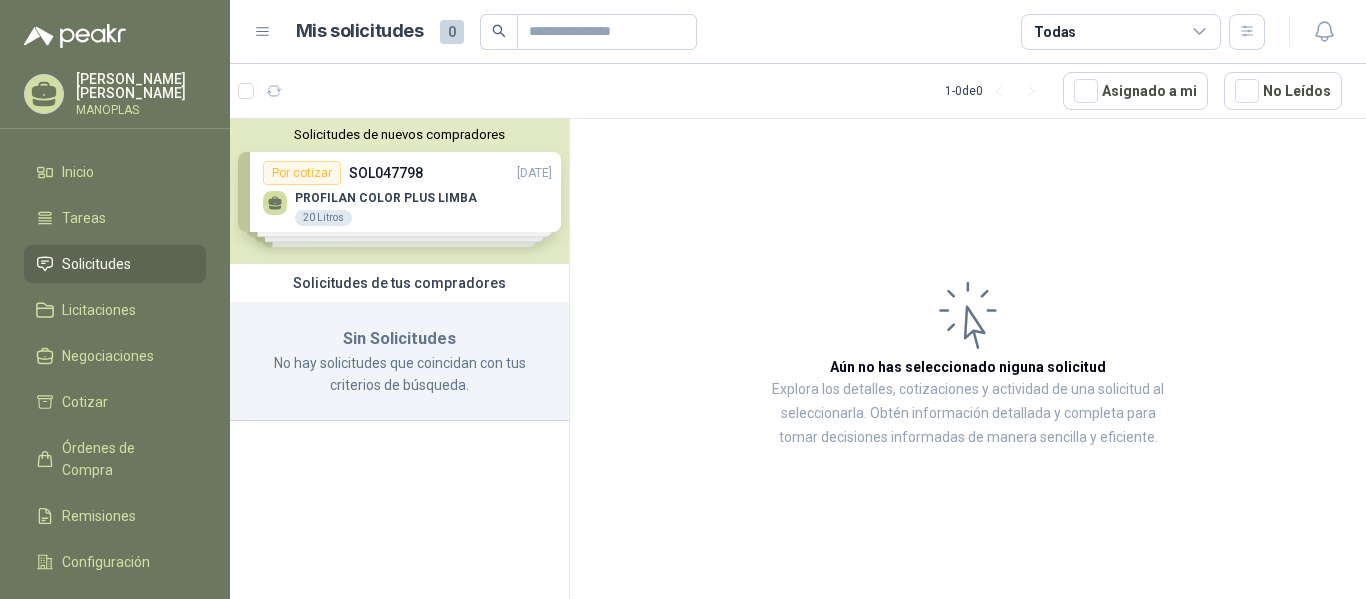 click on "Solicitudes de nuevos compradores Por cotizar SOL047798 [DATE]   PROFILAN COLOR PLUS LIMBA 20   Litros Por cotizar SOL047778 [DATE]   LAMINA HIERRO 3/4" 4 X 8                 1   UND  Por cotizar SOL047786 [DATE]   LAMINA INOXIDABLE 4.5 MM 4 X 8 4   UND  Por cotizar SOL047782 [DATE]   LAMINA INOXIDABLE 3 MM 4 X 8             25   UND  ¿Quieres recibir  cientos de solicitudes de compra  como estas todos los días? Agenda una reunión" at bounding box center (399, 191) 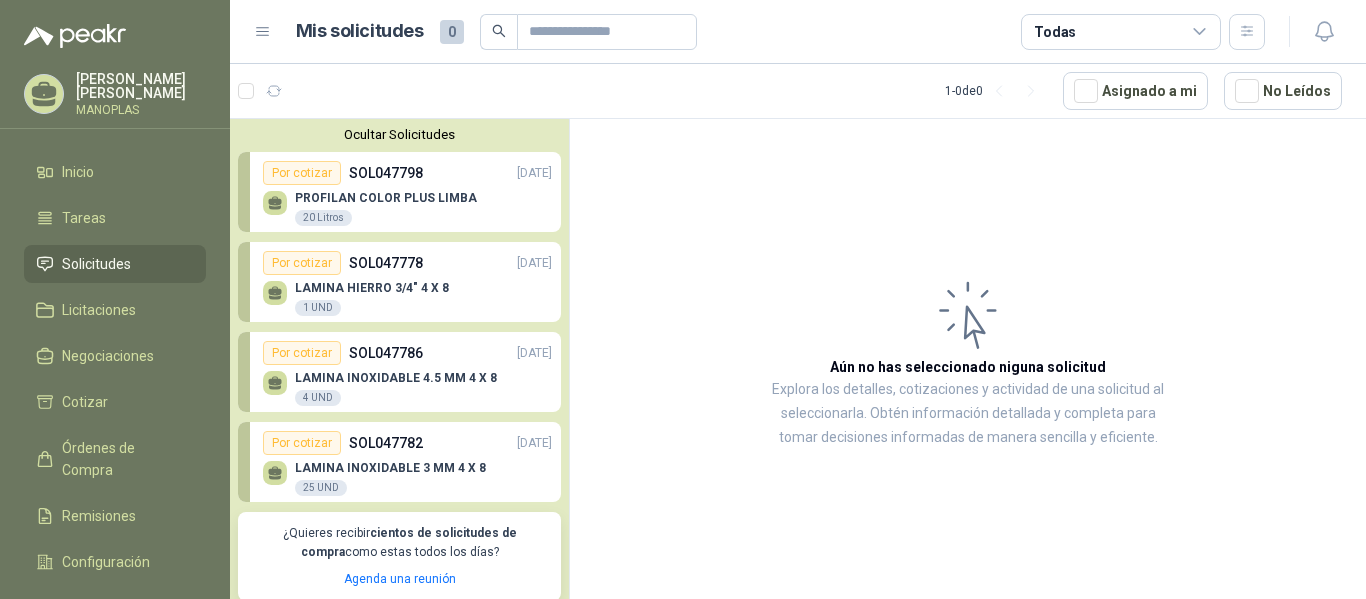 click on "Por cotizar" at bounding box center [302, 353] 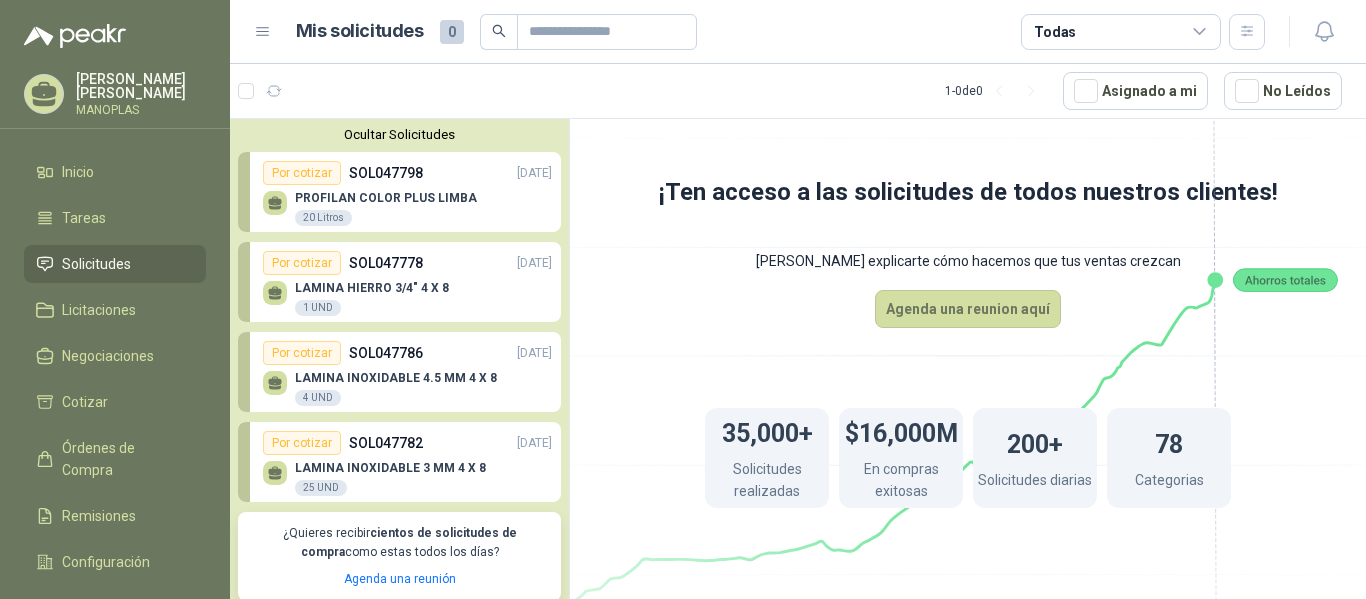 click on "Ocultar Solicitudes Por cotizar SOL047798 [DATE]   PROFILAN COLOR PLUS LIMBA 20   Litros Por cotizar SOL047778 [DATE]   LAMINA HIERRO 3/4" 4 X 8                 1   UND  Por cotizar SOL047786 [DATE]   LAMINA INOXIDABLE 4.5 MM 4 X 8 4   UND  Por cotizar SOL047782 [DATE]   LAMINA INOXIDABLE 3 MM 4 X 8             25   UND  ¿Quieres recibir  cientos de solicitudes de compra  como estas todos los días? Agenda una reunión" at bounding box center [399, 364] 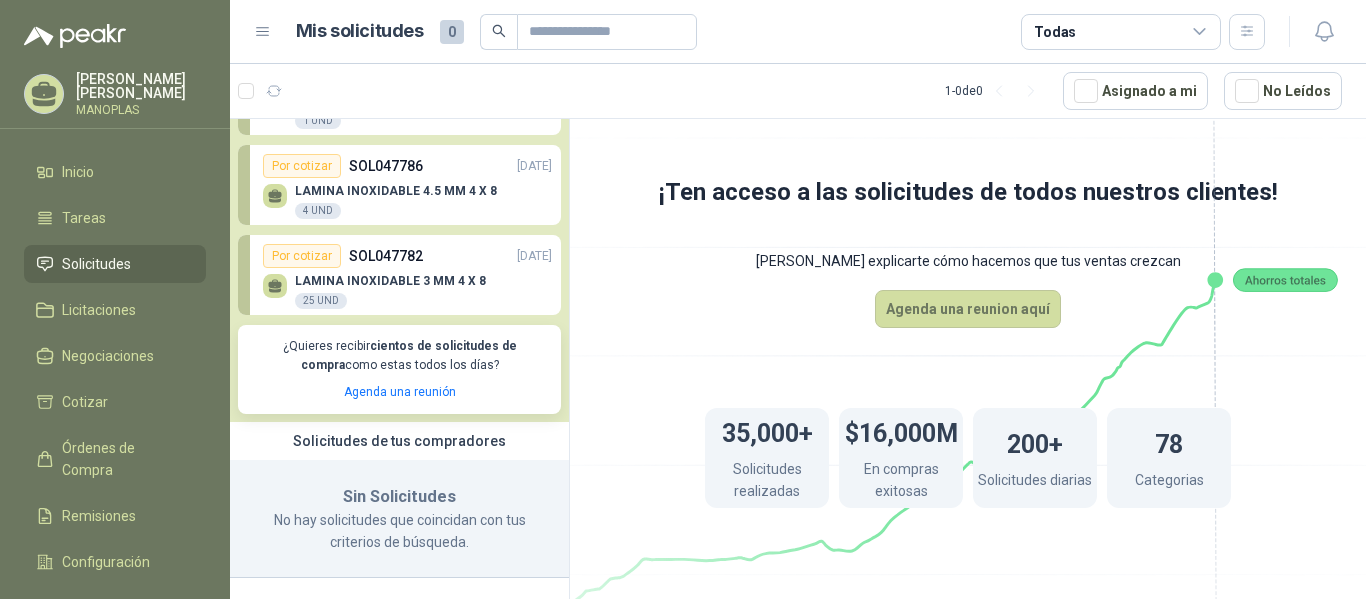 scroll, scrollTop: 0, scrollLeft: 0, axis: both 